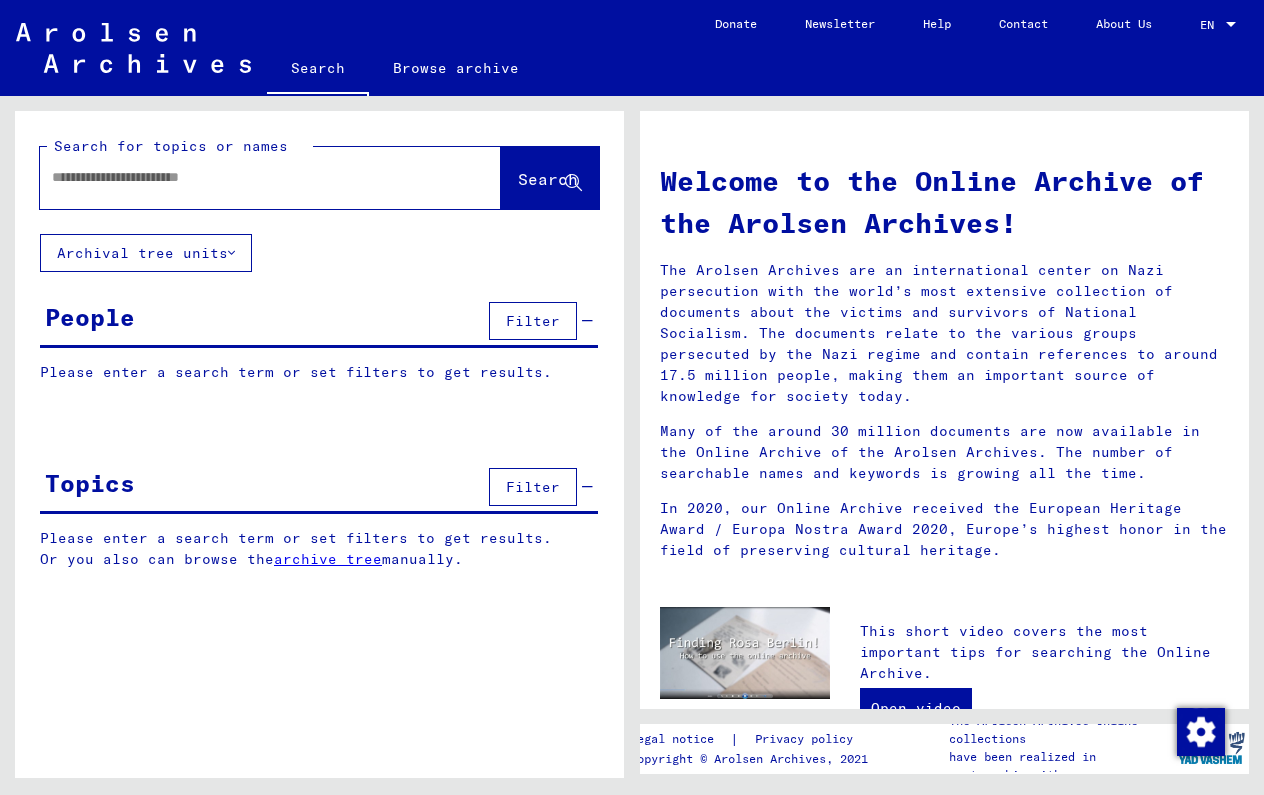 scroll, scrollTop: 0, scrollLeft: 0, axis: both 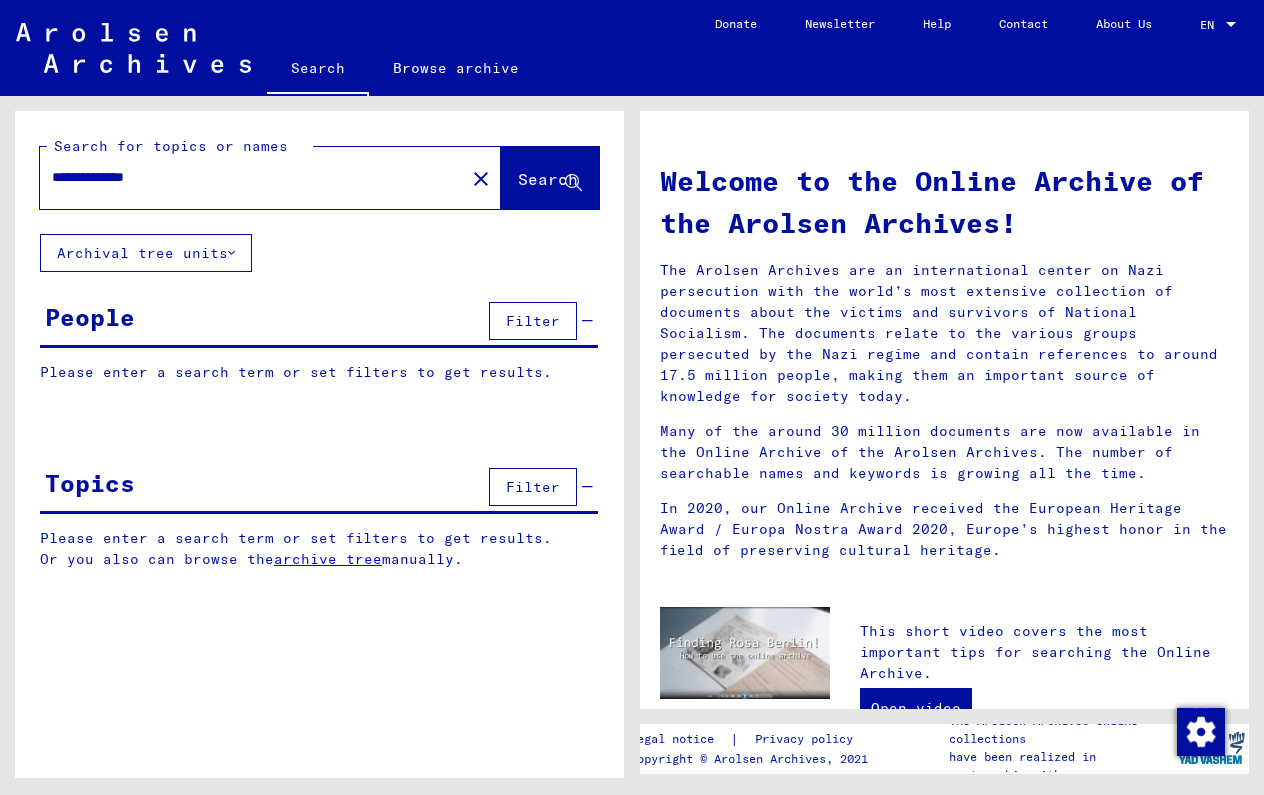 type on "**********" 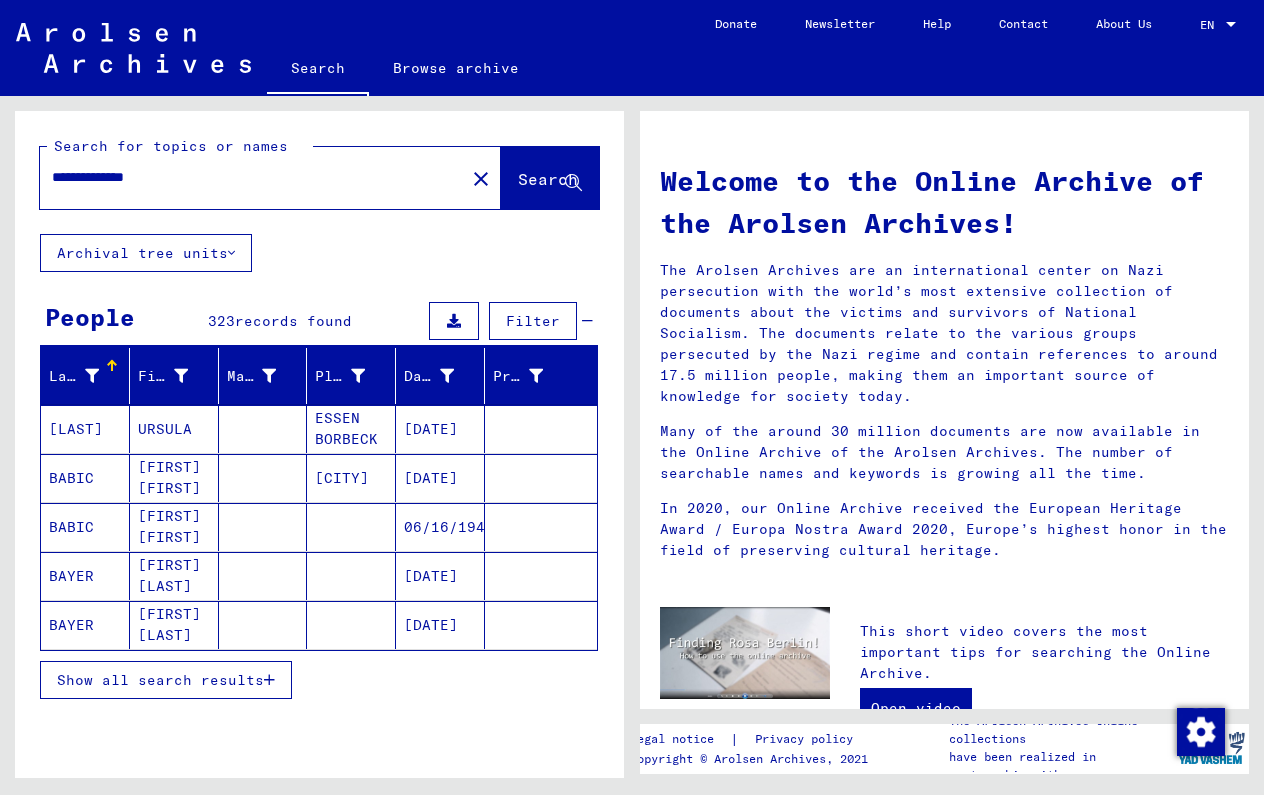 click on "Show all search results" at bounding box center (166, 680) 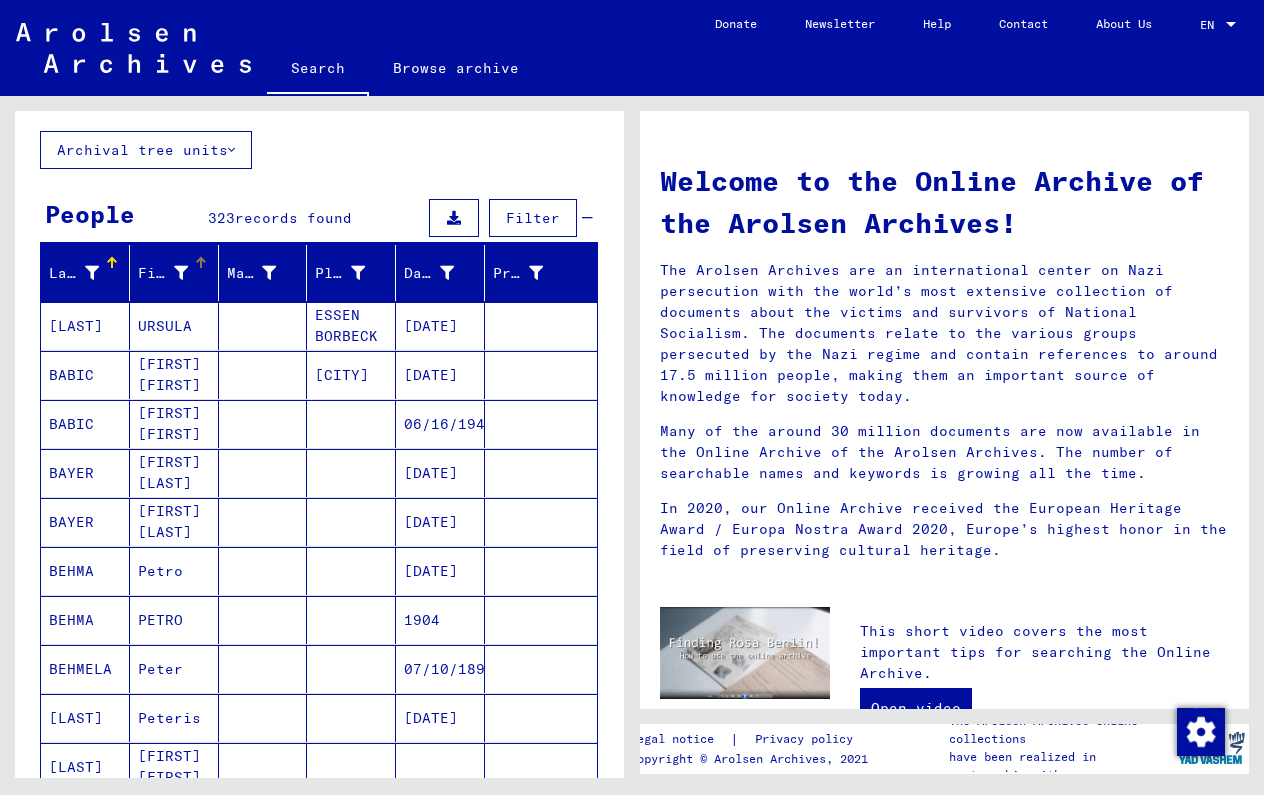 scroll, scrollTop: 80, scrollLeft: 0, axis: vertical 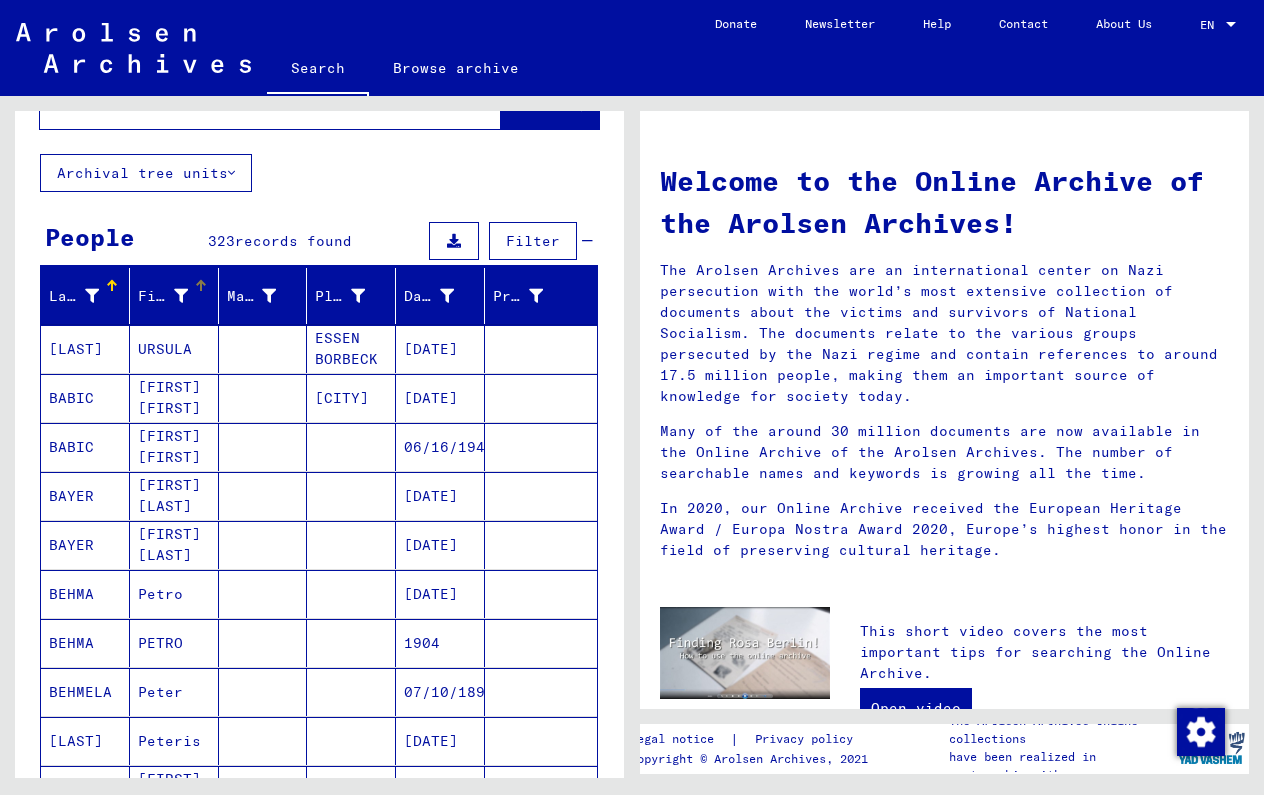 click at bounding box center (181, 296) 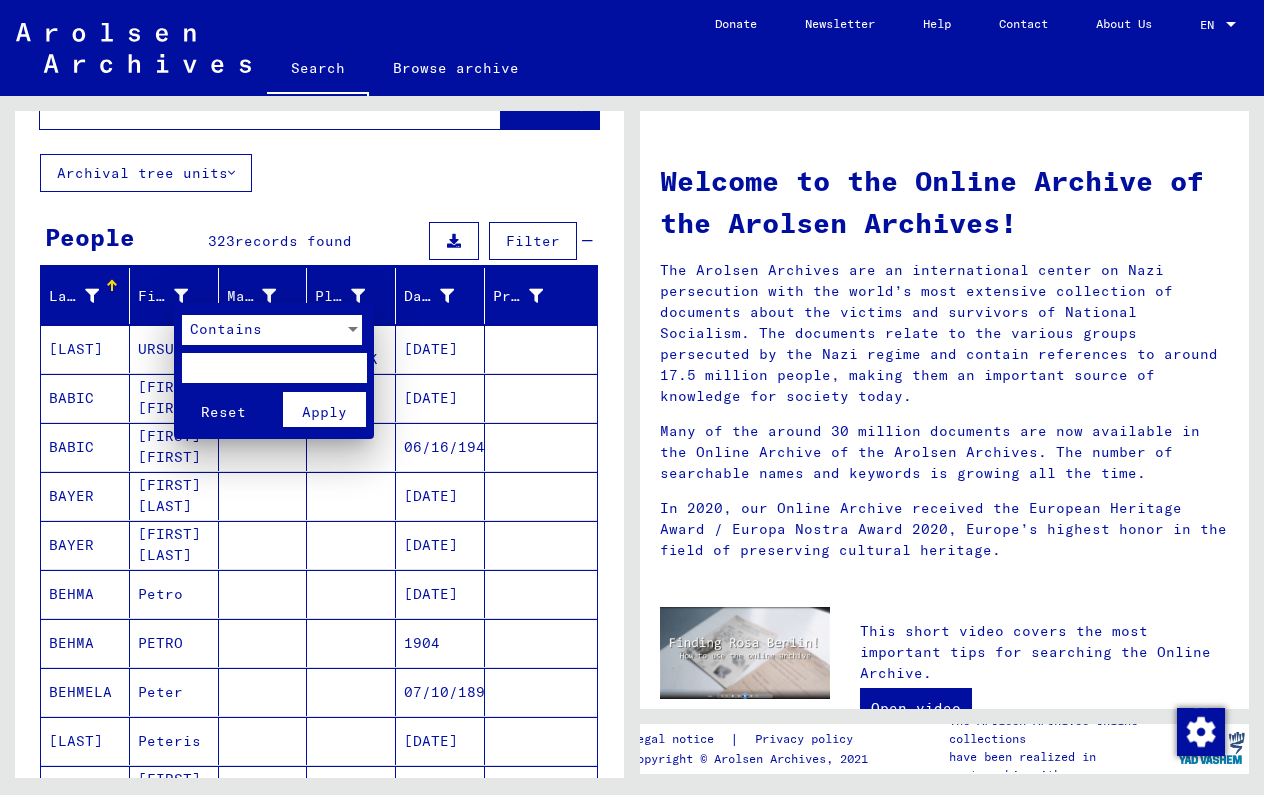 click at bounding box center [274, 368] 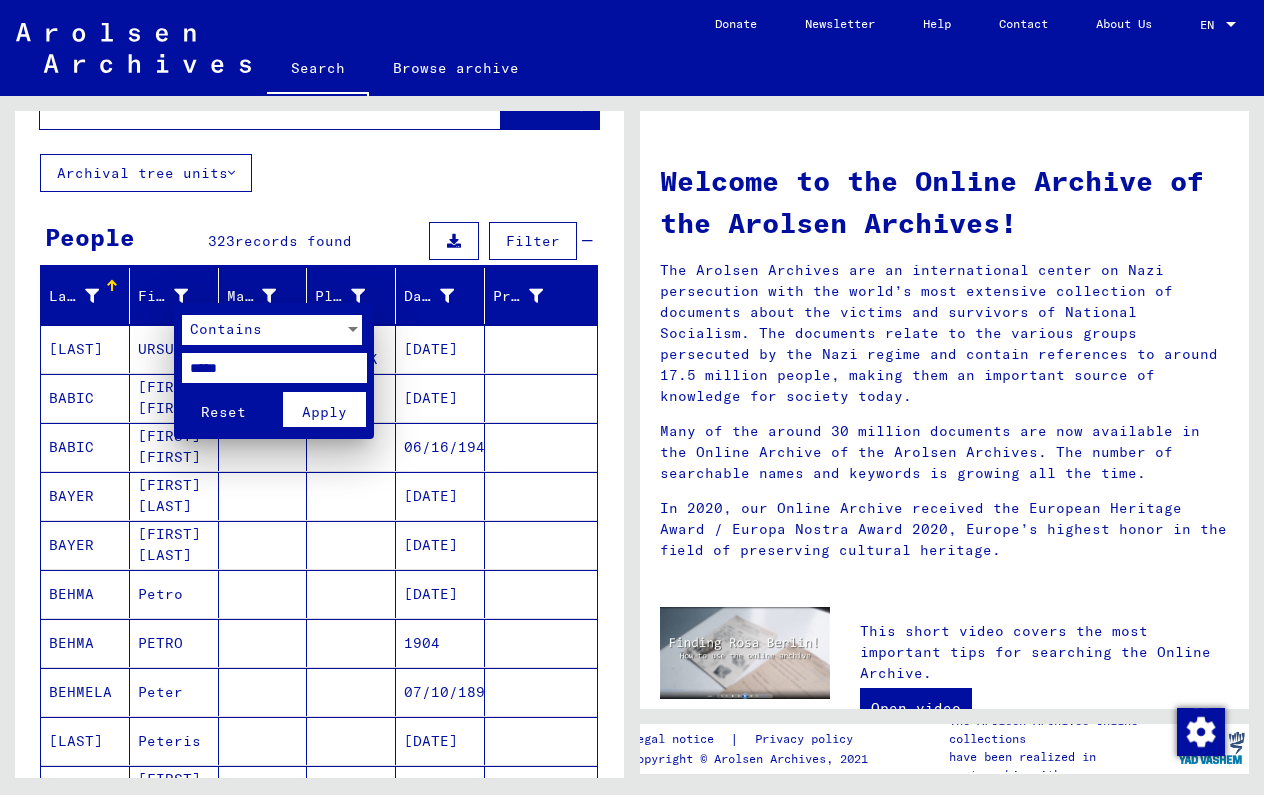 type on "*****" 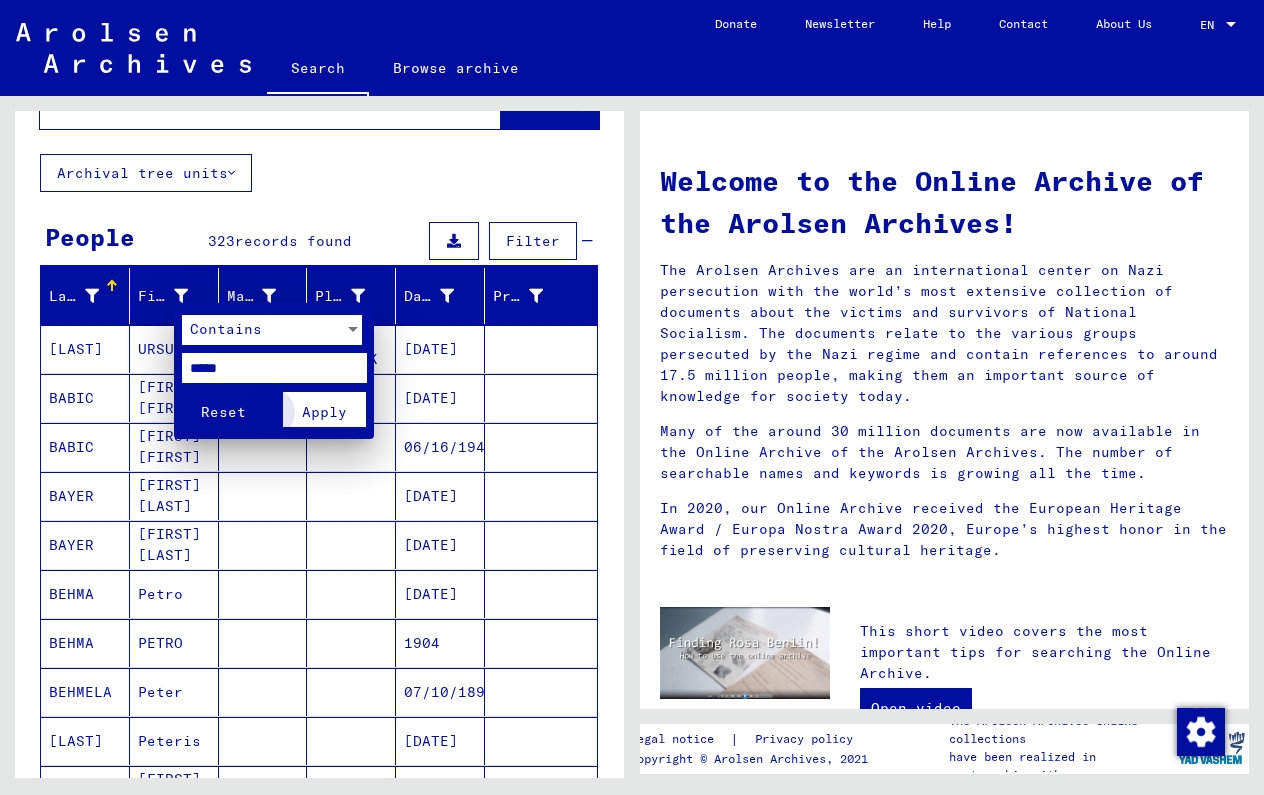 click on "Apply" at bounding box center [324, 409] 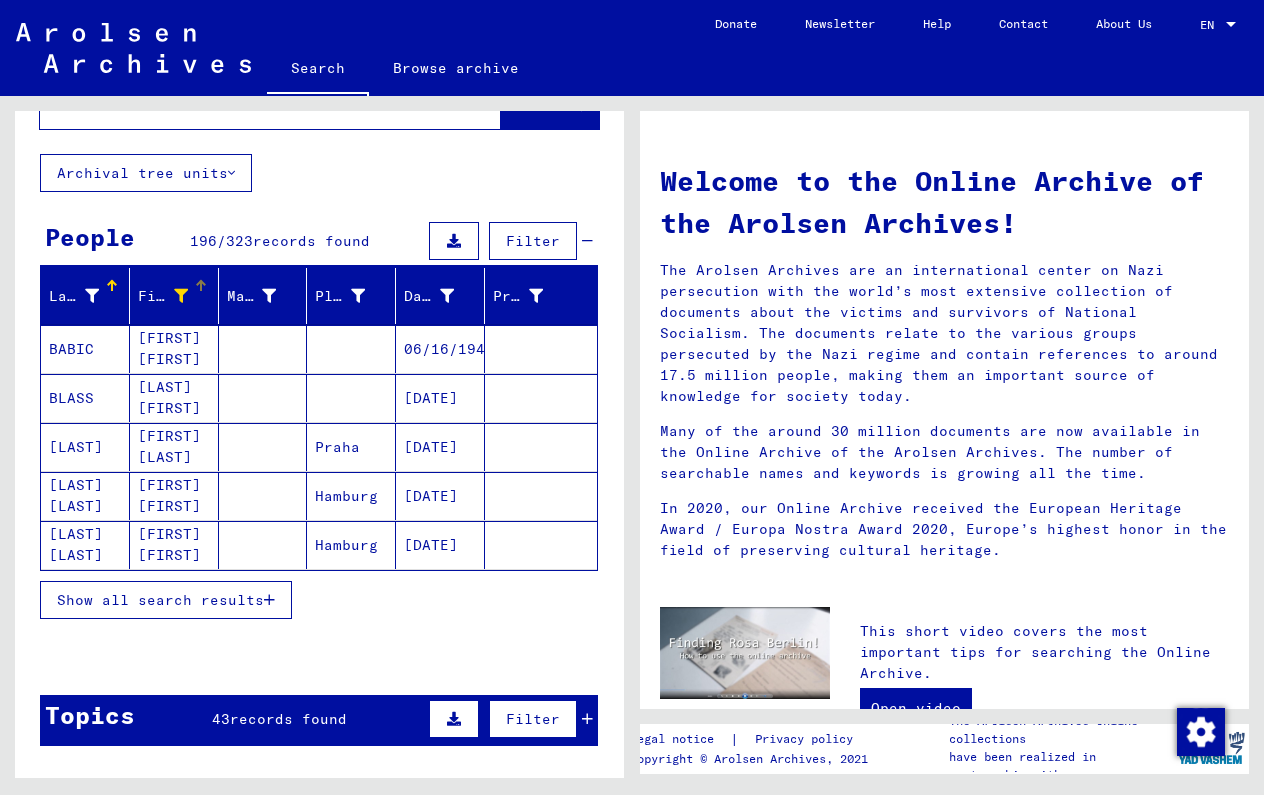 click on "Show all search results" at bounding box center (160, 600) 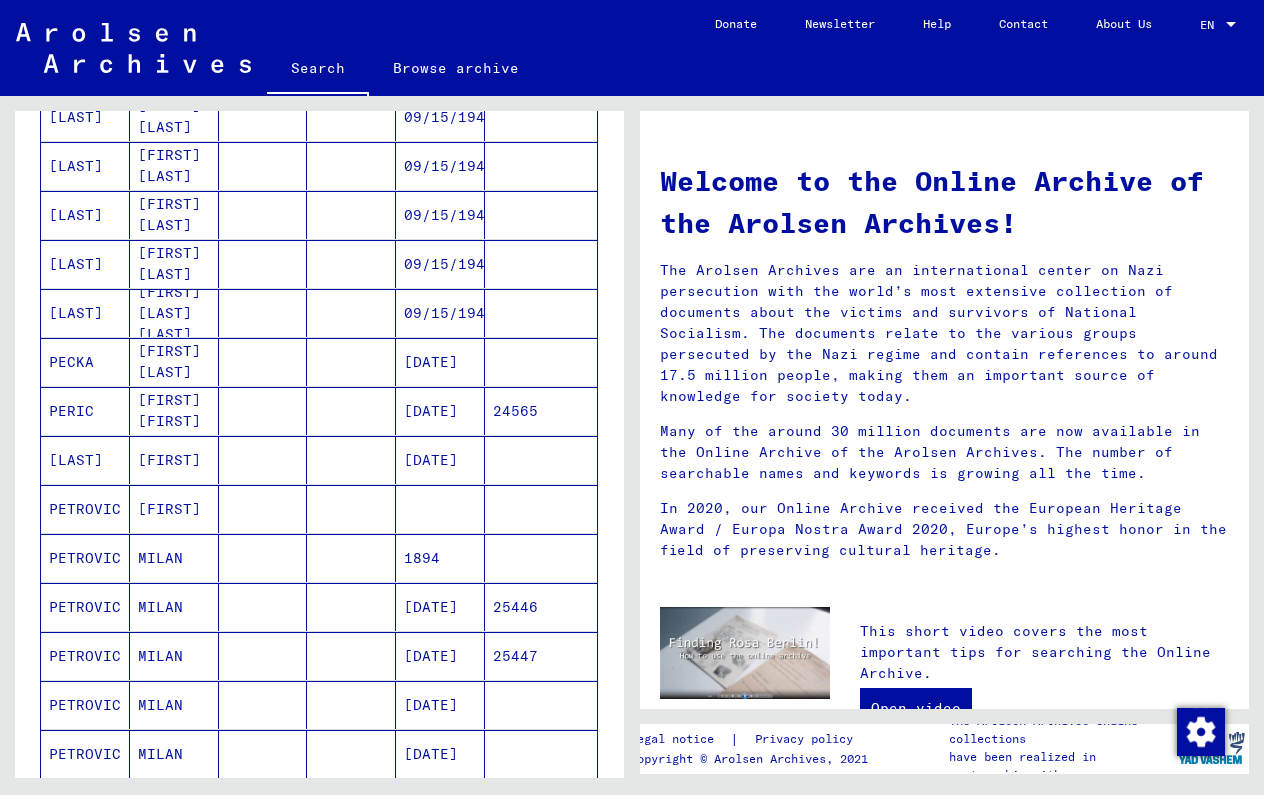 scroll, scrollTop: 590, scrollLeft: 0, axis: vertical 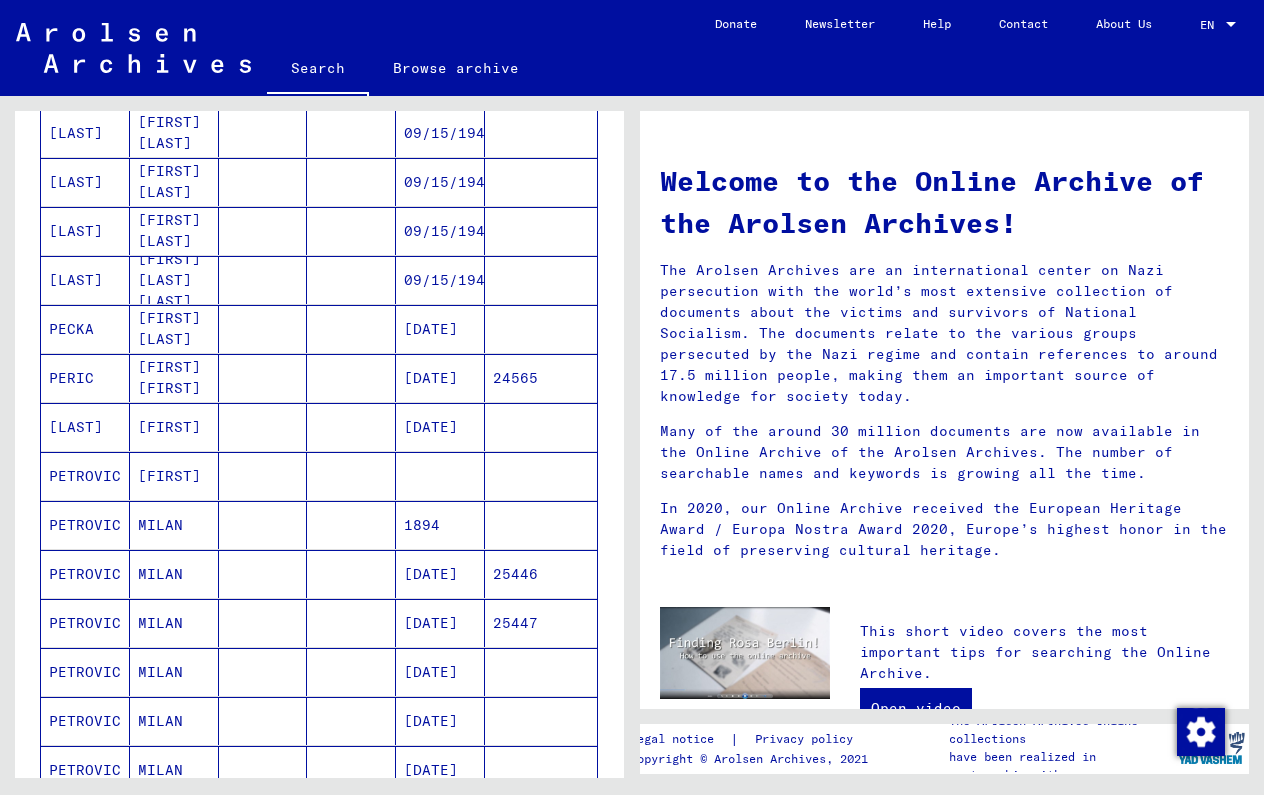 click on "[FIRST]" at bounding box center [174, 525] 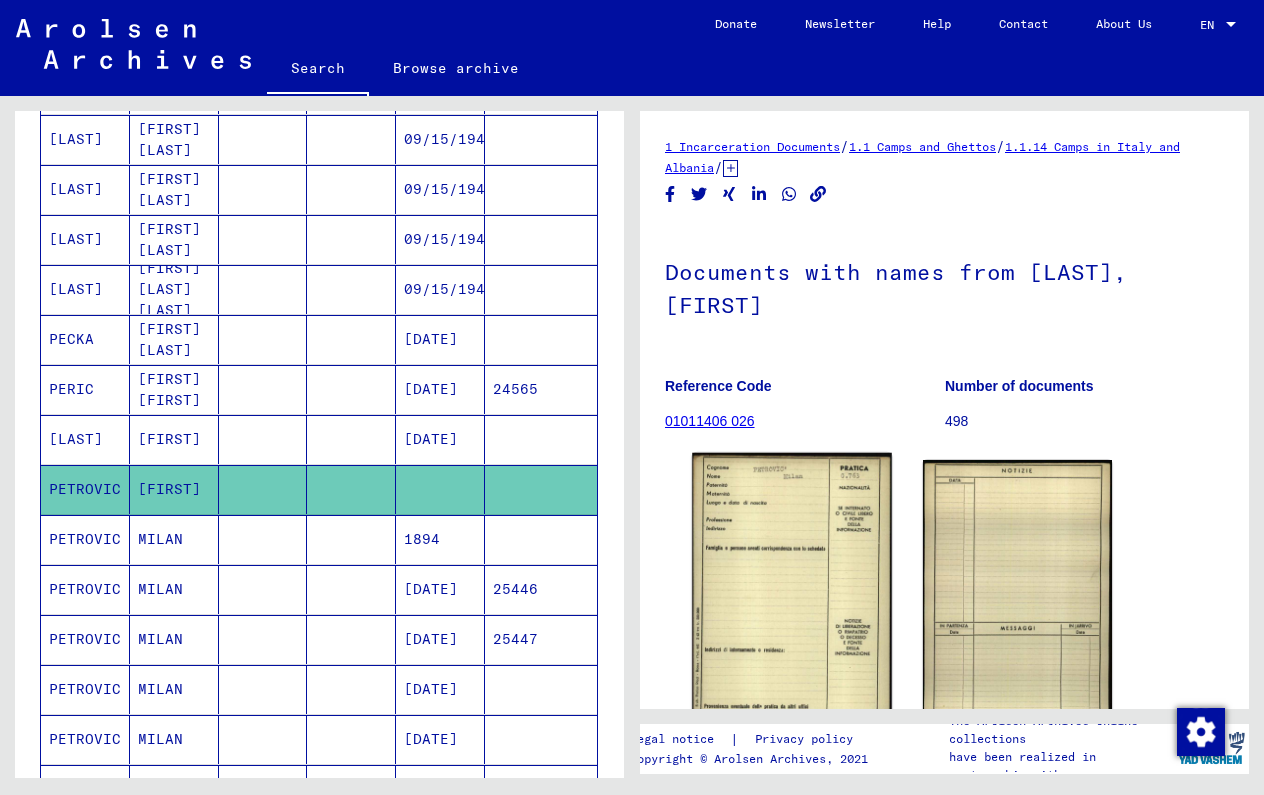 scroll, scrollTop: 0, scrollLeft: 0, axis: both 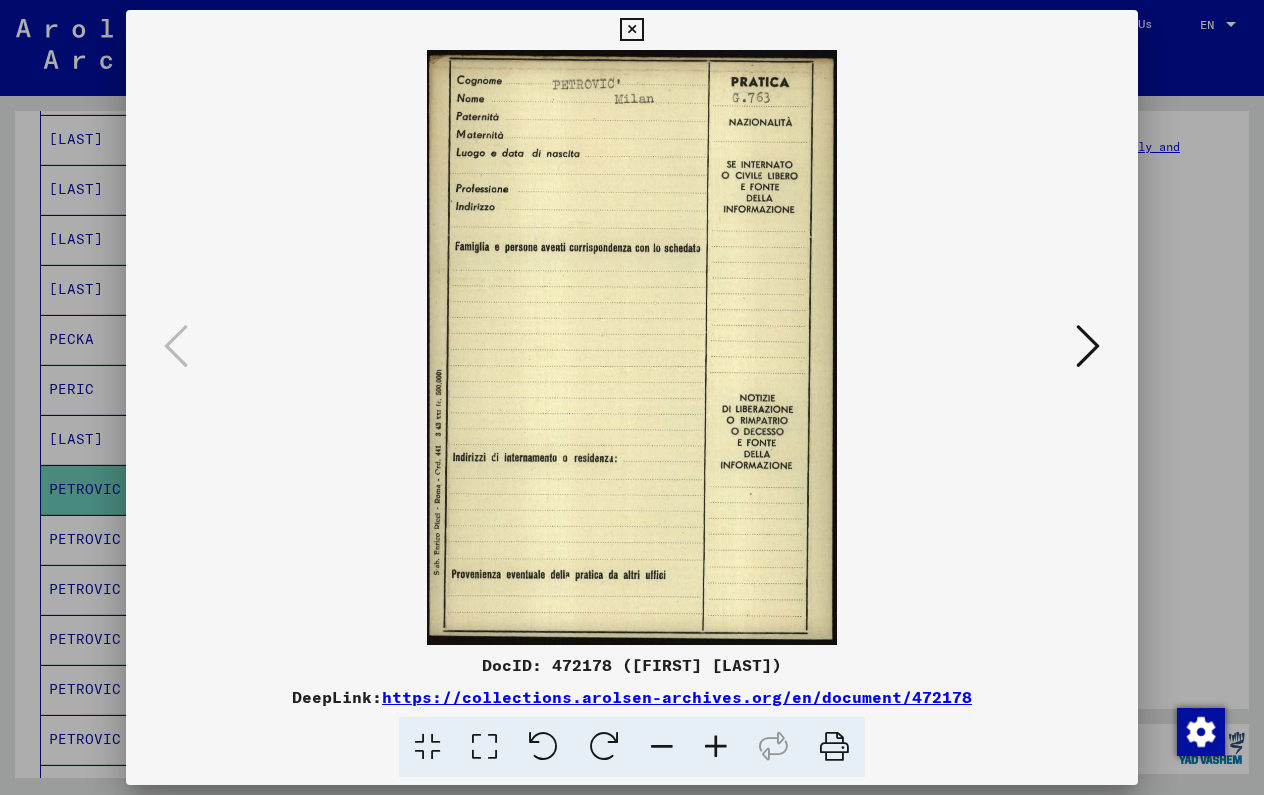 click at bounding box center (1088, 346) 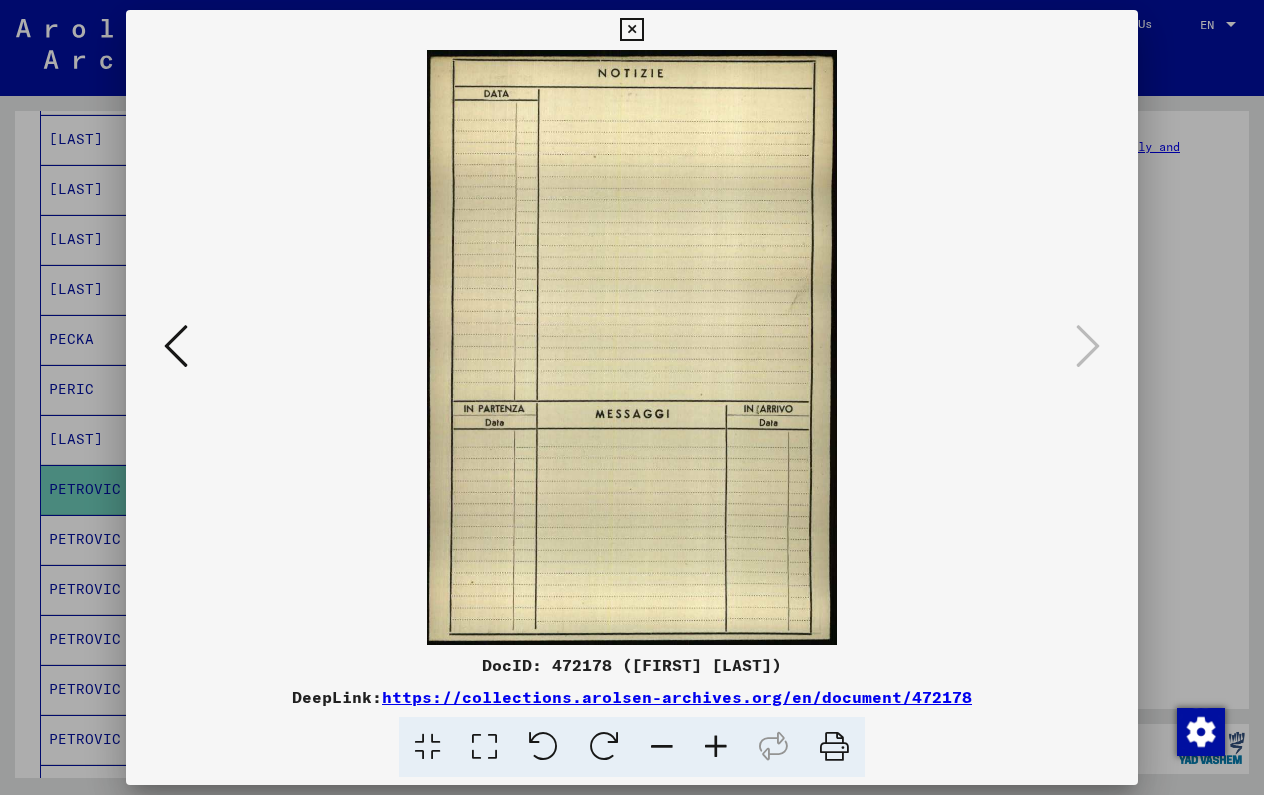 click at bounding box center (176, 346) 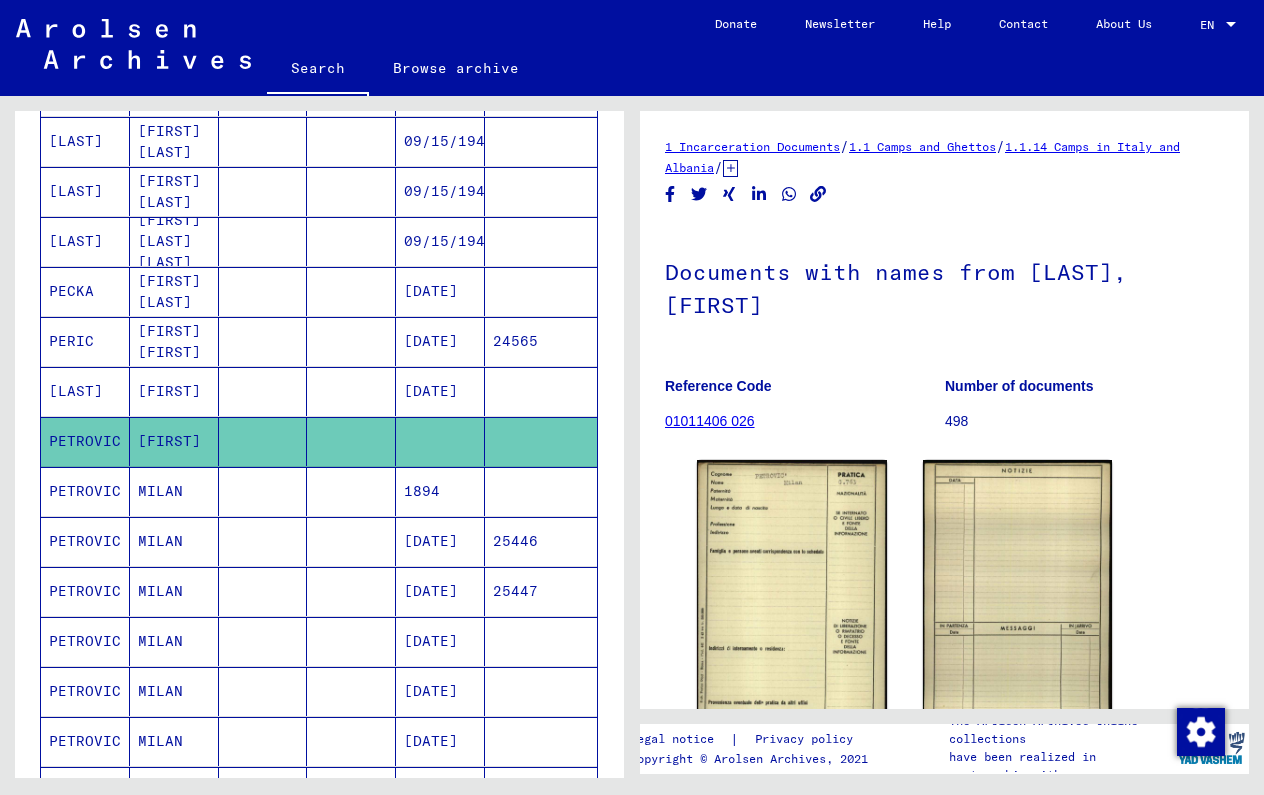 scroll, scrollTop: 647, scrollLeft: 0, axis: vertical 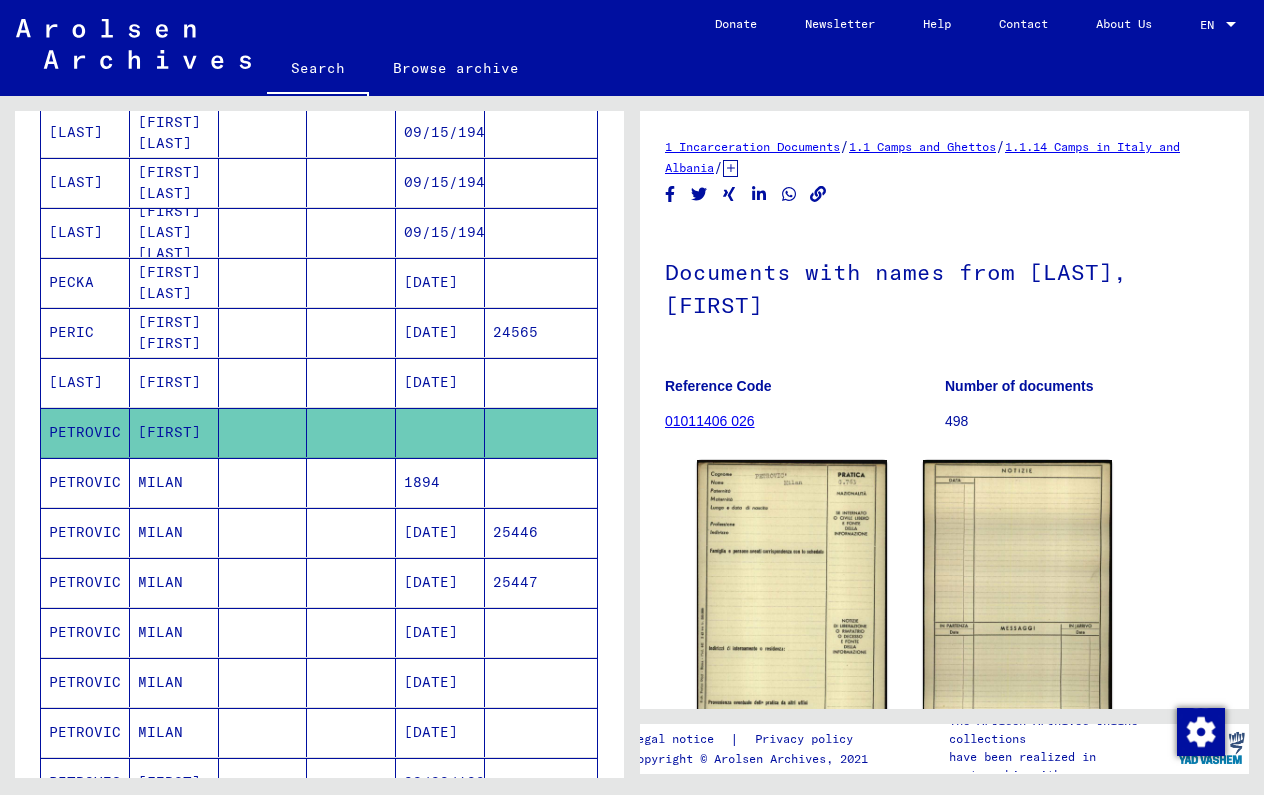 click at bounding box center [263, 532] 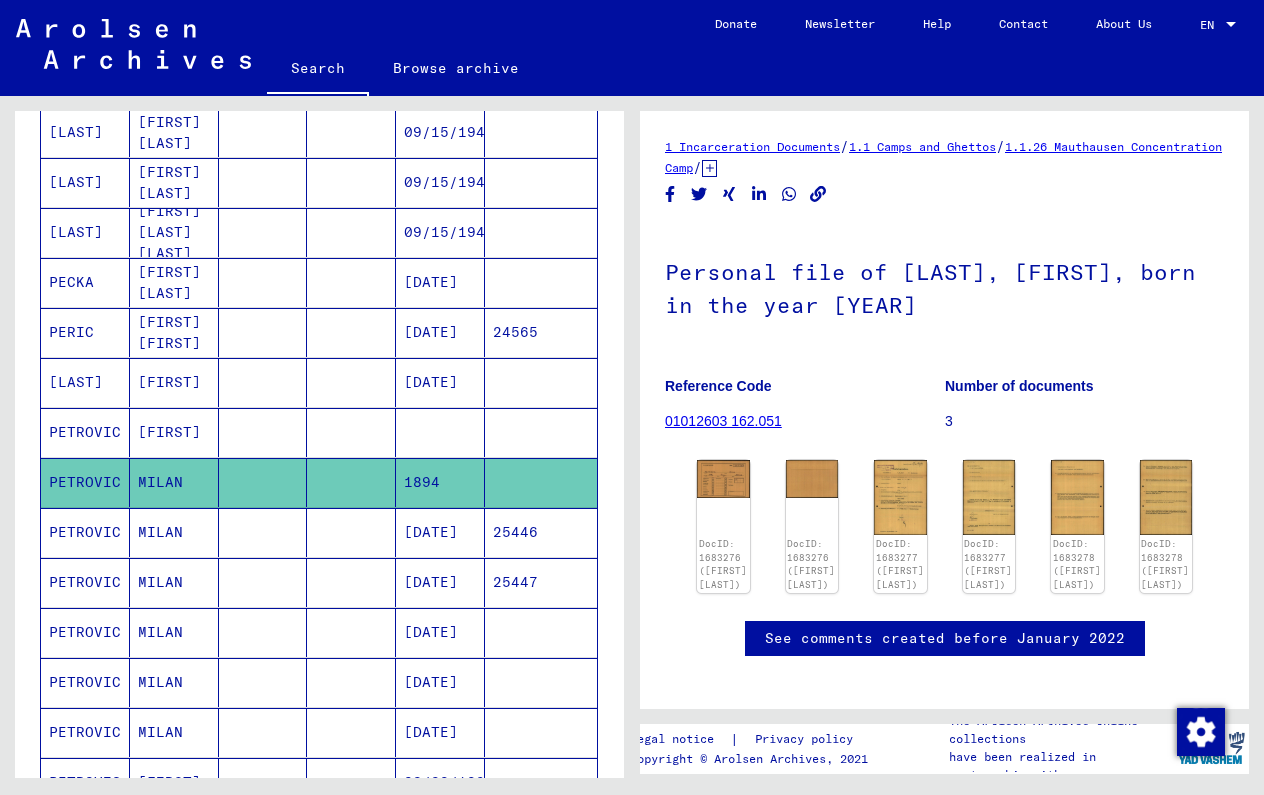 scroll, scrollTop: 0, scrollLeft: 0, axis: both 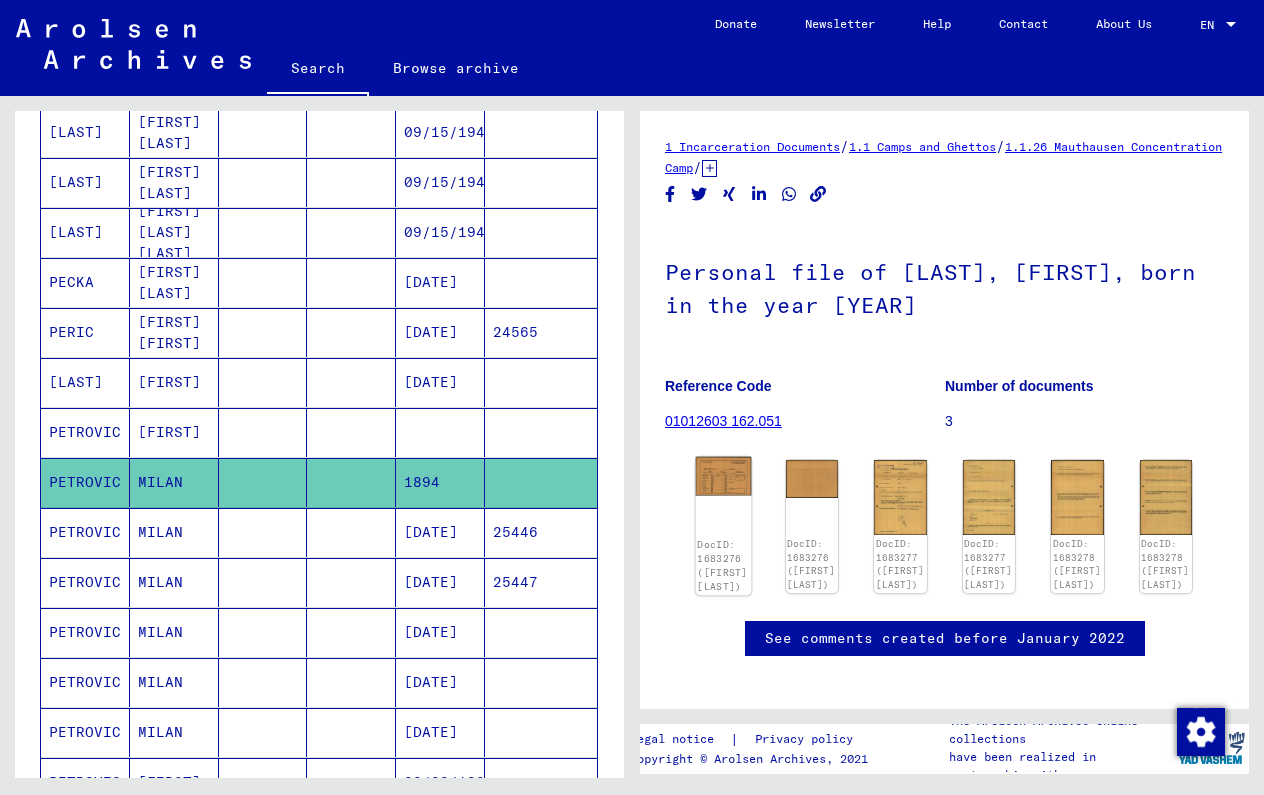 click on "DocID: 1683276 ([FIRST] [LAST])" 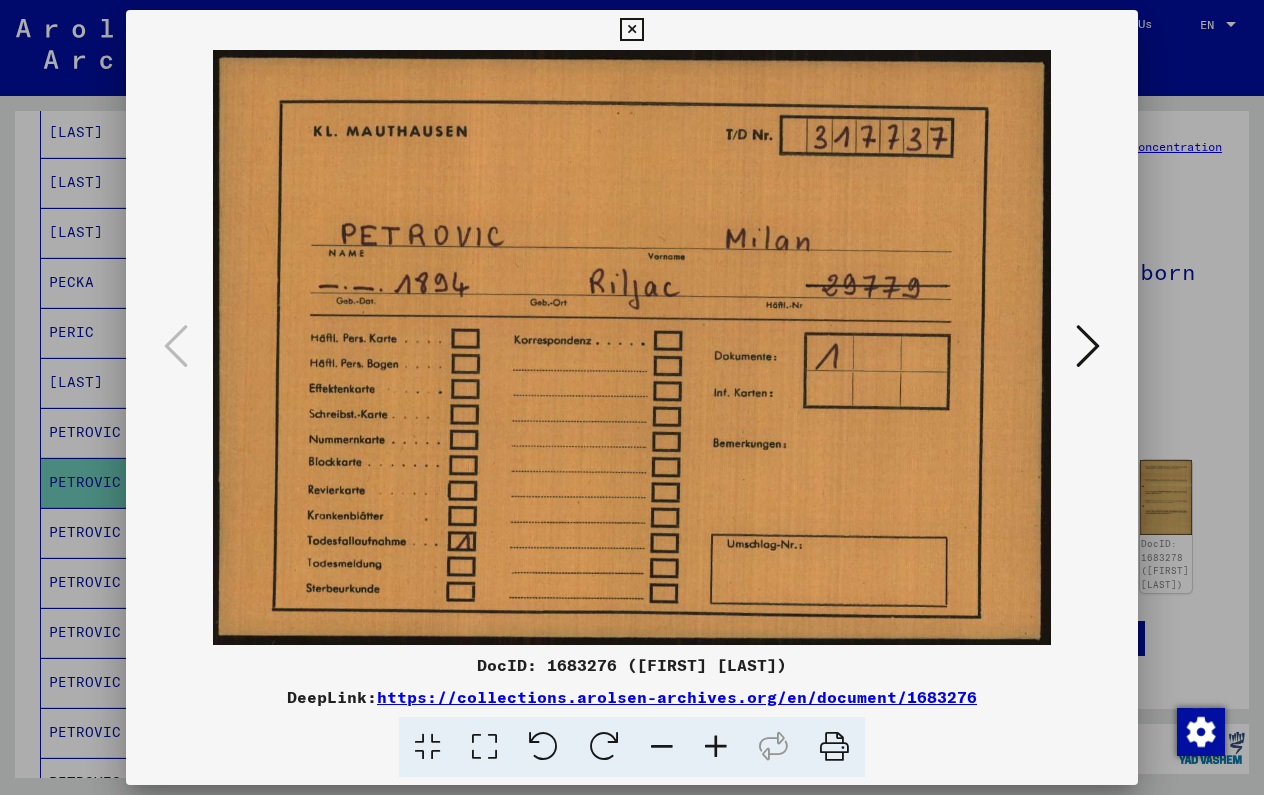 click at bounding box center (1088, 347) 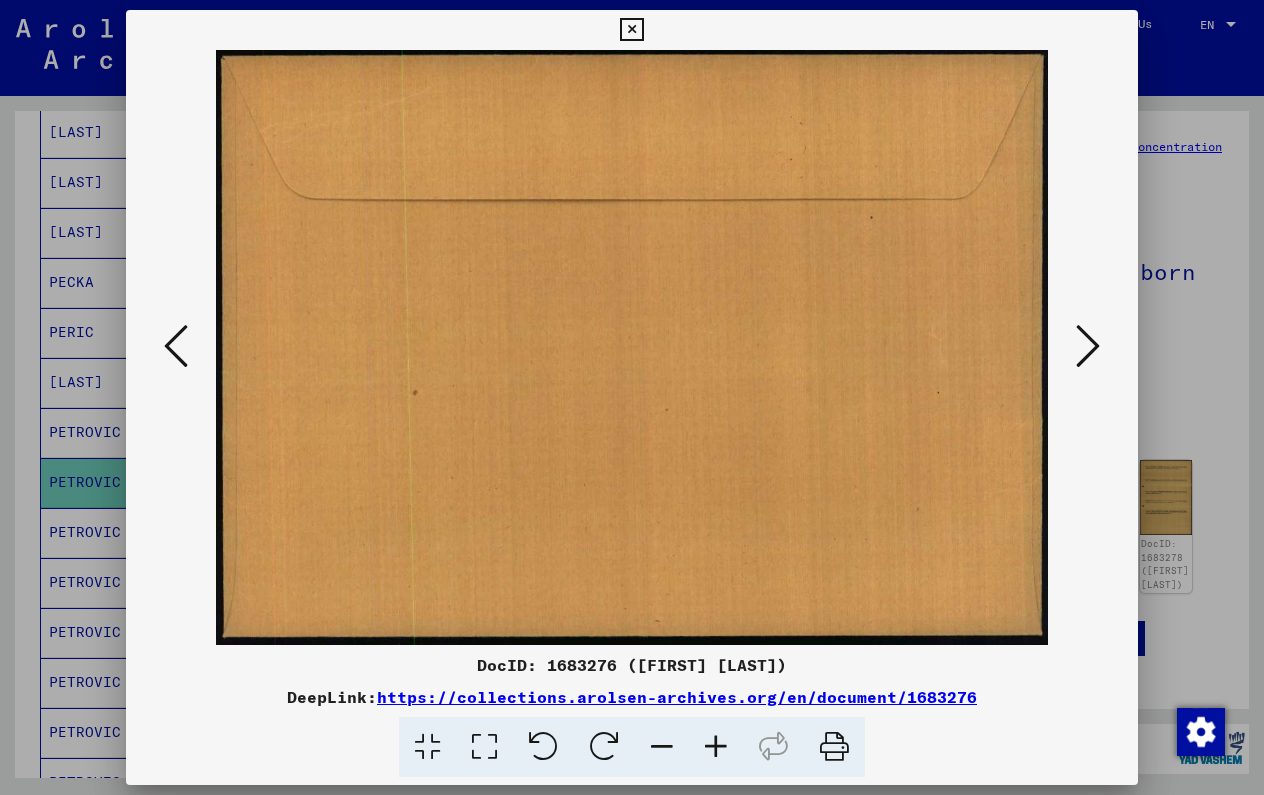 click at bounding box center (1088, 346) 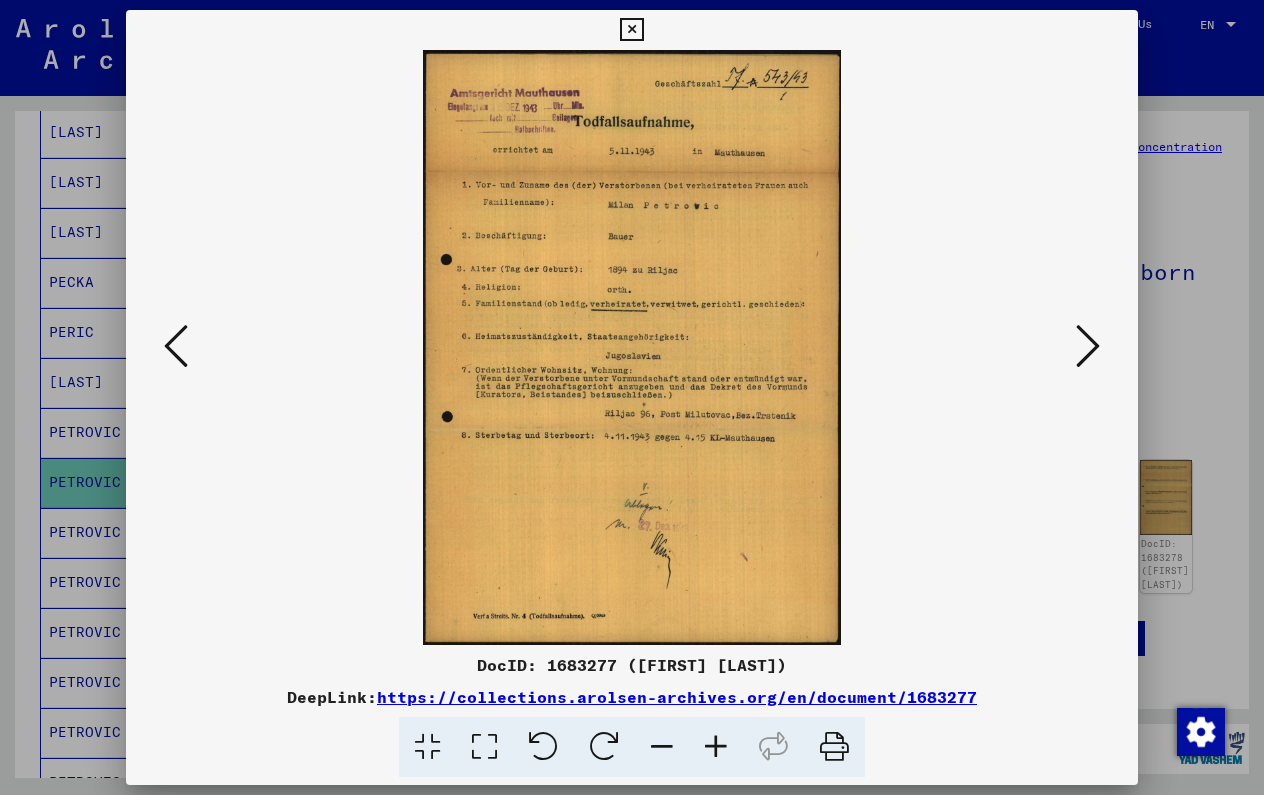 click at bounding box center [1088, 346] 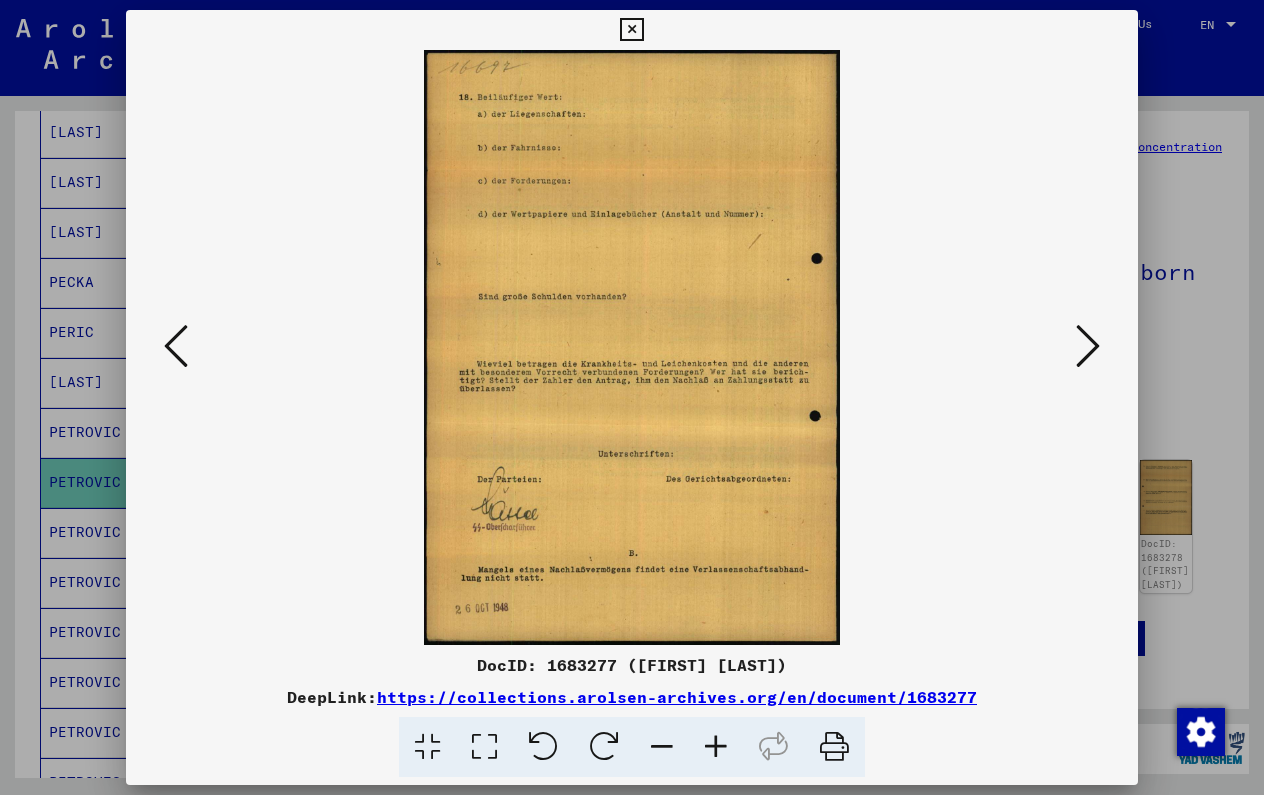 click at bounding box center (1088, 346) 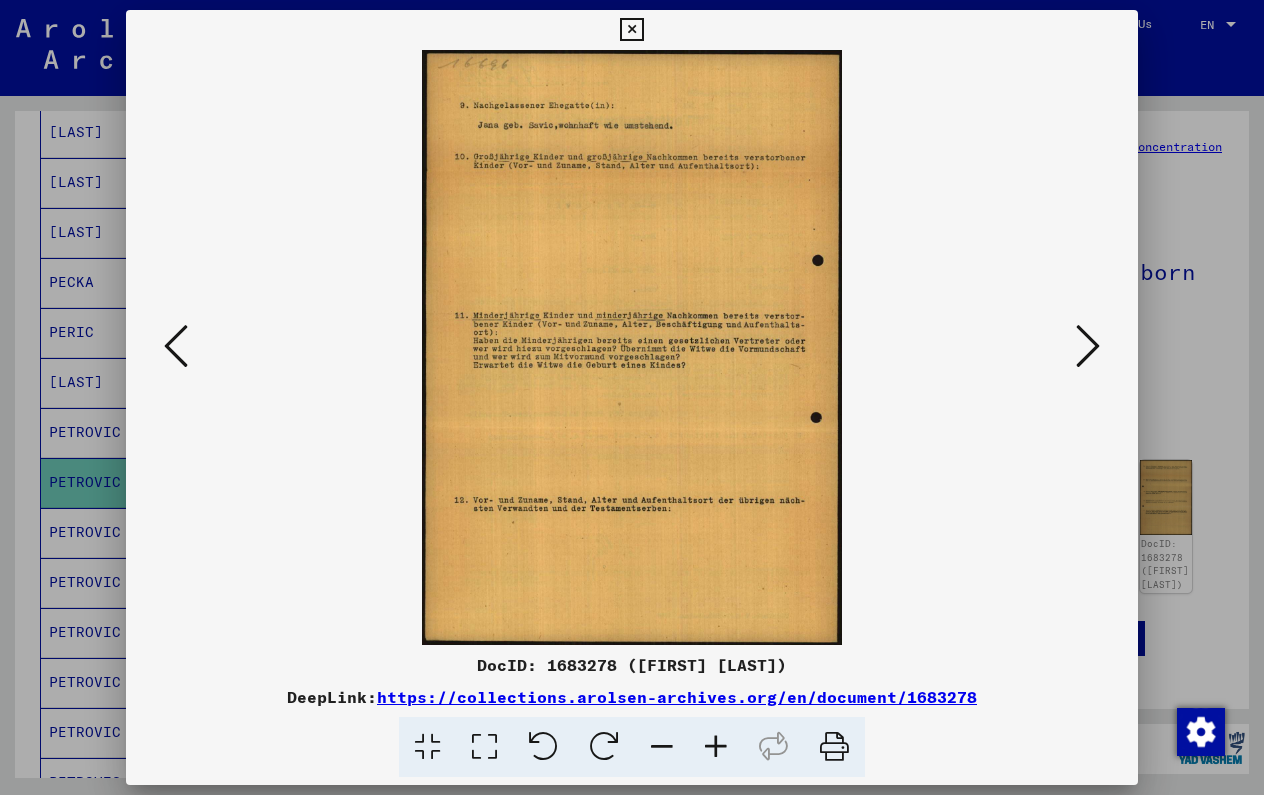 click at bounding box center [1088, 346] 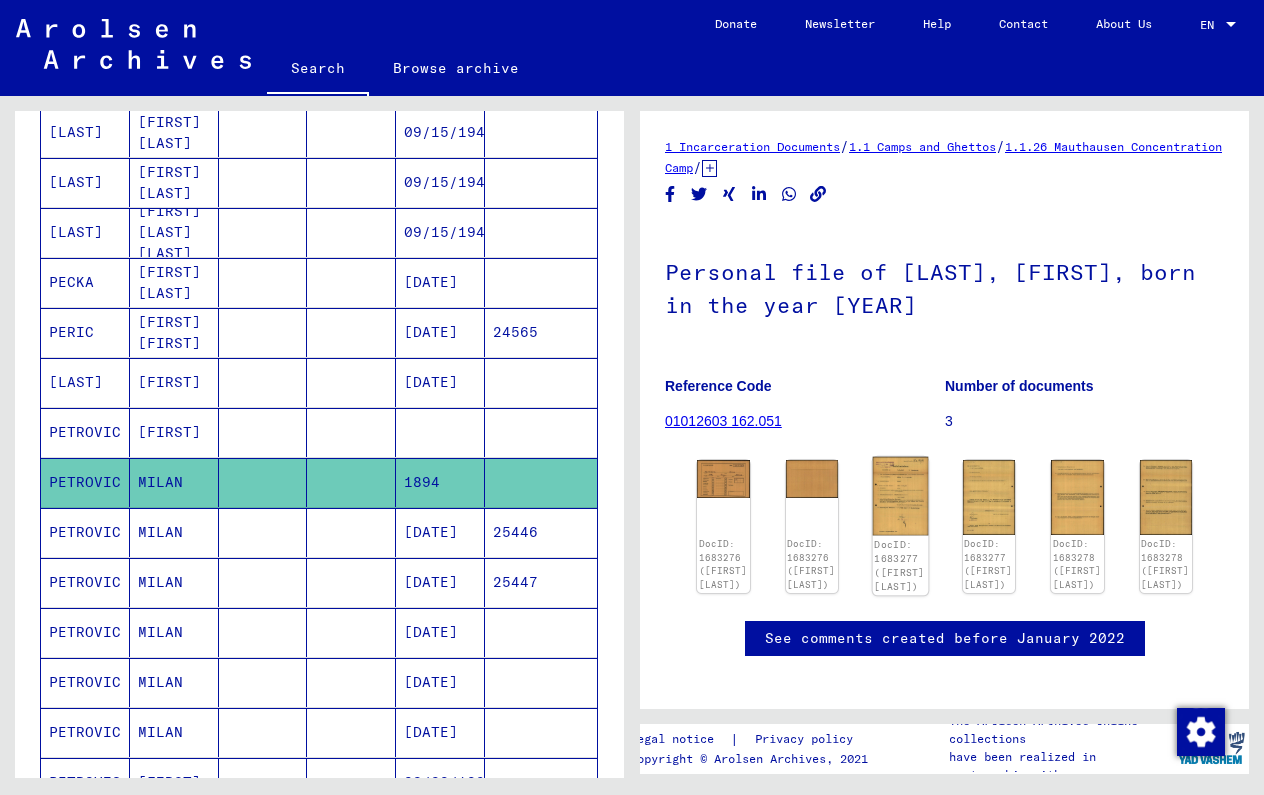 click 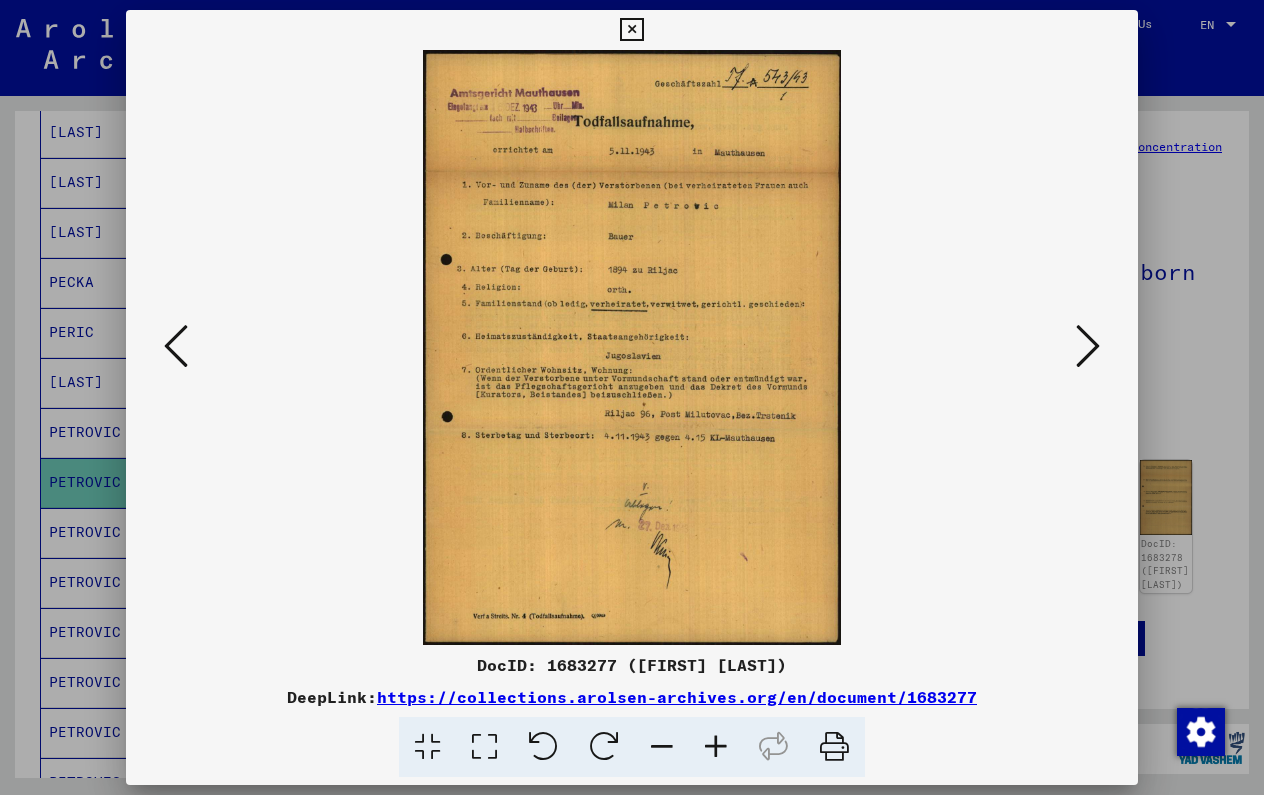 click at bounding box center (631, 347) 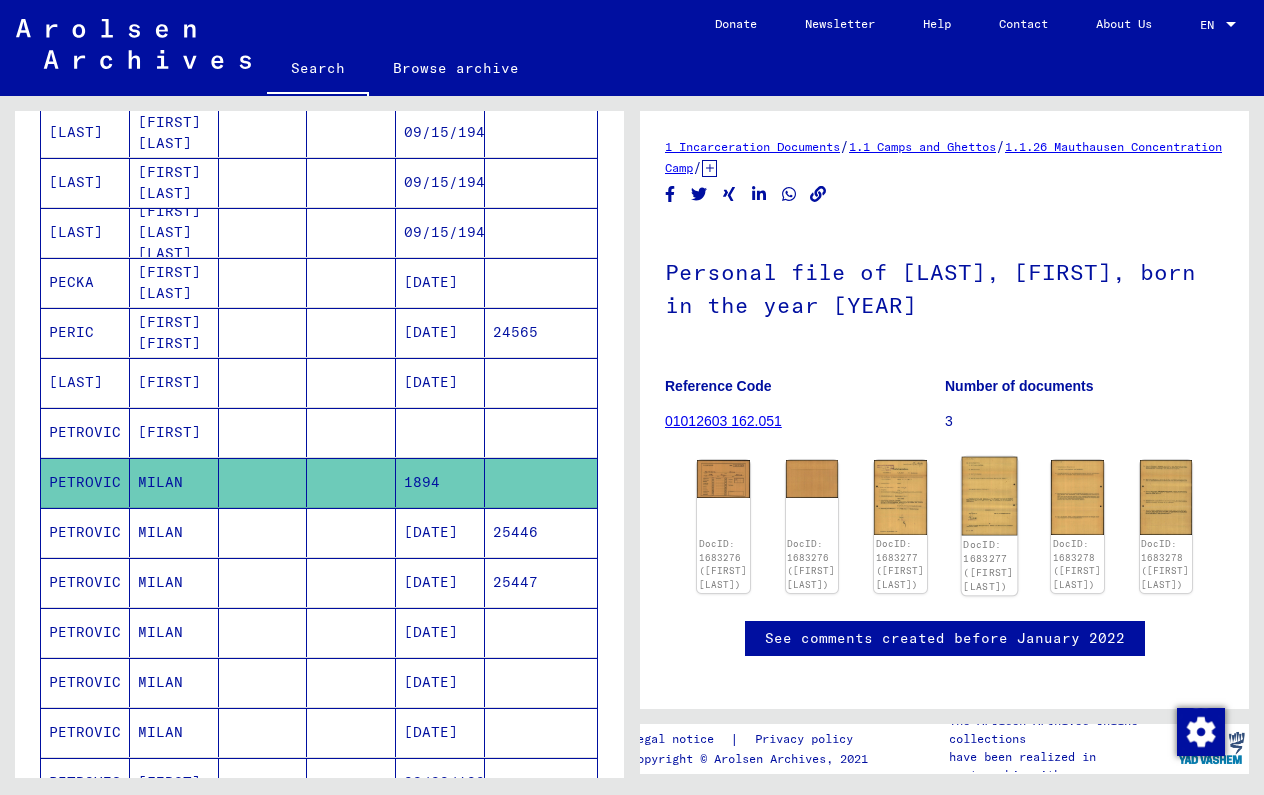 click 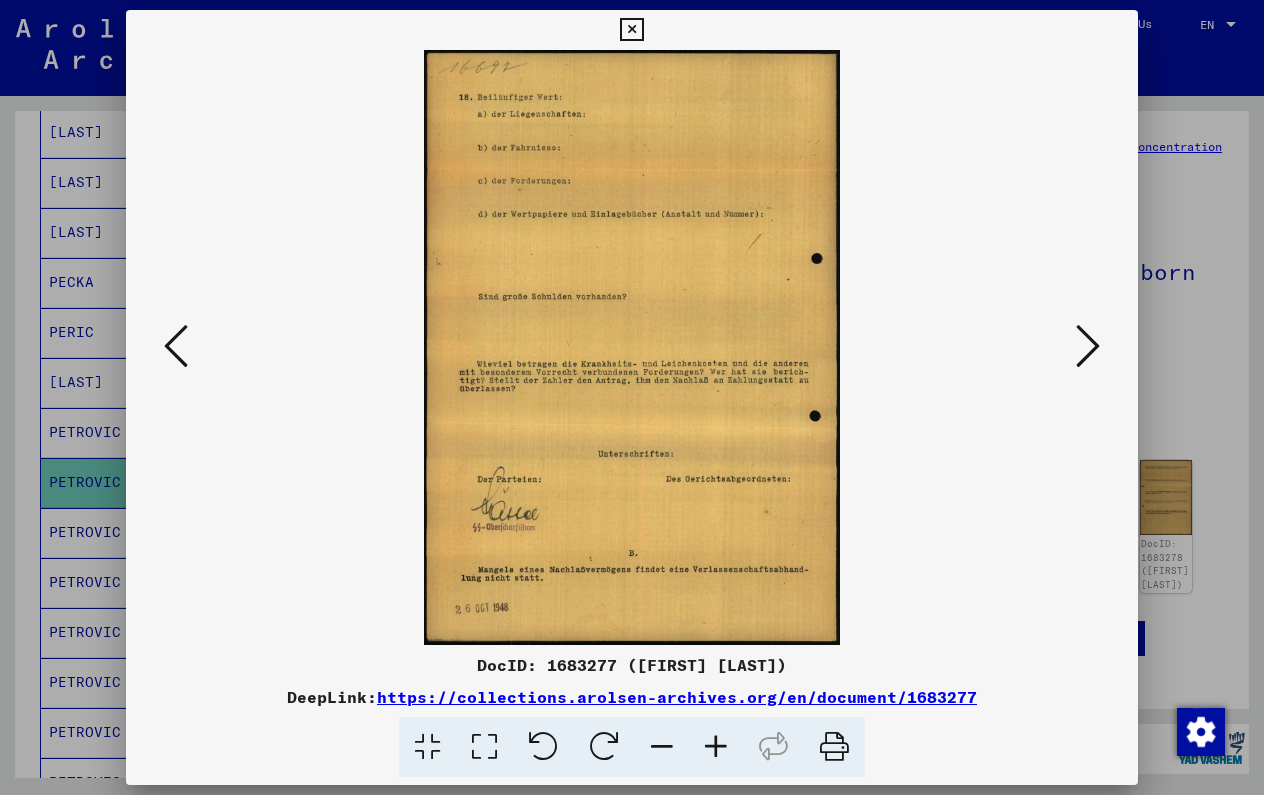 type 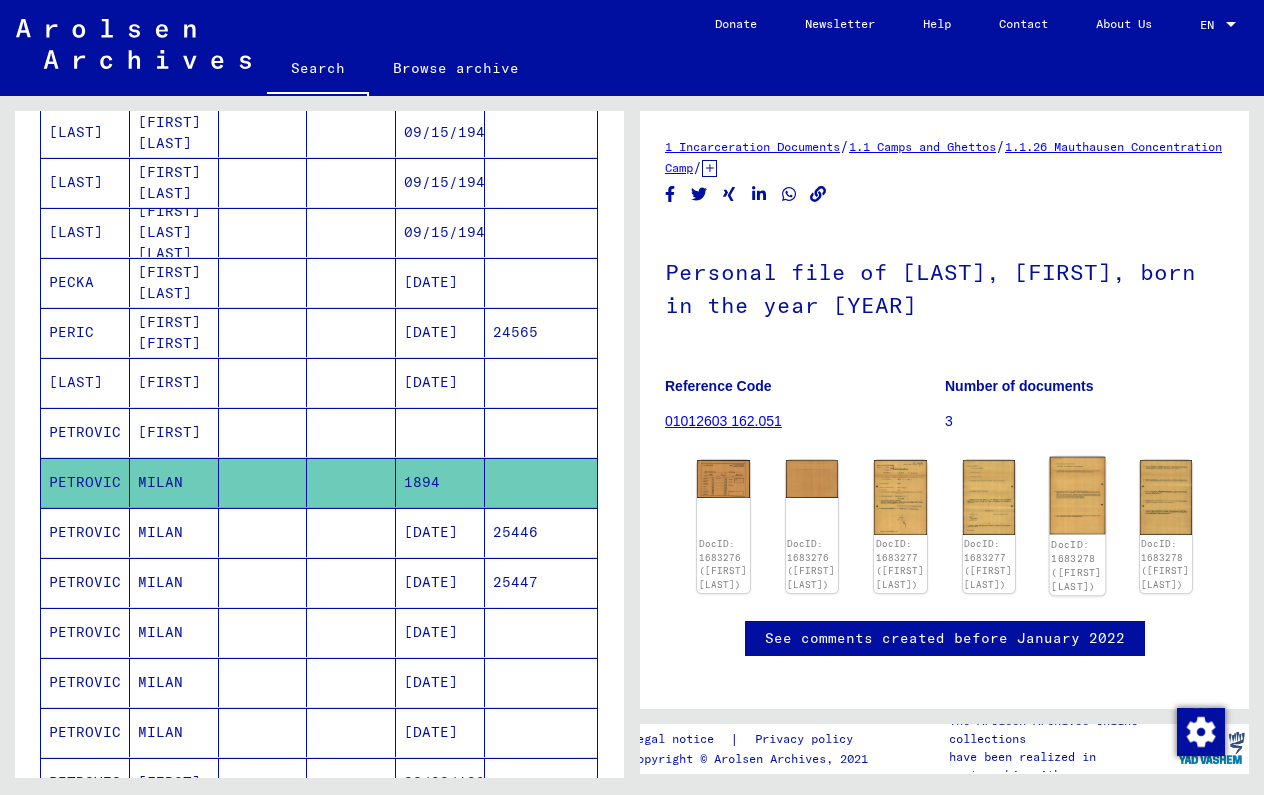 click 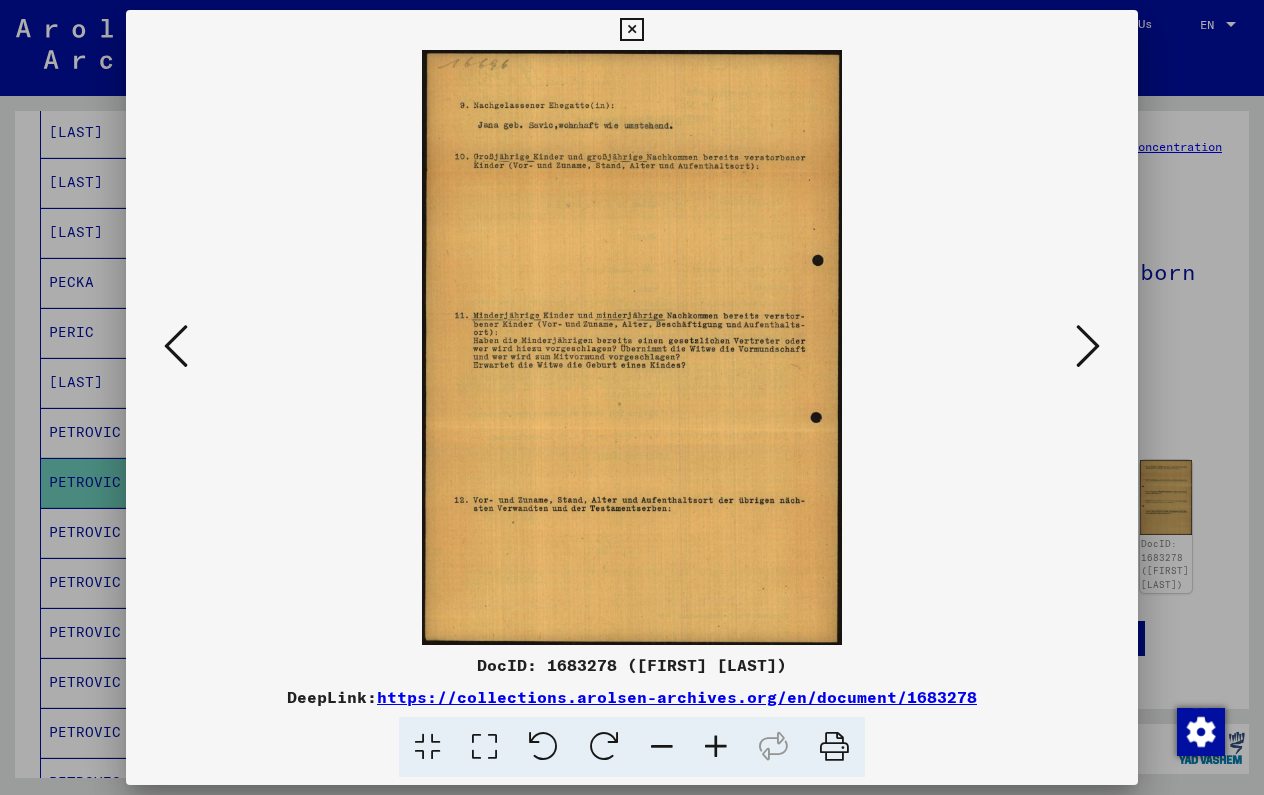 type 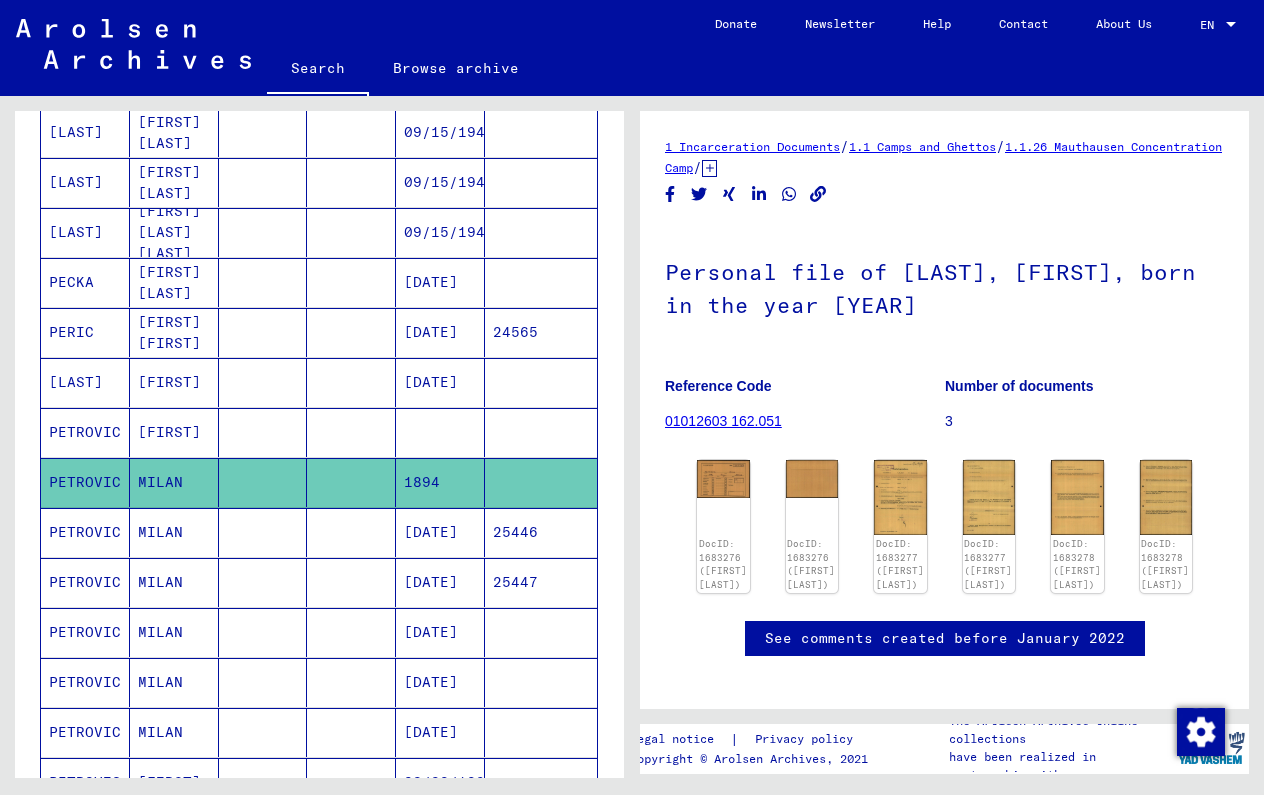 click 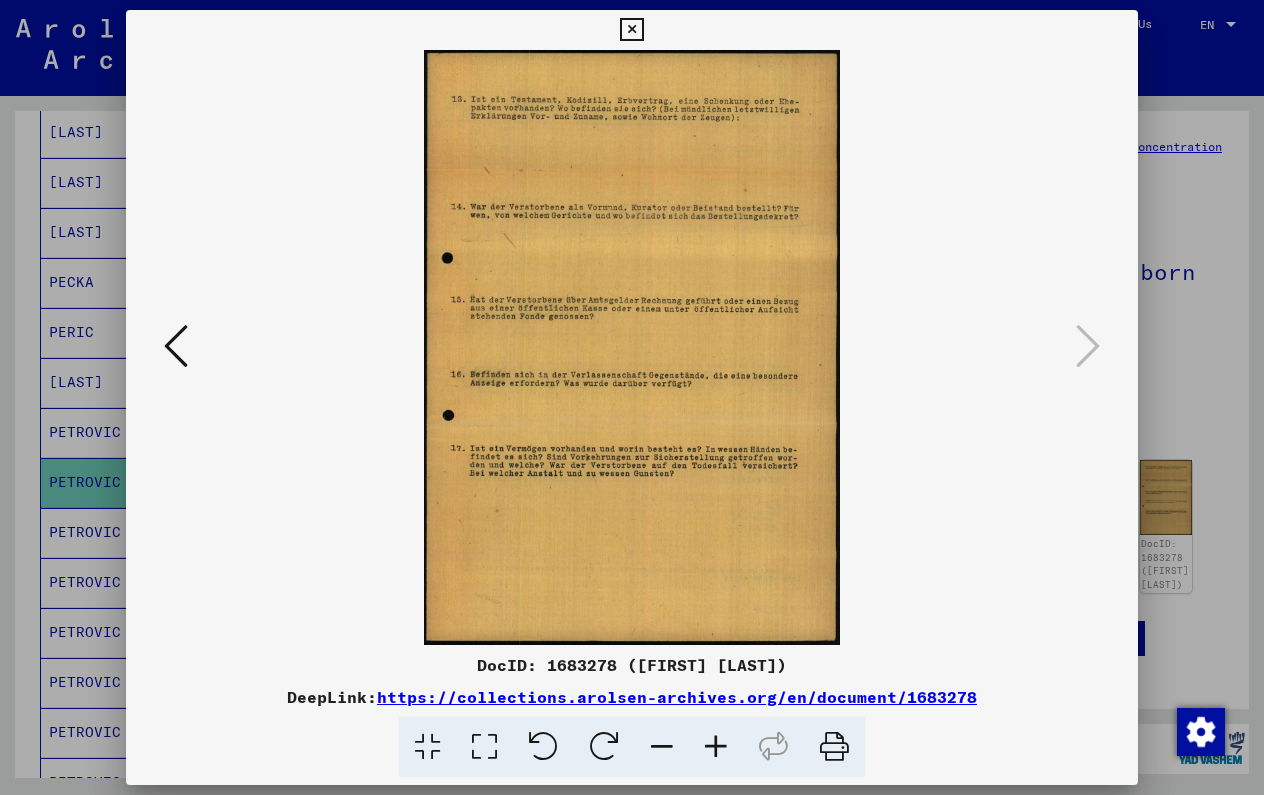 type 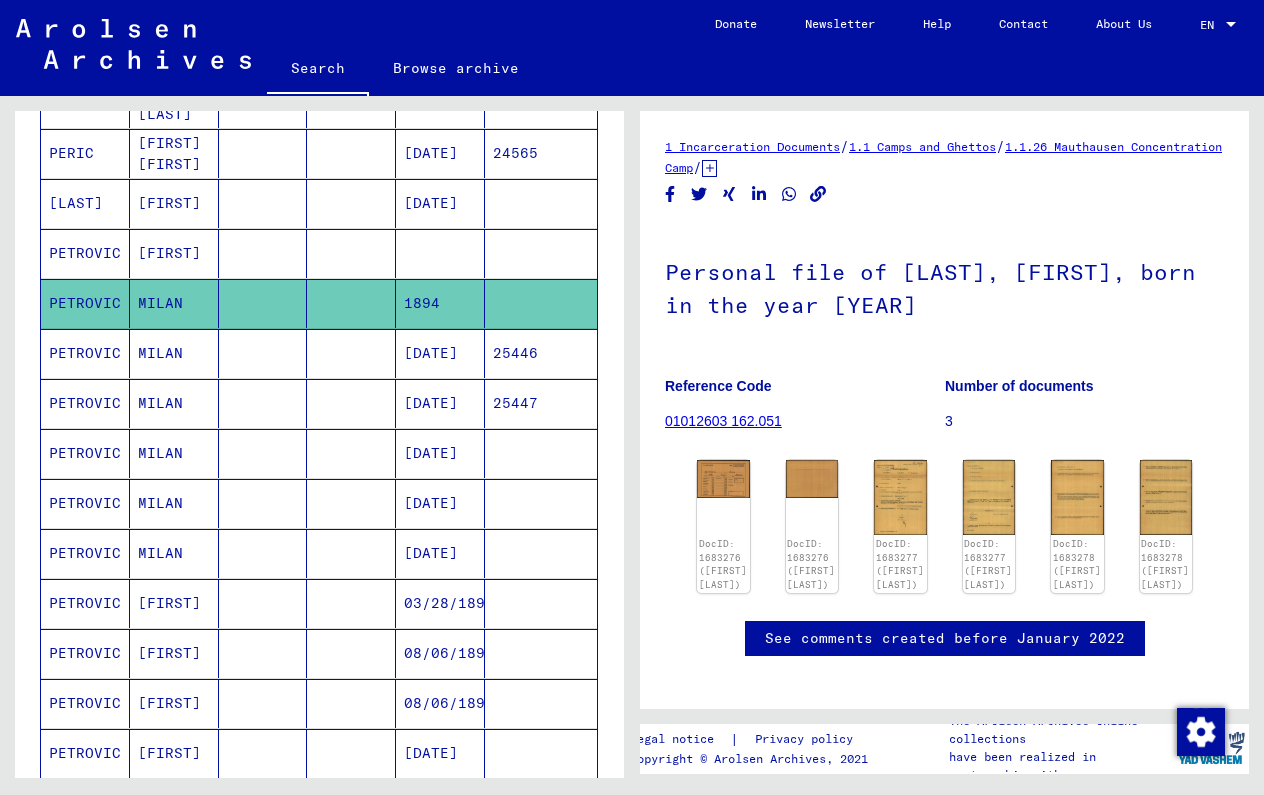 scroll, scrollTop: 869, scrollLeft: 0, axis: vertical 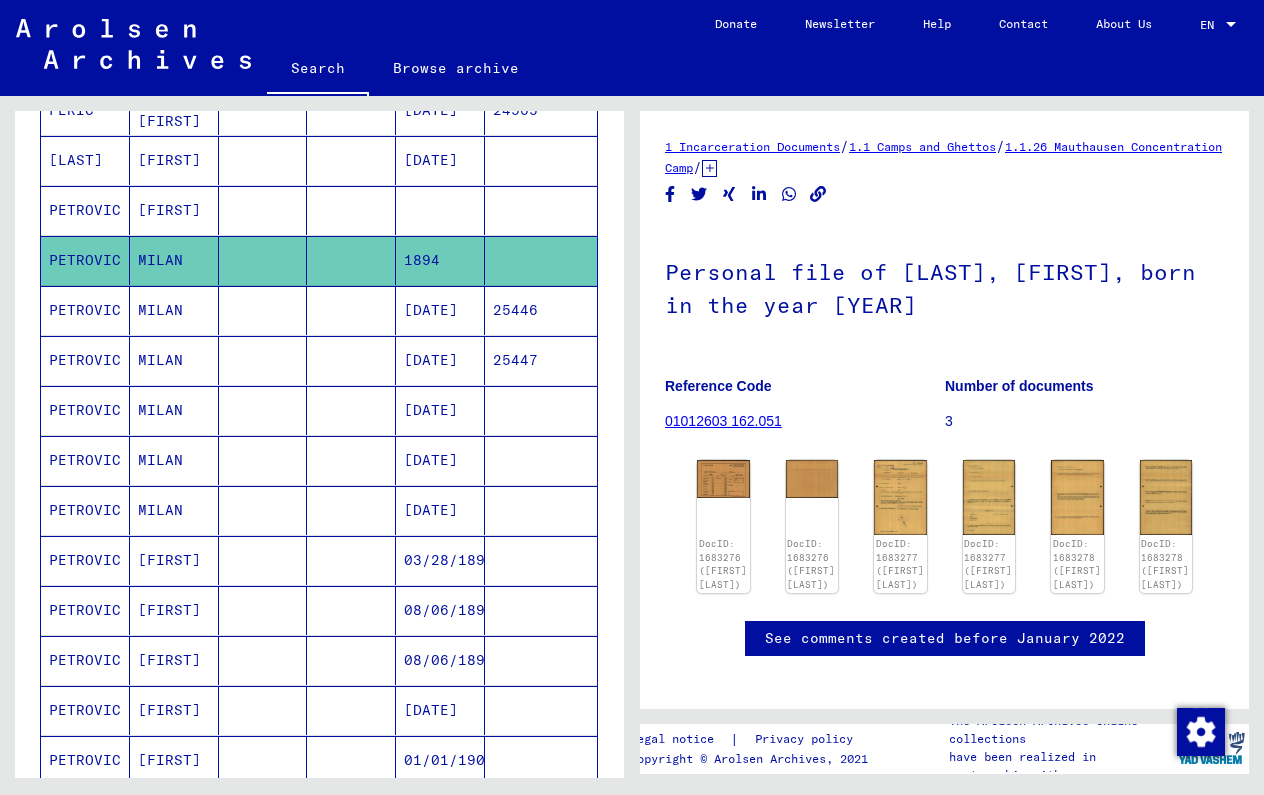 click on "[DATE]" at bounding box center (440, 460) 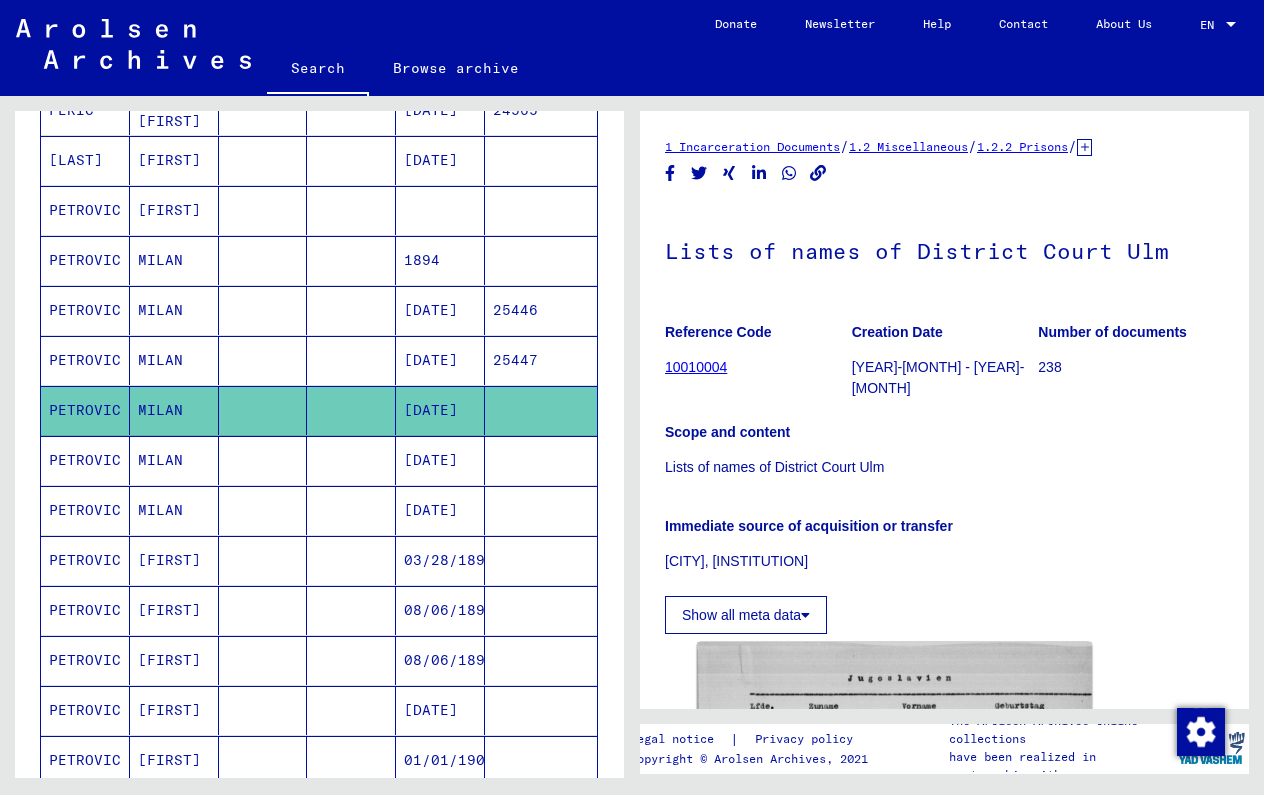 scroll, scrollTop: 0, scrollLeft: 0, axis: both 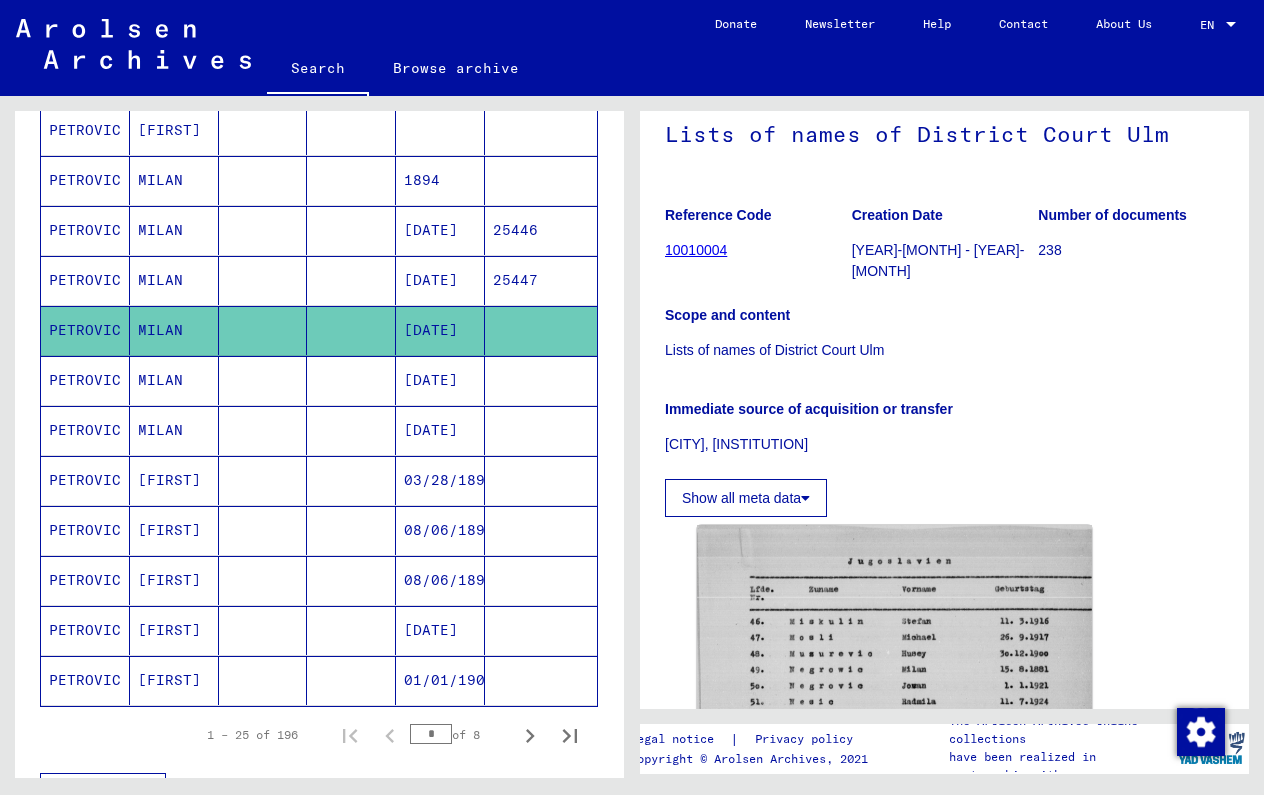click on "[DATE]" at bounding box center (440, 480) 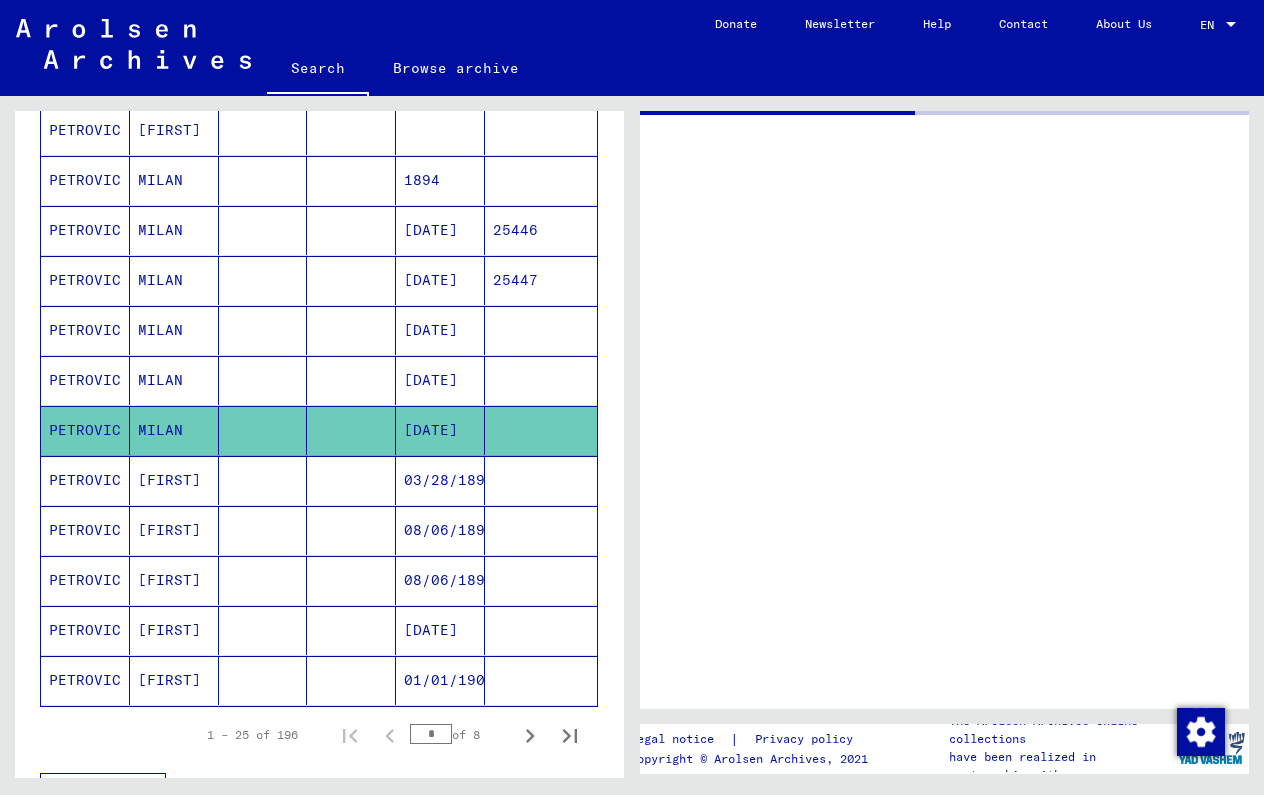 scroll, scrollTop: 0, scrollLeft: 0, axis: both 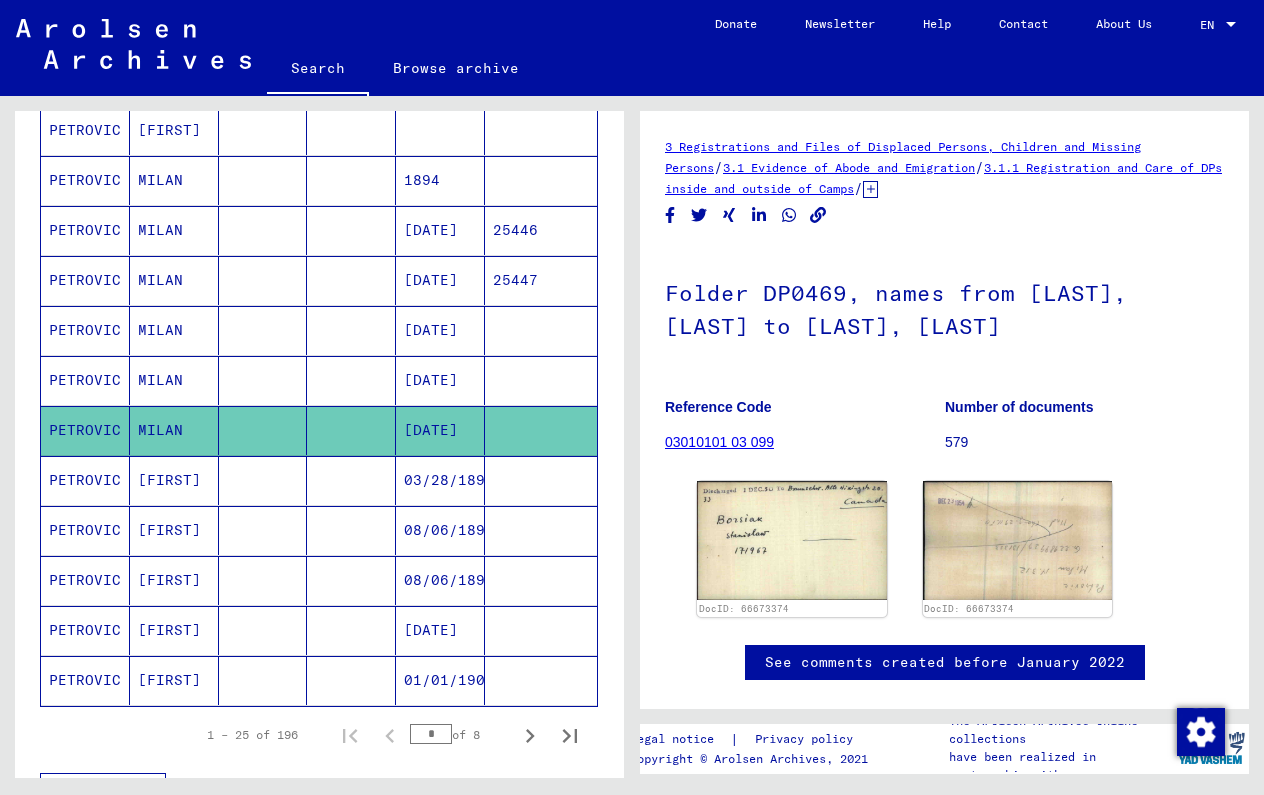 click on "[DATE]" at bounding box center (440, 430) 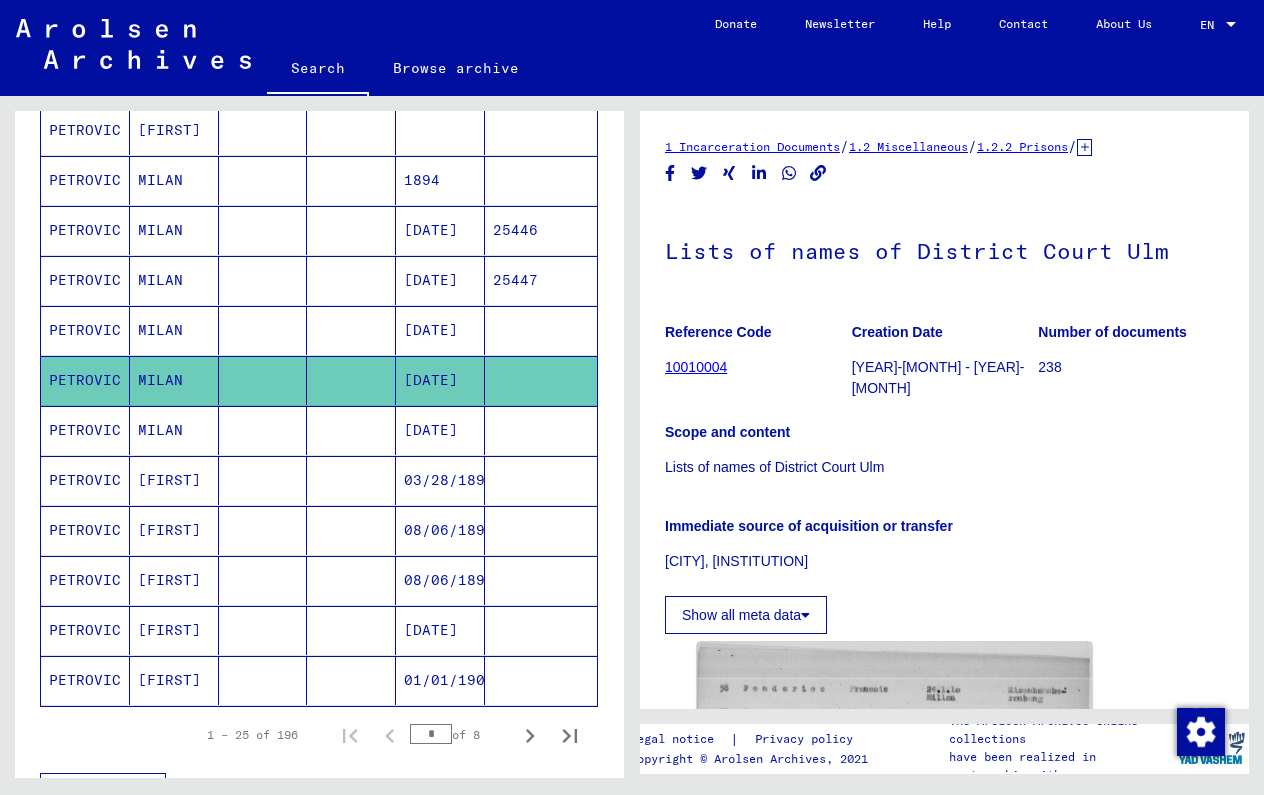 scroll, scrollTop: 0, scrollLeft: 0, axis: both 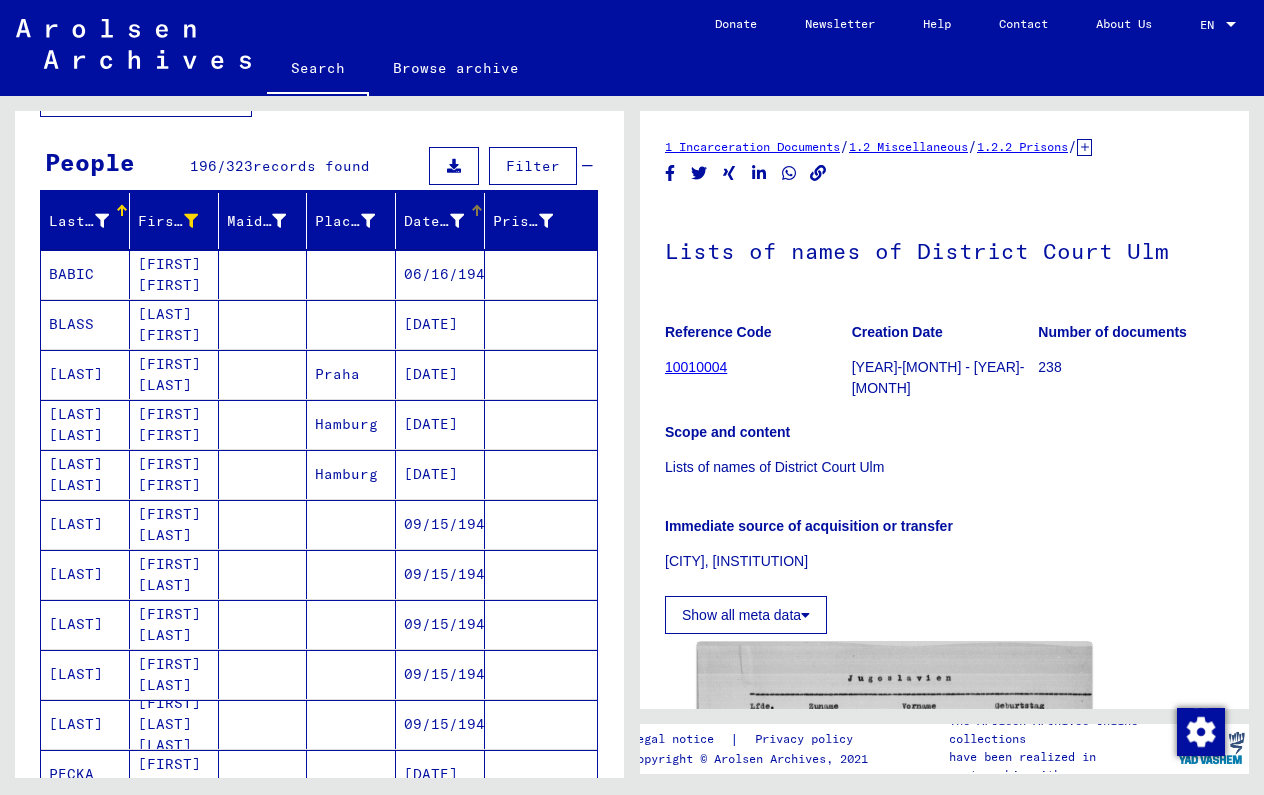click on "Date of Birth" at bounding box center (446, 221) 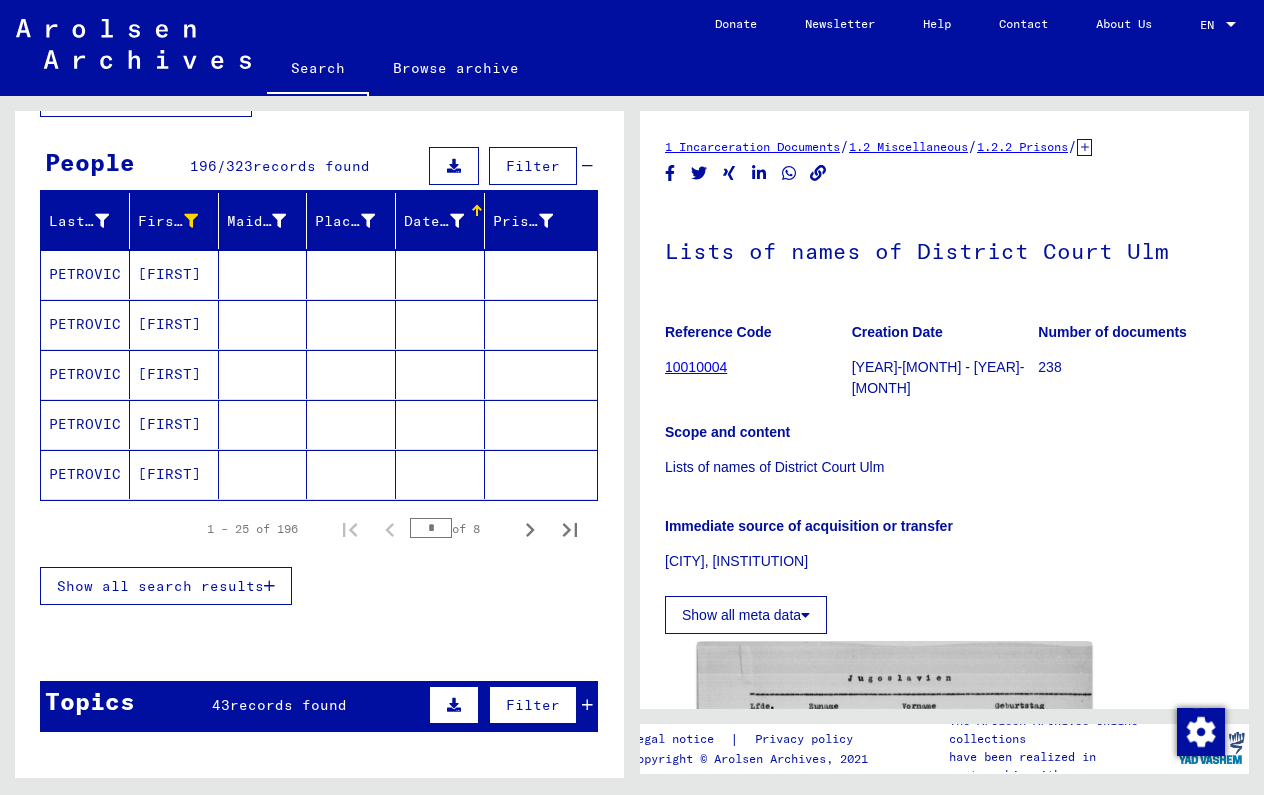 click at bounding box center [457, 221] 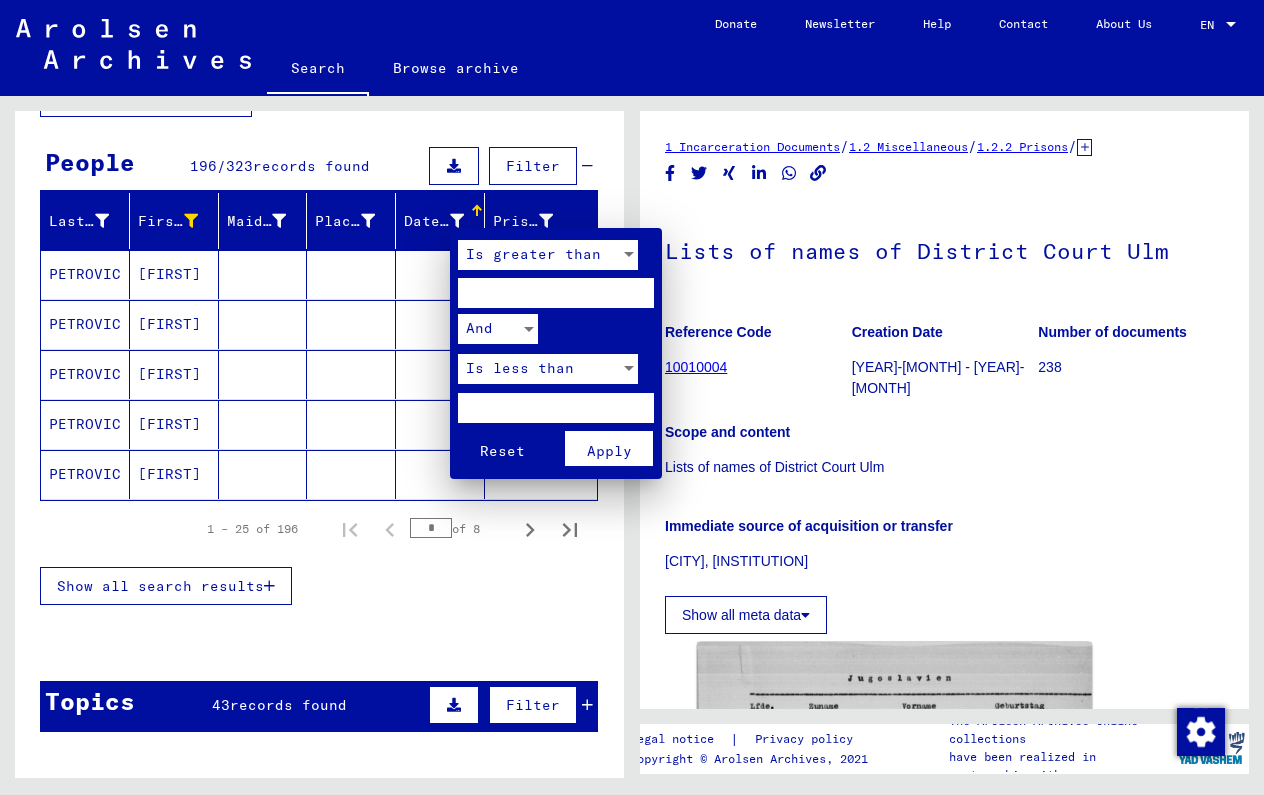 click on "Is greater than" at bounding box center [548, 260] 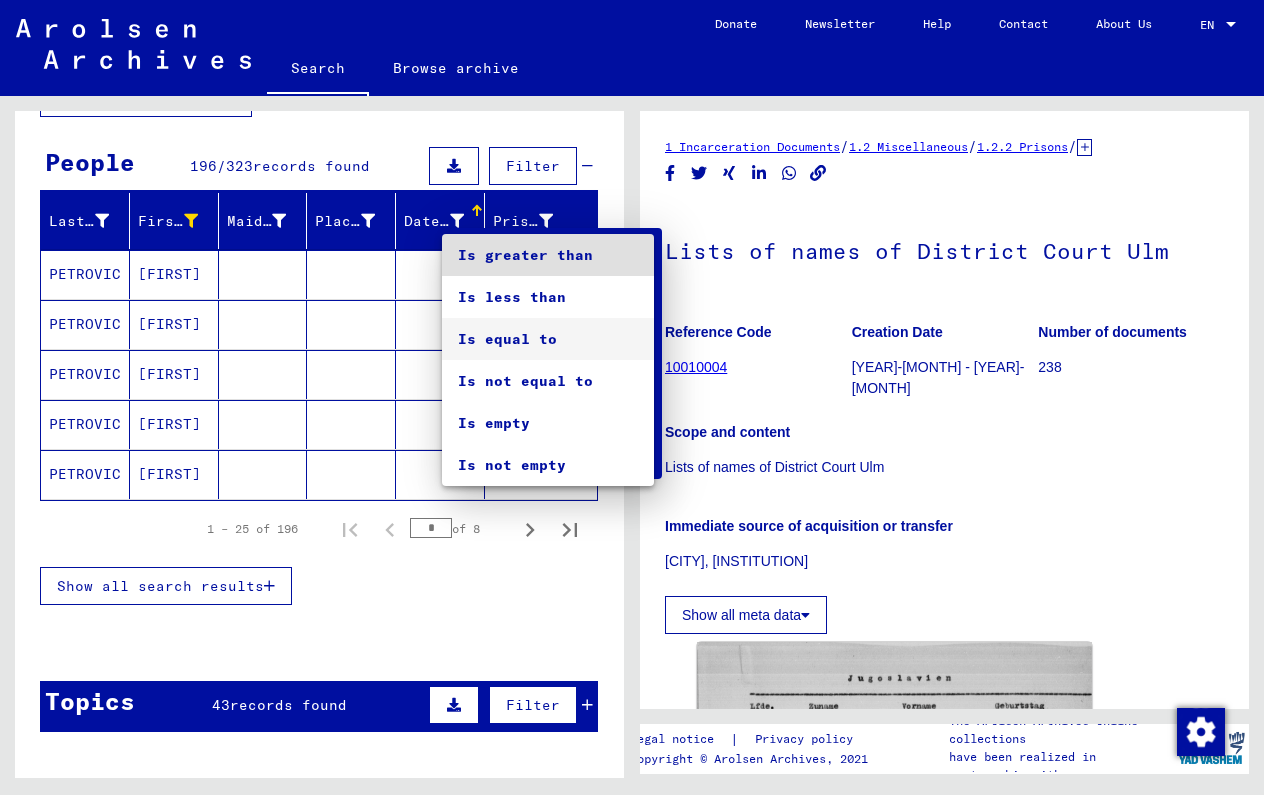 click on "Is equal to" at bounding box center [548, 339] 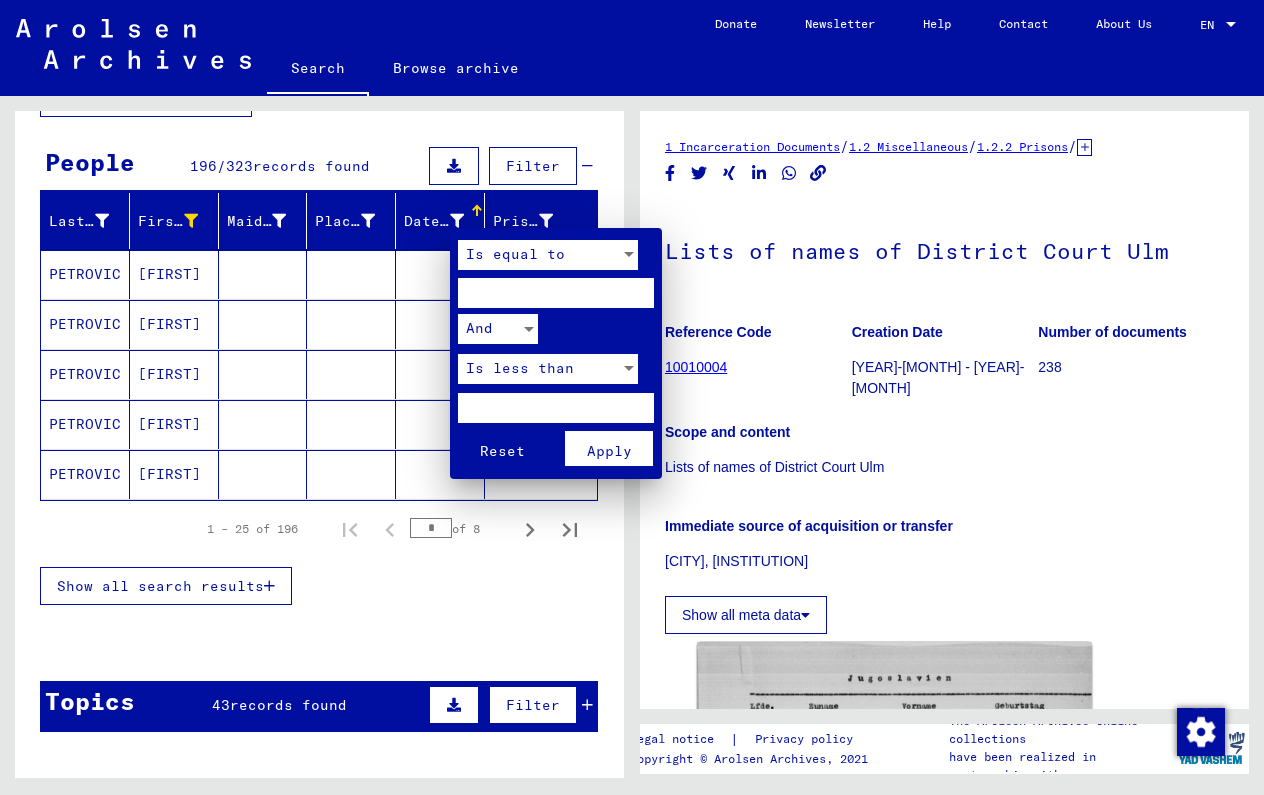 click at bounding box center (556, 293) 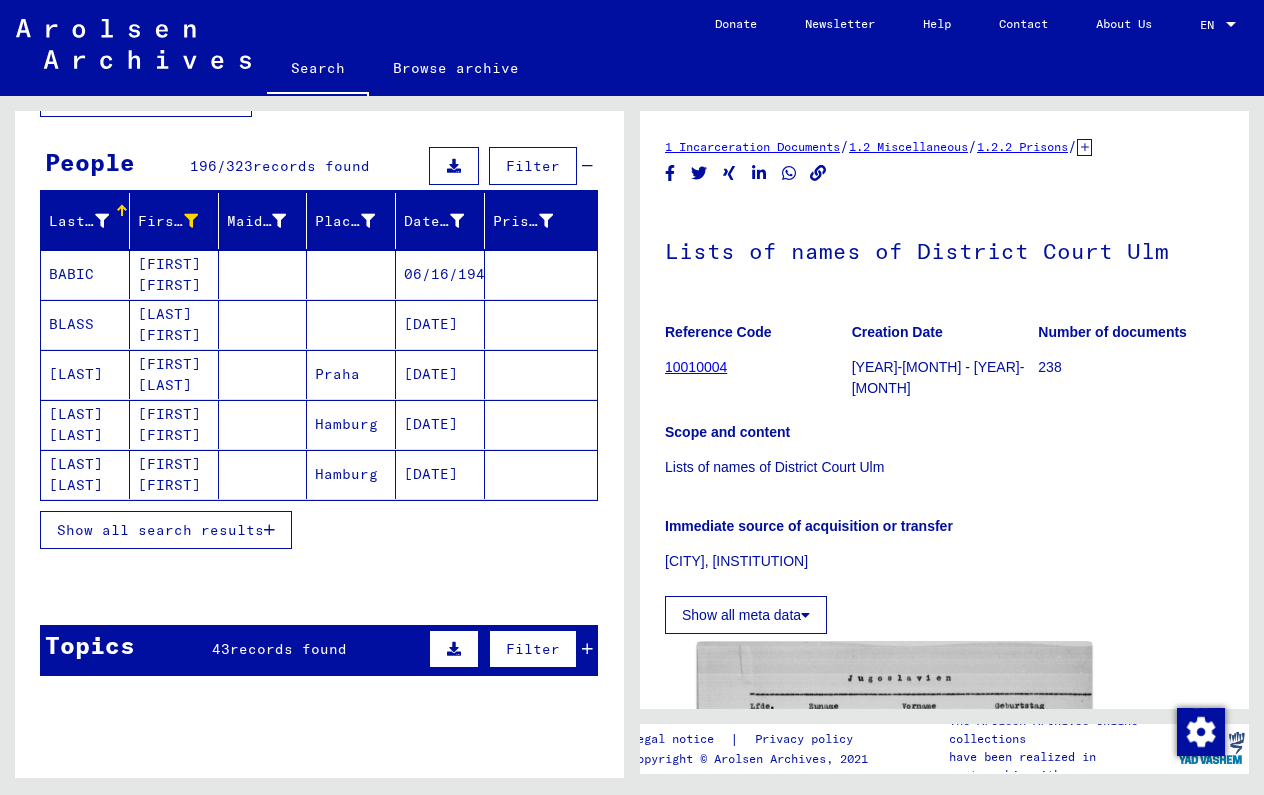 click on "Show all search results" at bounding box center [166, 530] 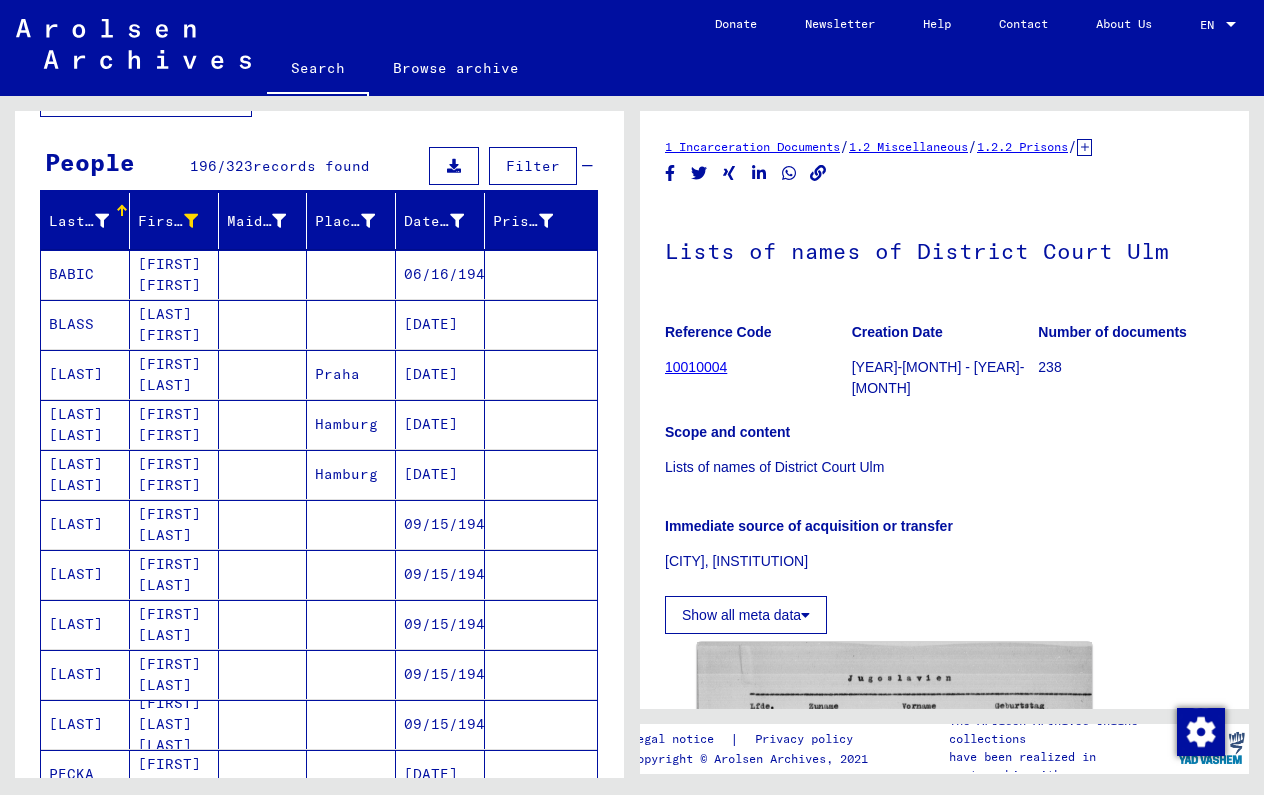 click on "Filter" at bounding box center [533, 166] 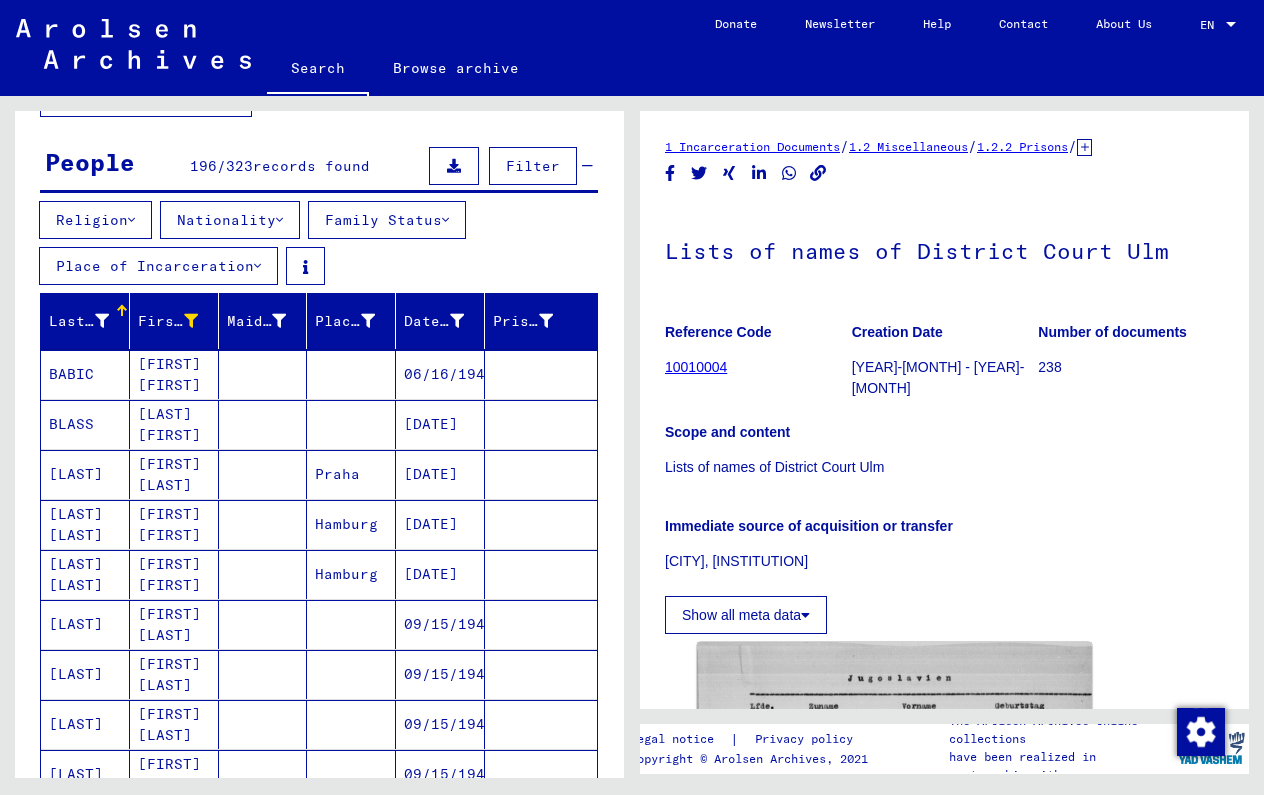 click on "Family Status" at bounding box center [387, 220] 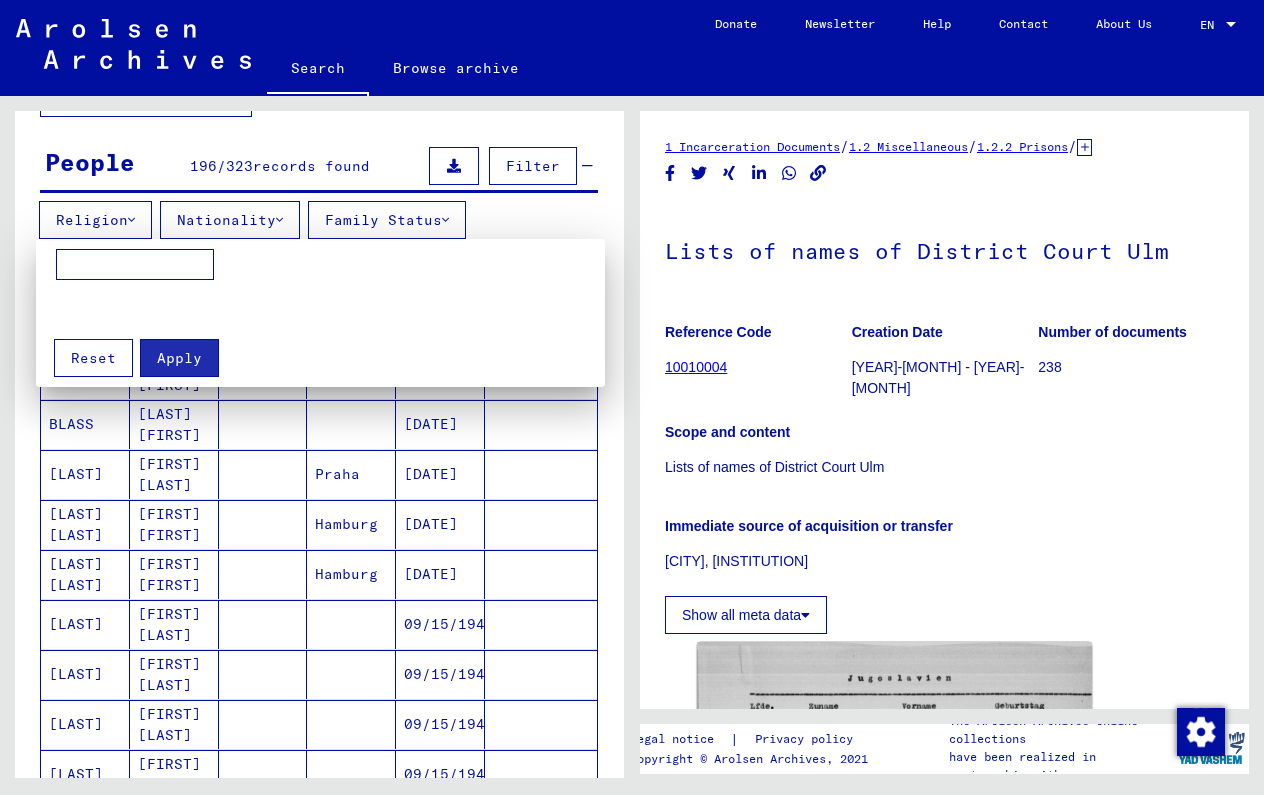 click at bounding box center [632, 397] 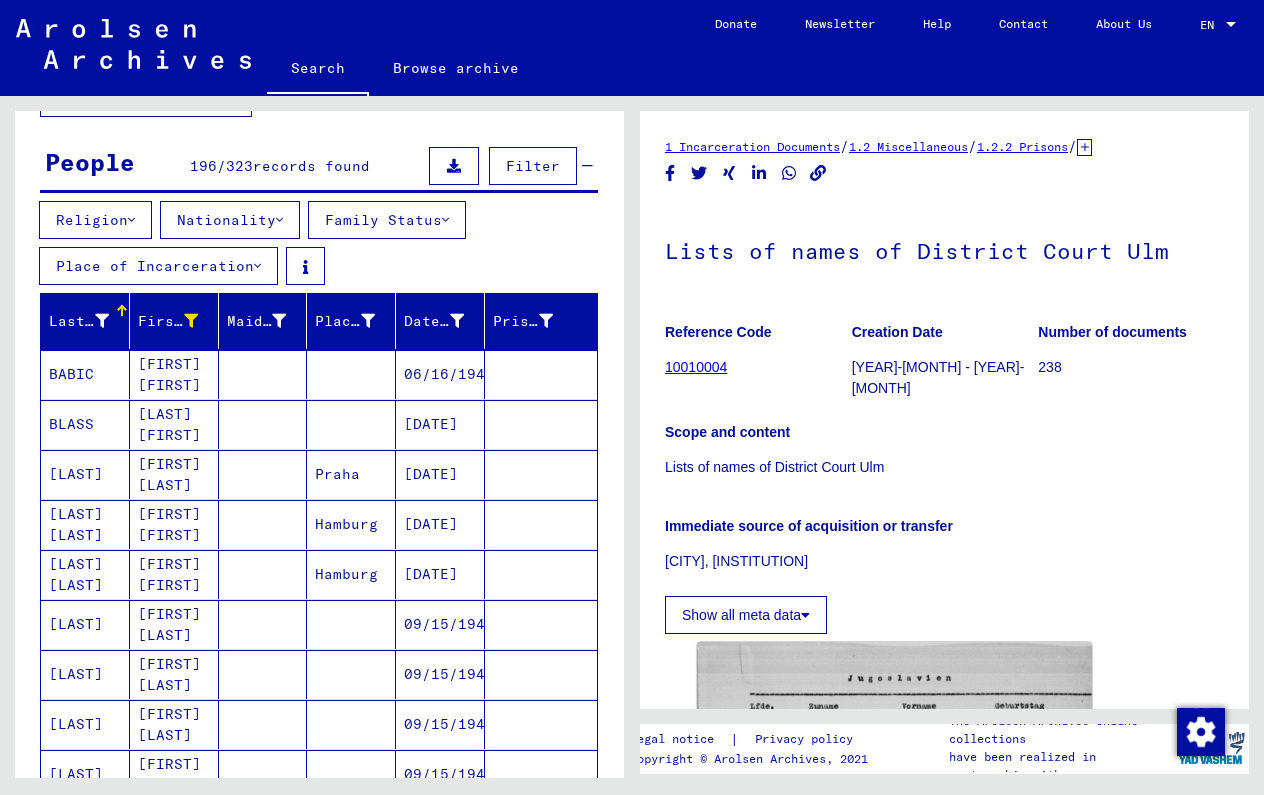 click on "Place of Incarceration" at bounding box center [158, 266] 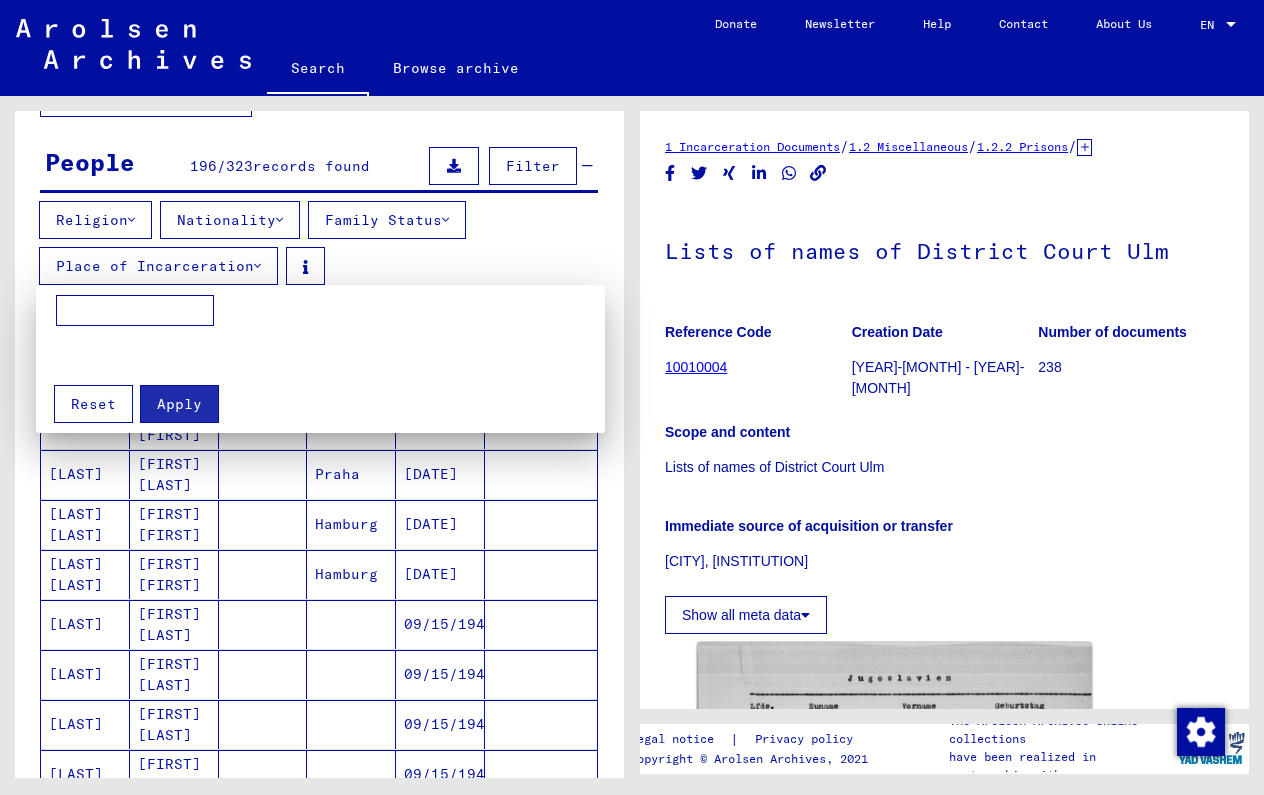 click at bounding box center [632, 397] 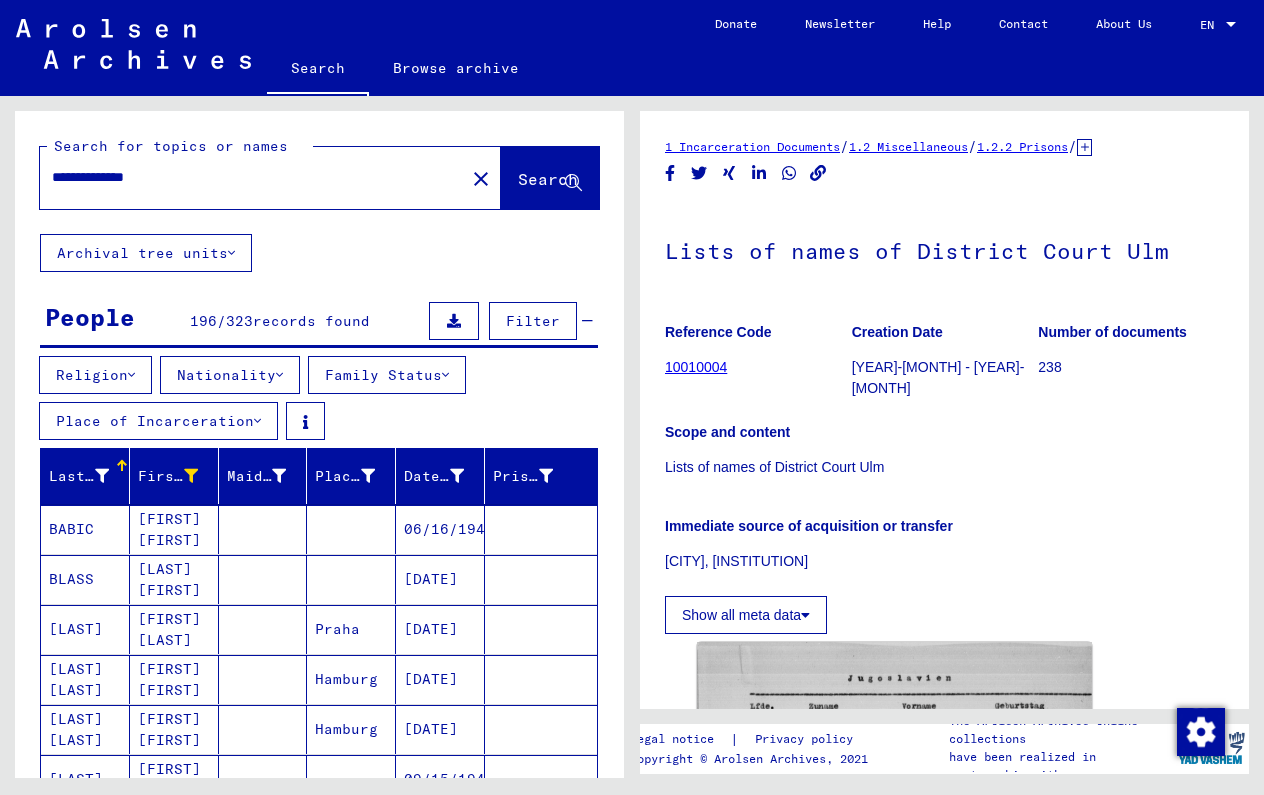 scroll, scrollTop: 0, scrollLeft: 0, axis: both 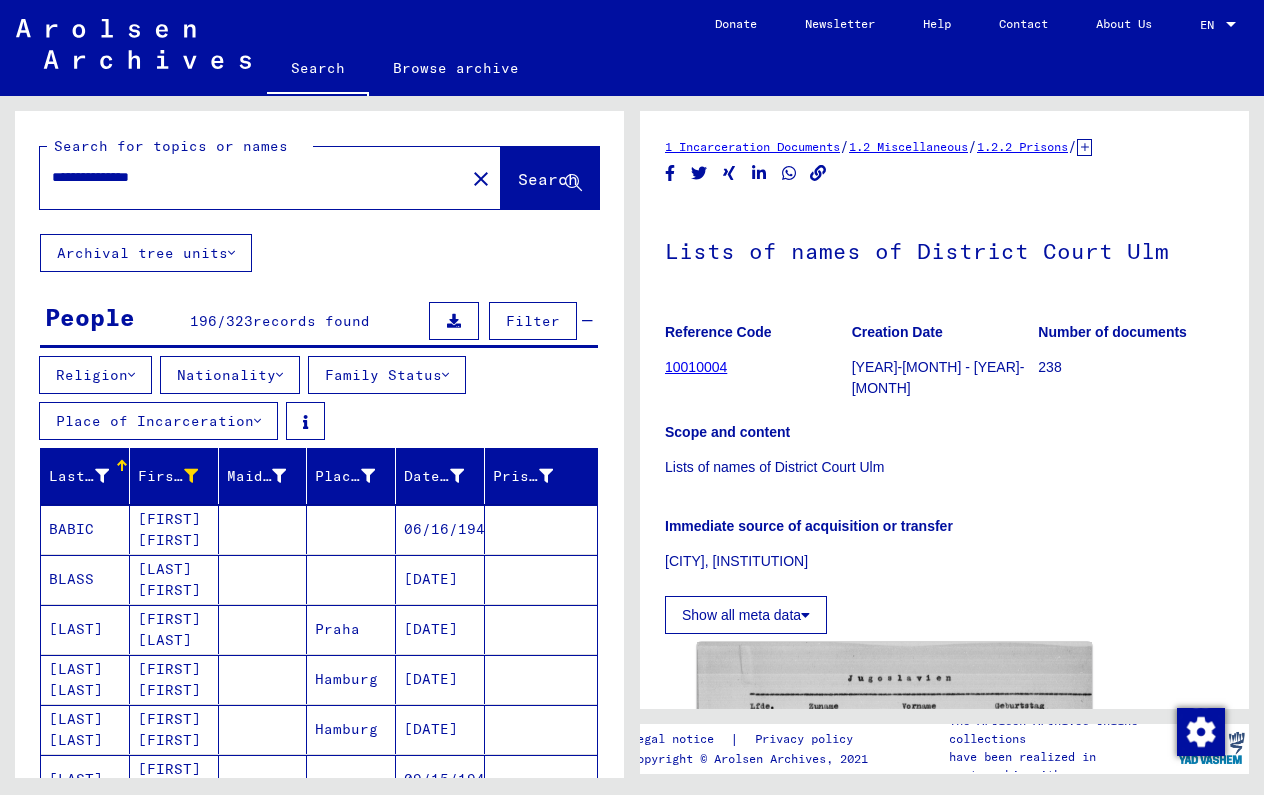 type on "**********" 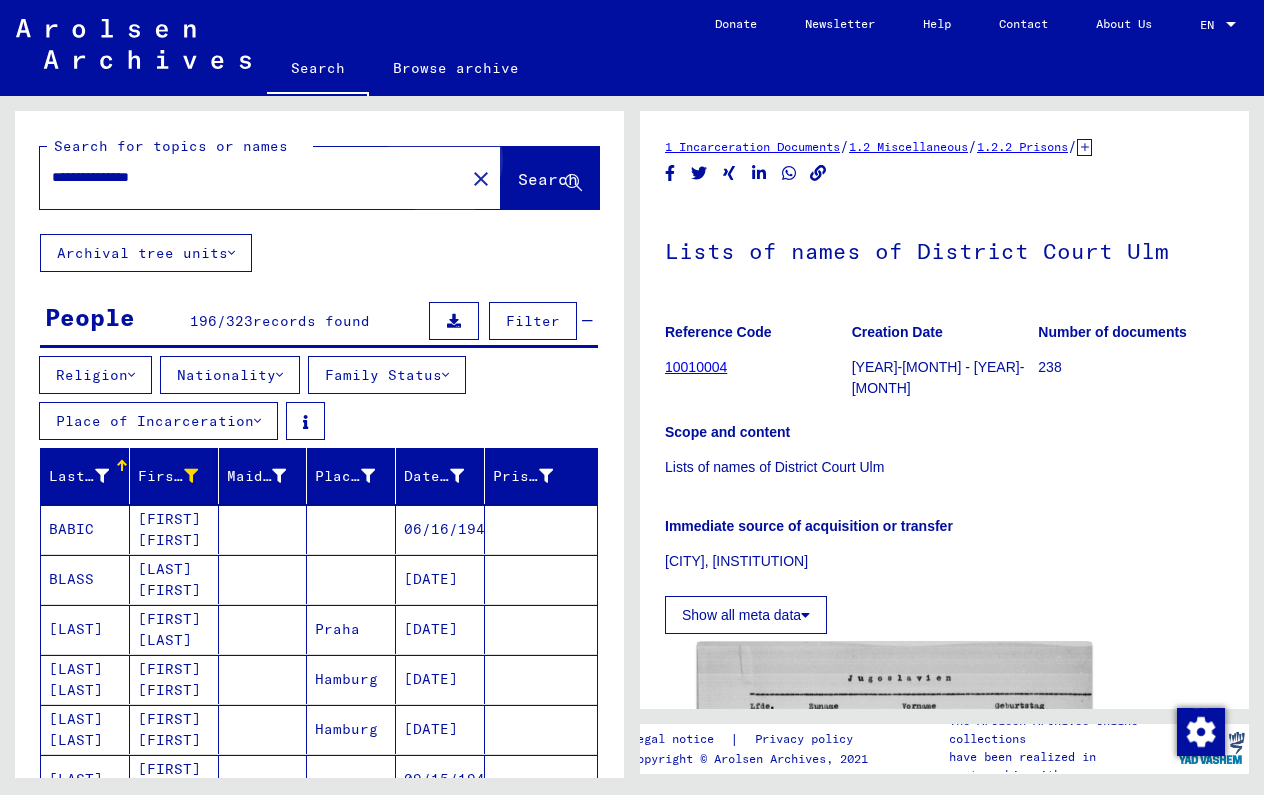 click on "Search" 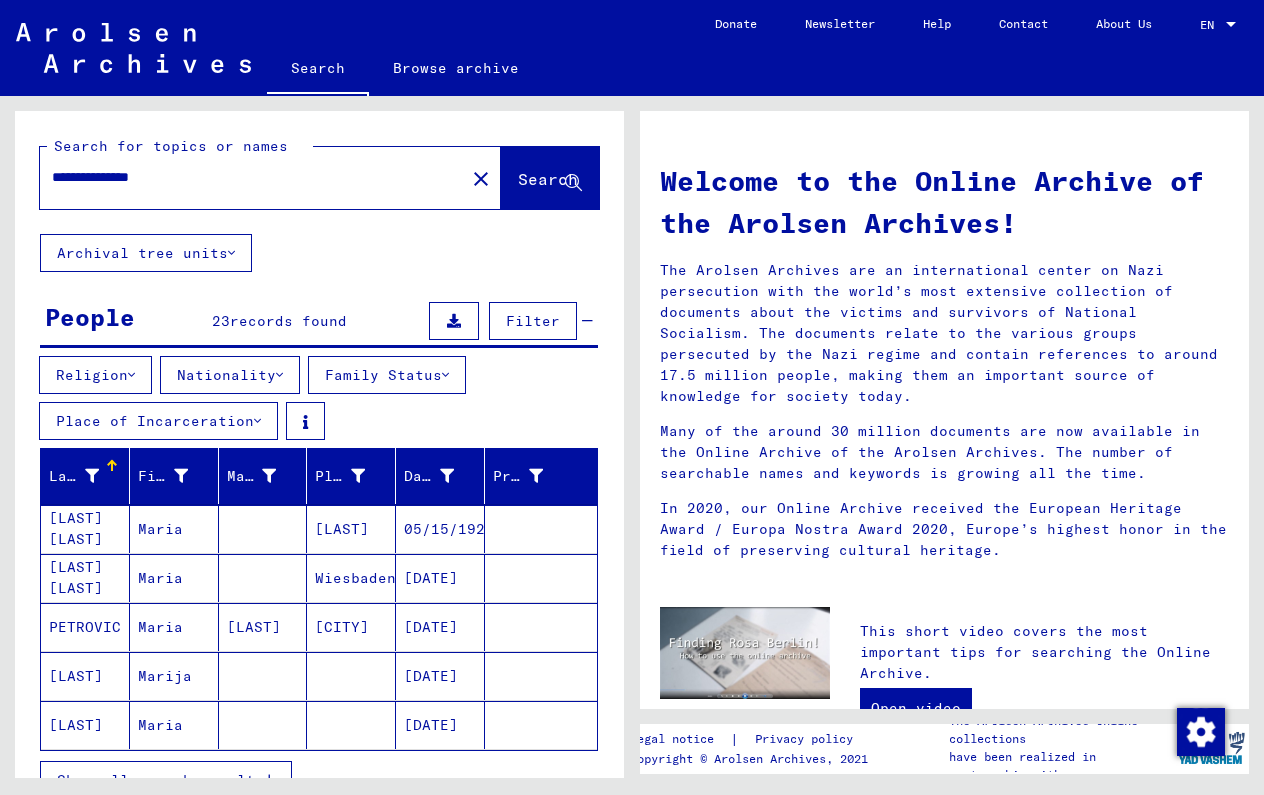 click on "Place of Incarceration" at bounding box center [158, 421] 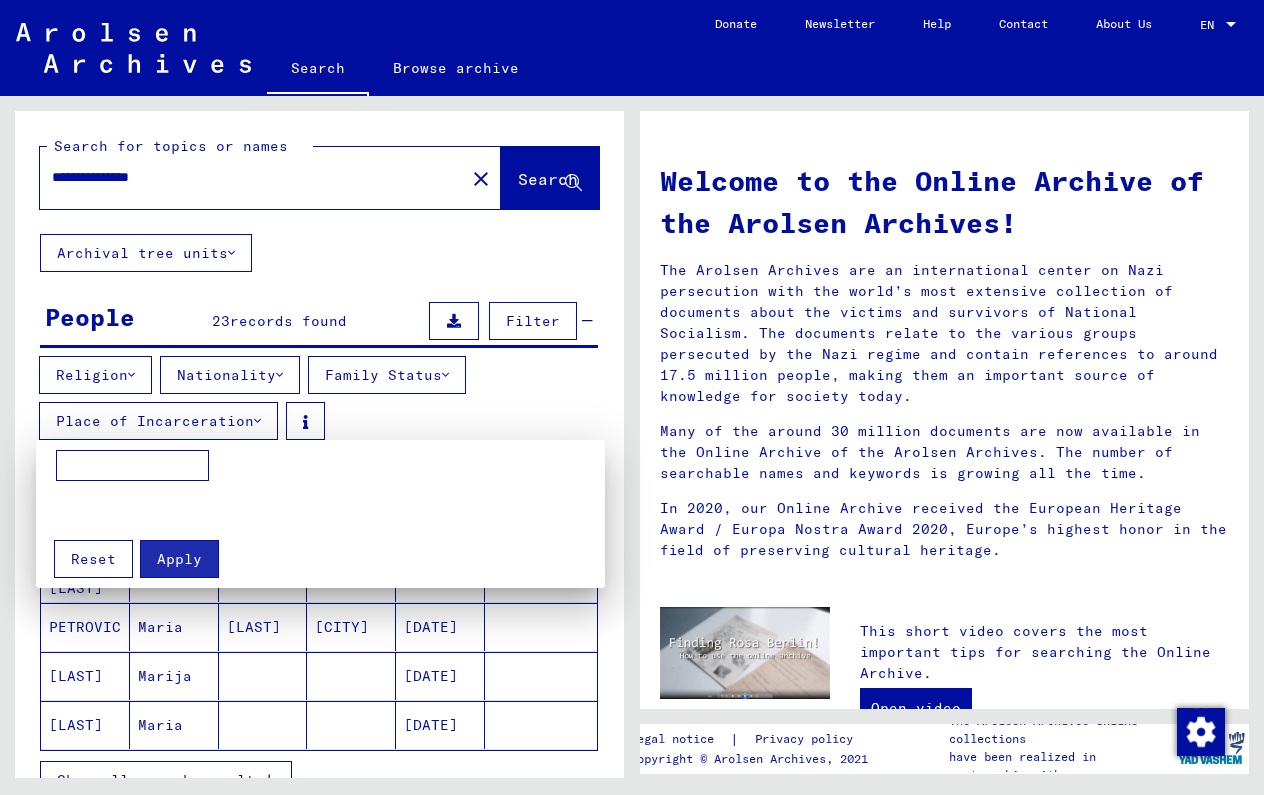 click at bounding box center (632, 397) 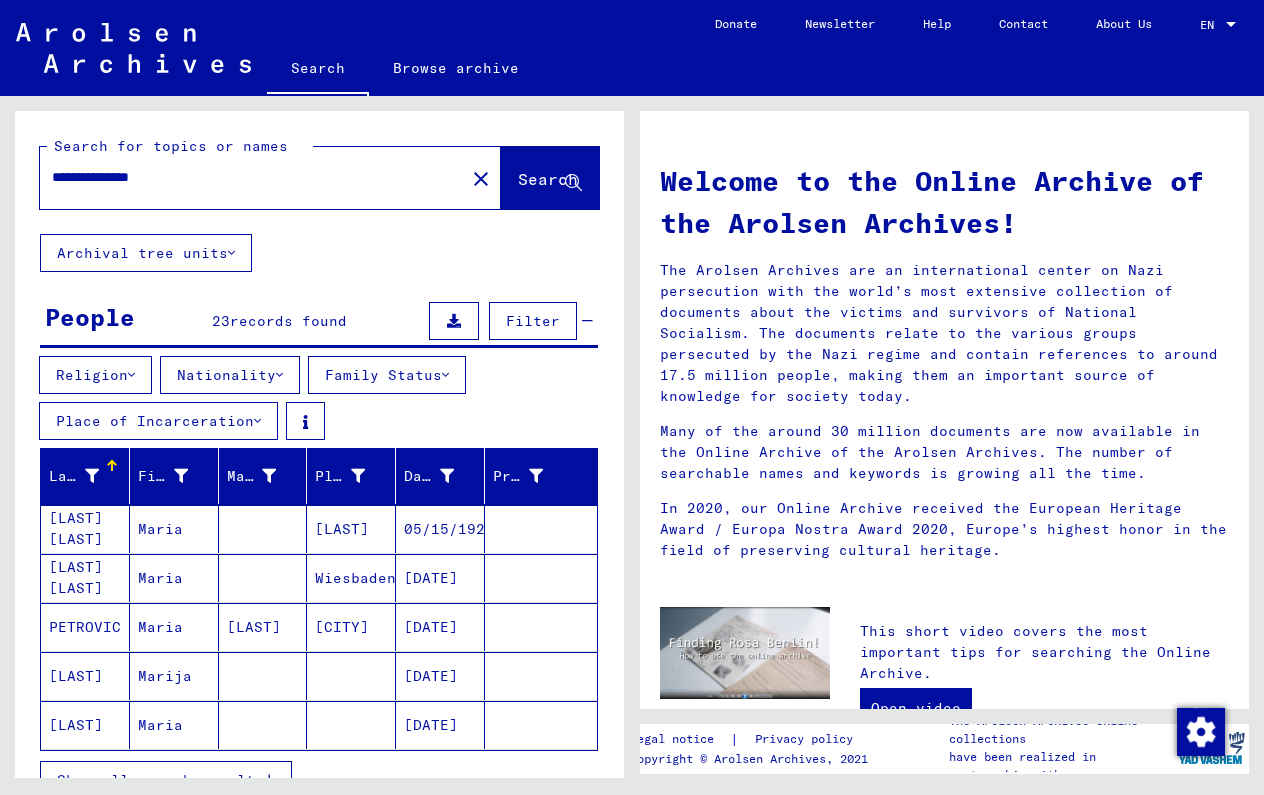 click on "Family Status" at bounding box center (387, 375) 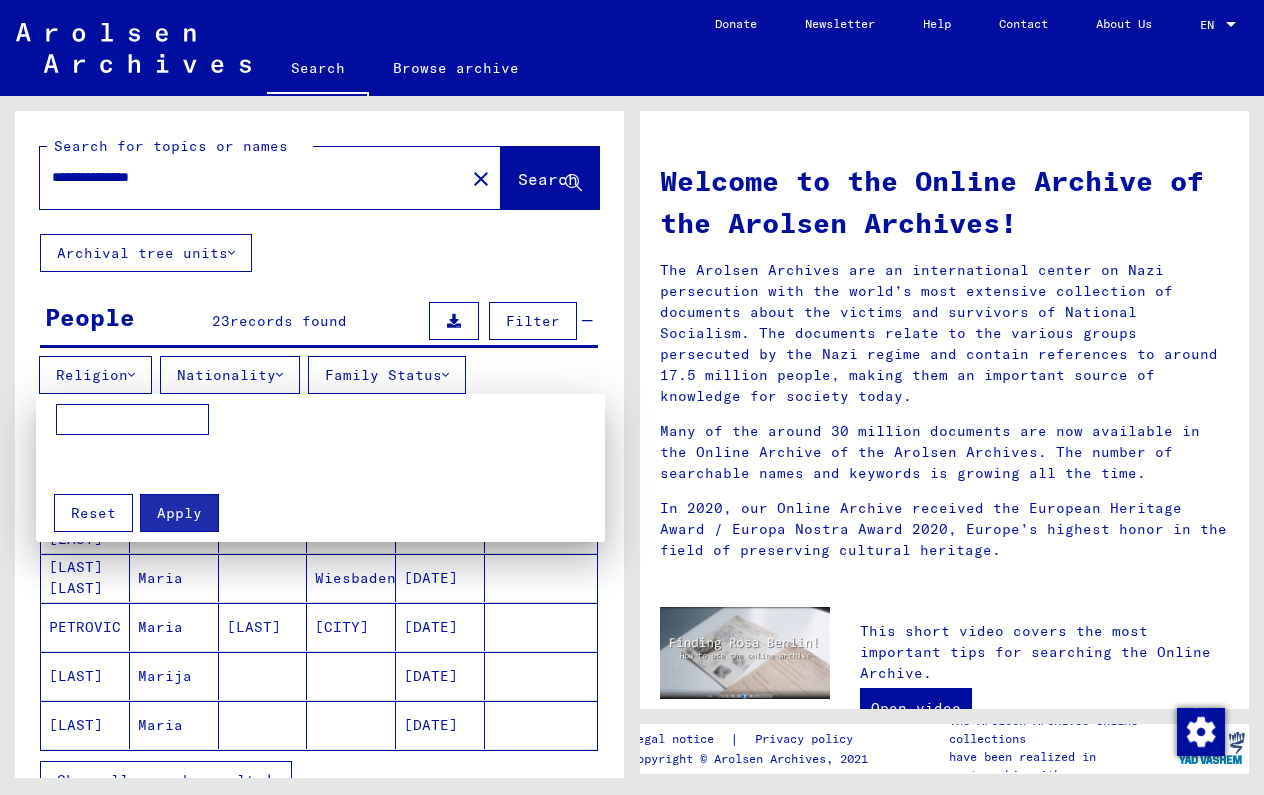 click at bounding box center [632, 397] 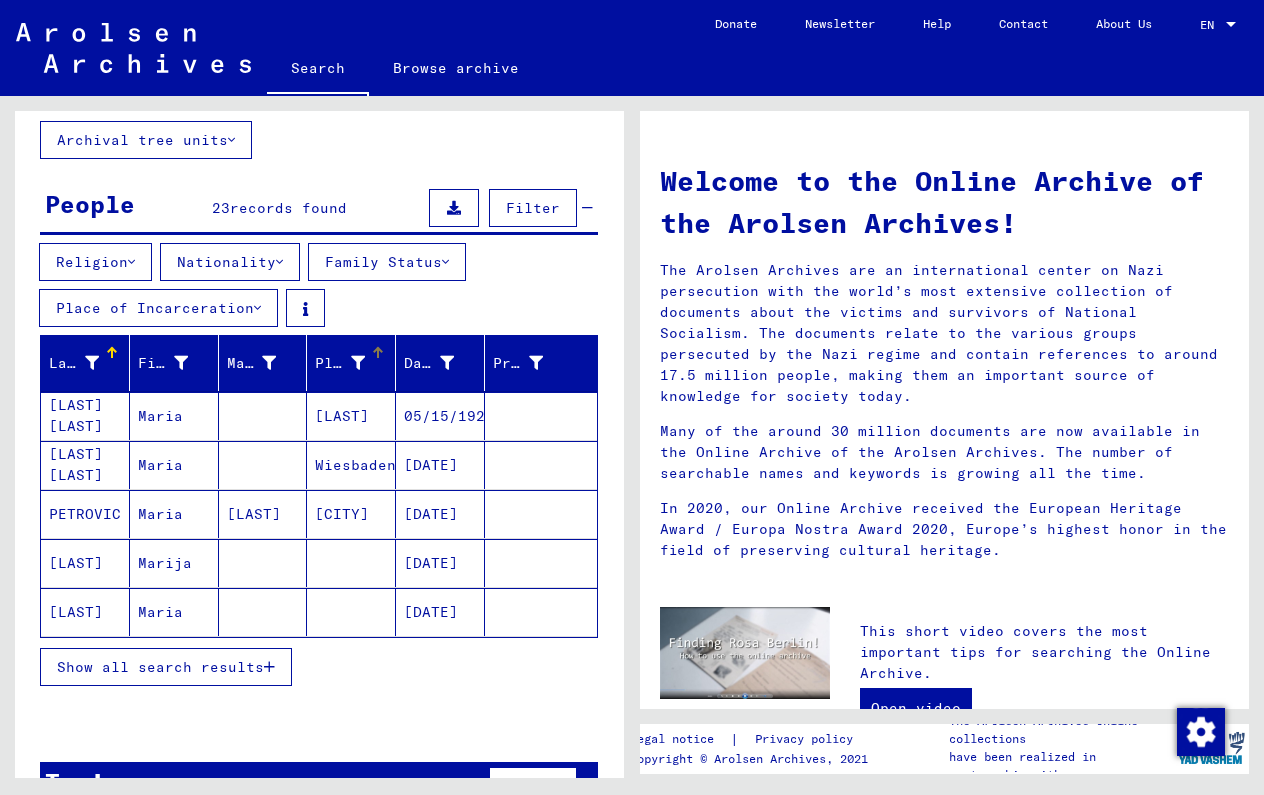 scroll, scrollTop: 116, scrollLeft: 0, axis: vertical 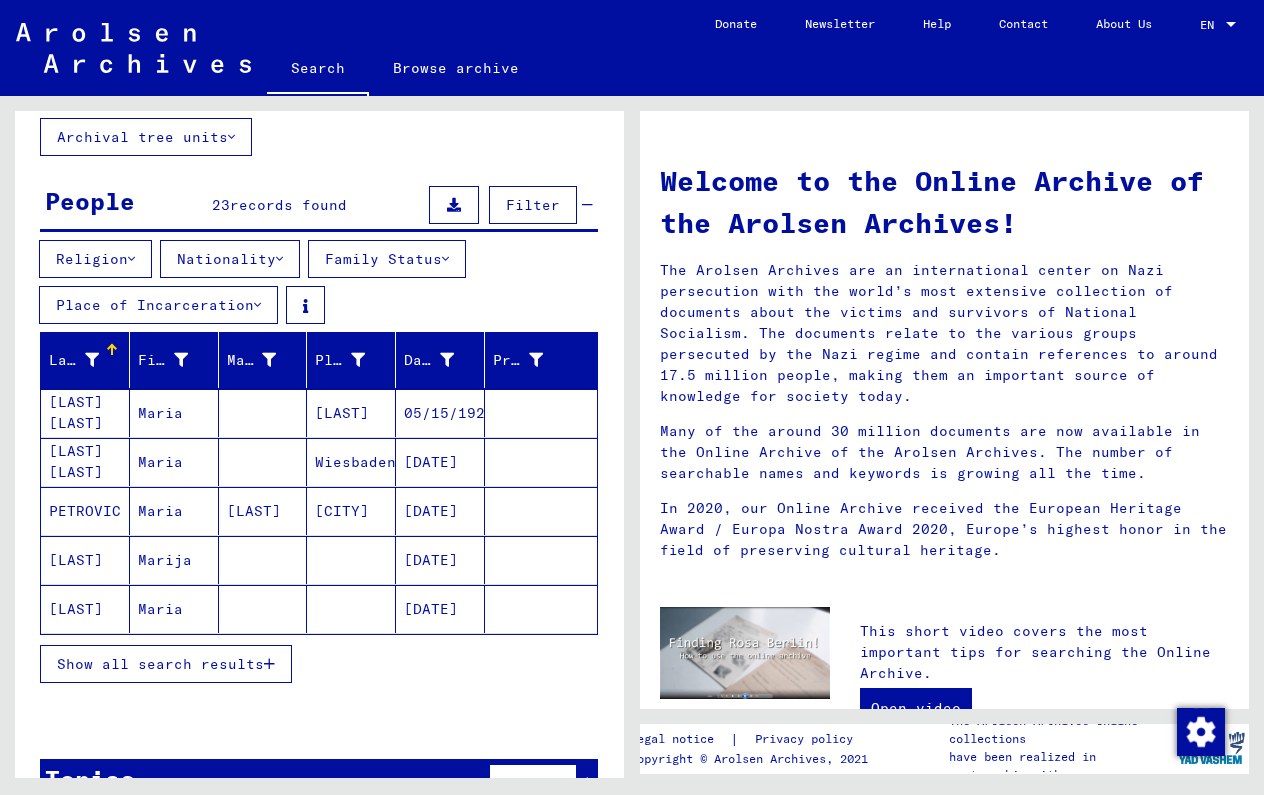 click on "[CITY]" at bounding box center (351, 560) 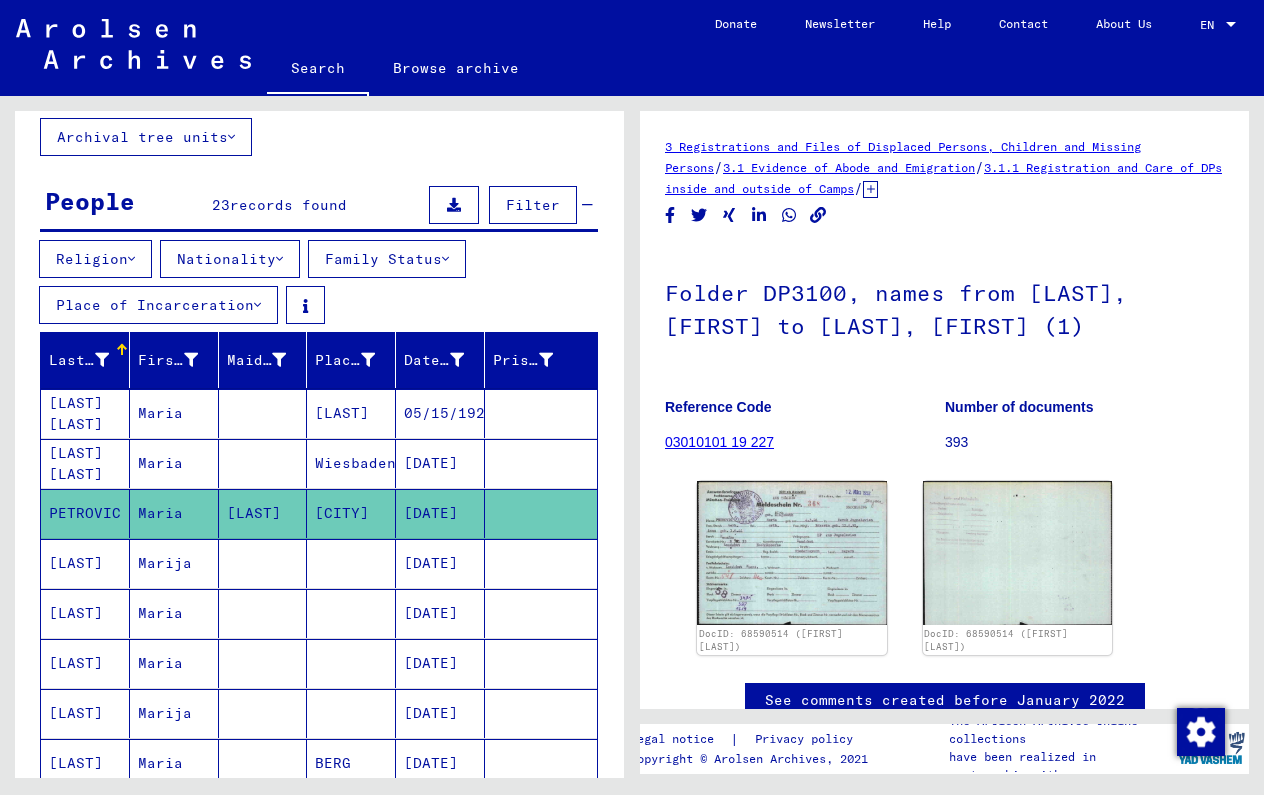 scroll, scrollTop: 0, scrollLeft: 0, axis: both 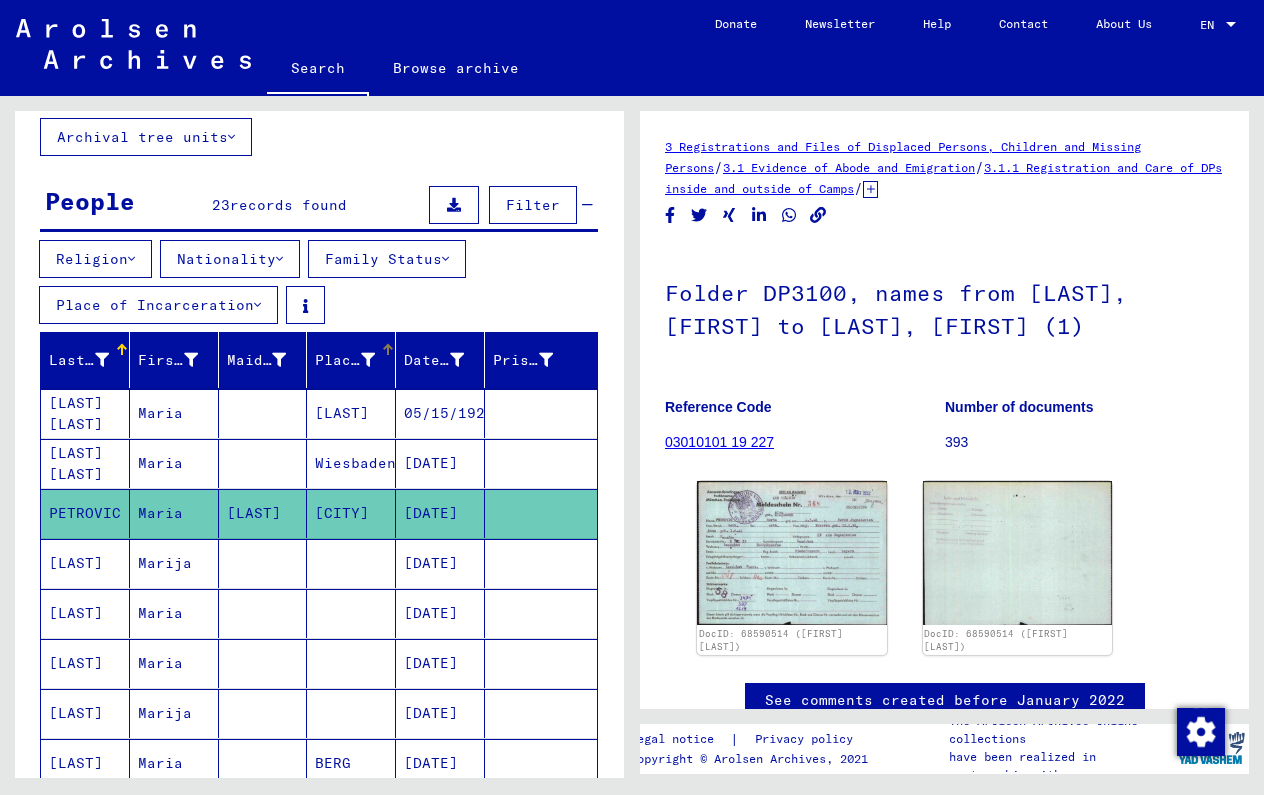click at bounding box center (368, 360) 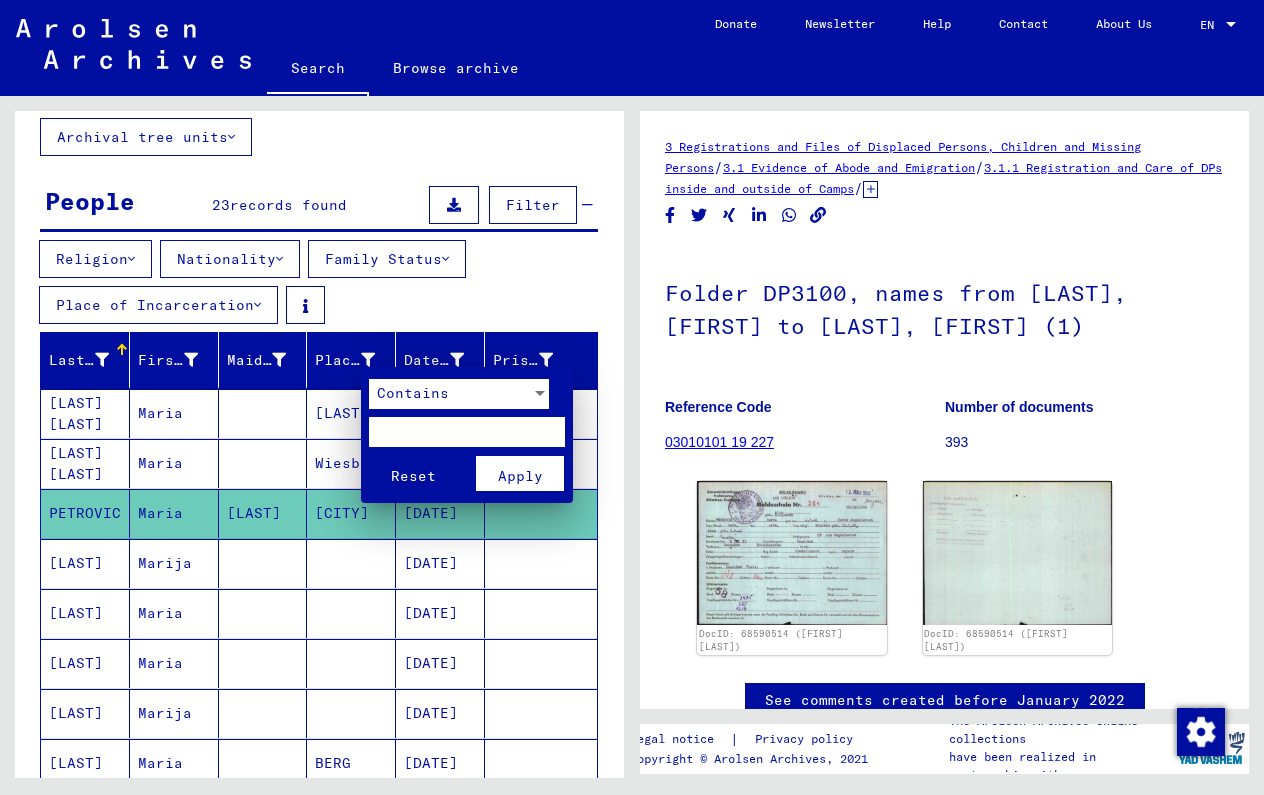click at bounding box center (632, 397) 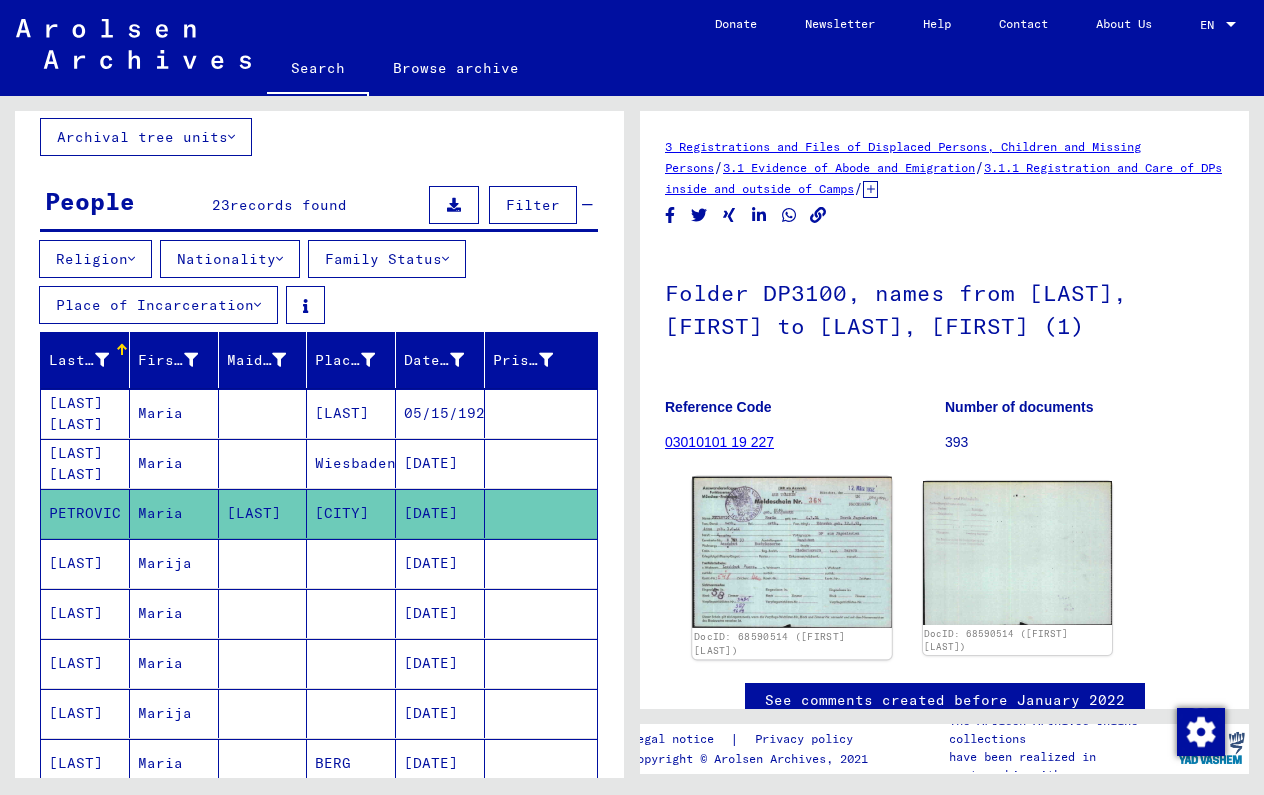 click 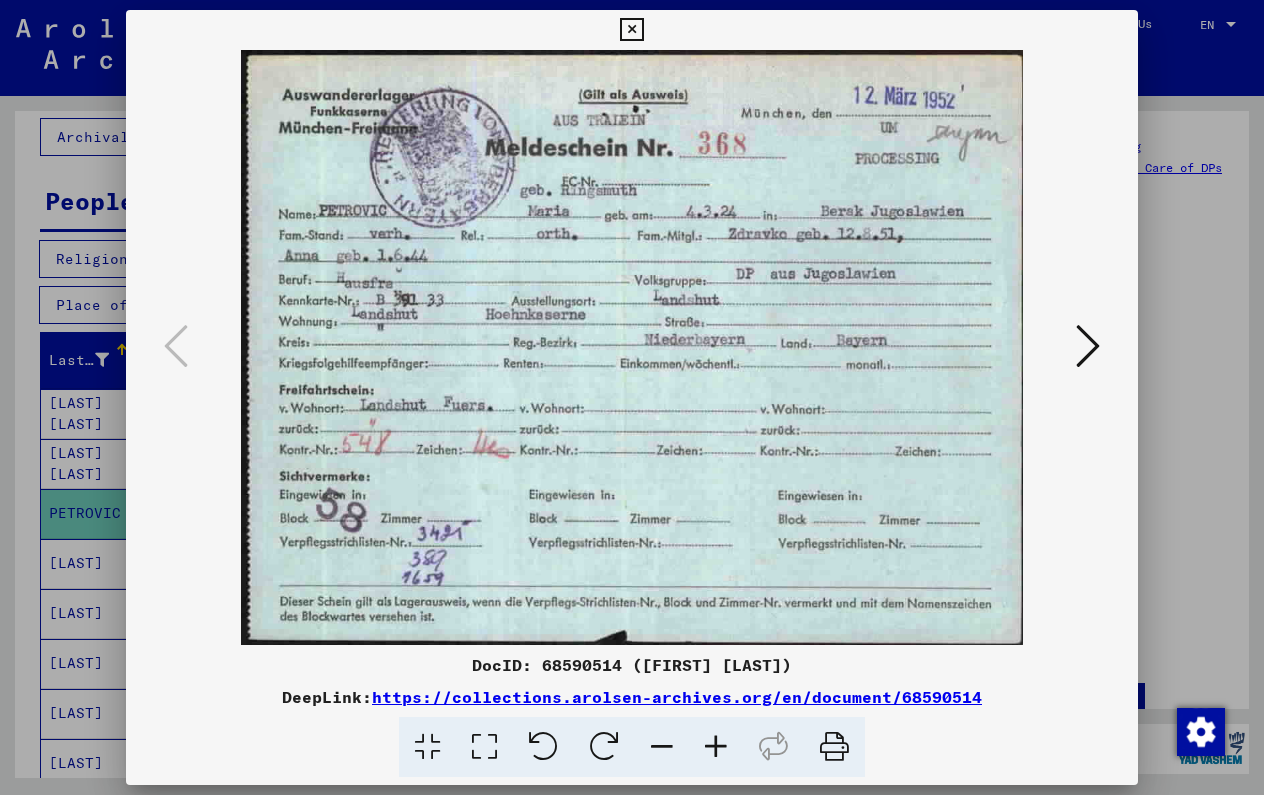 type 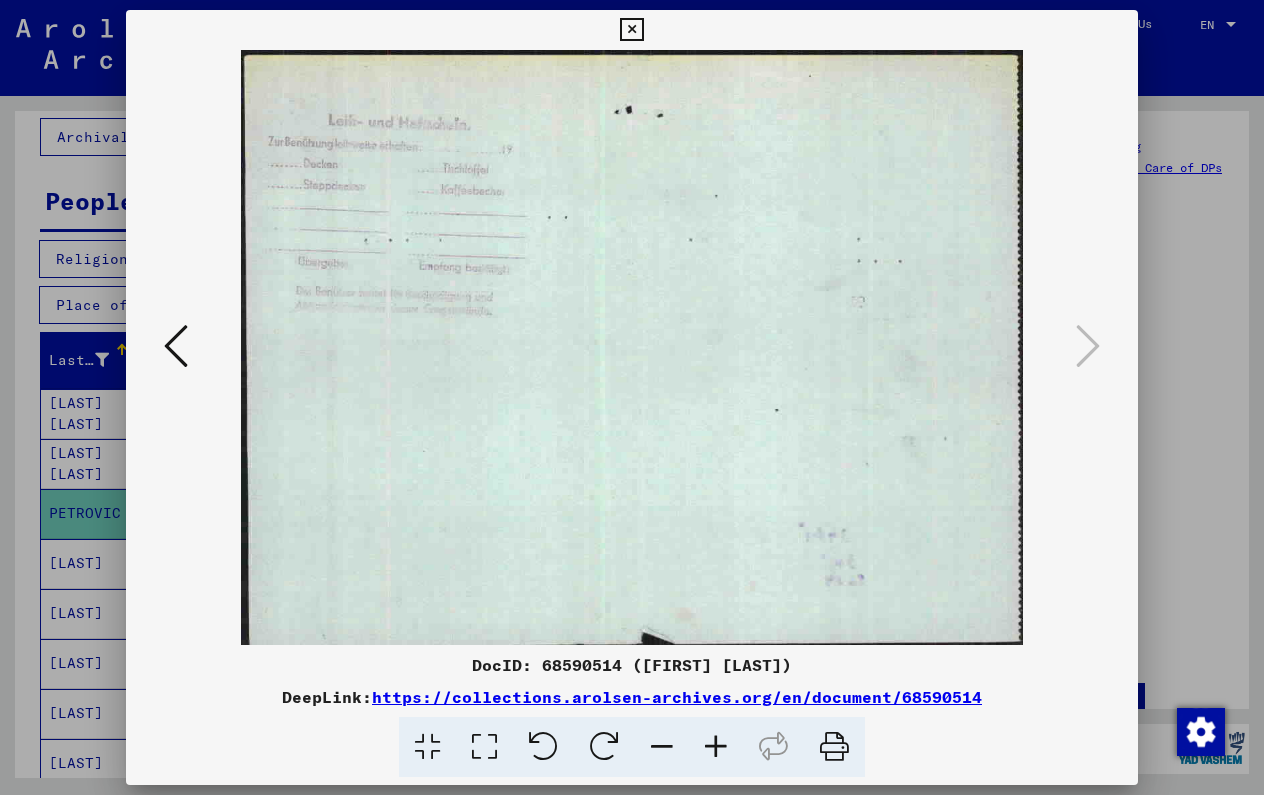 click at bounding box center [631, 30] 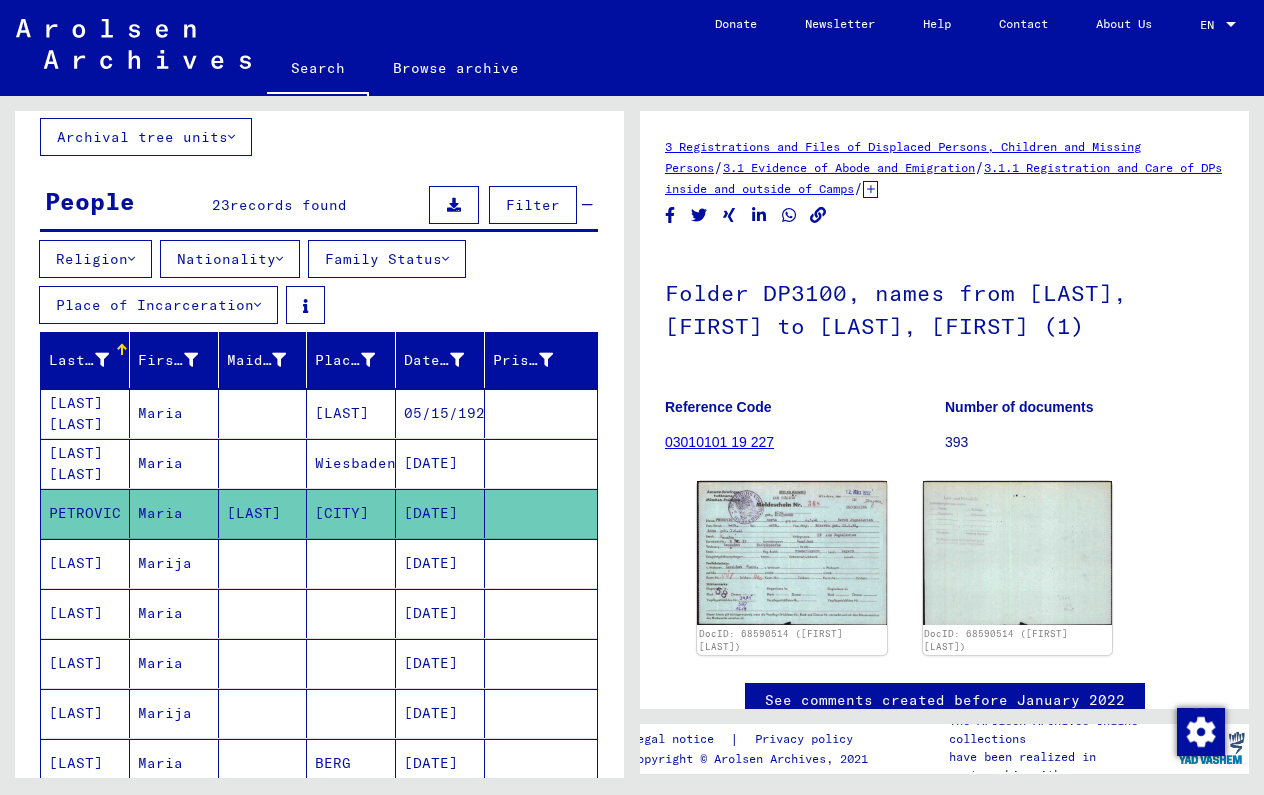 click at bounding box center [263, 613] 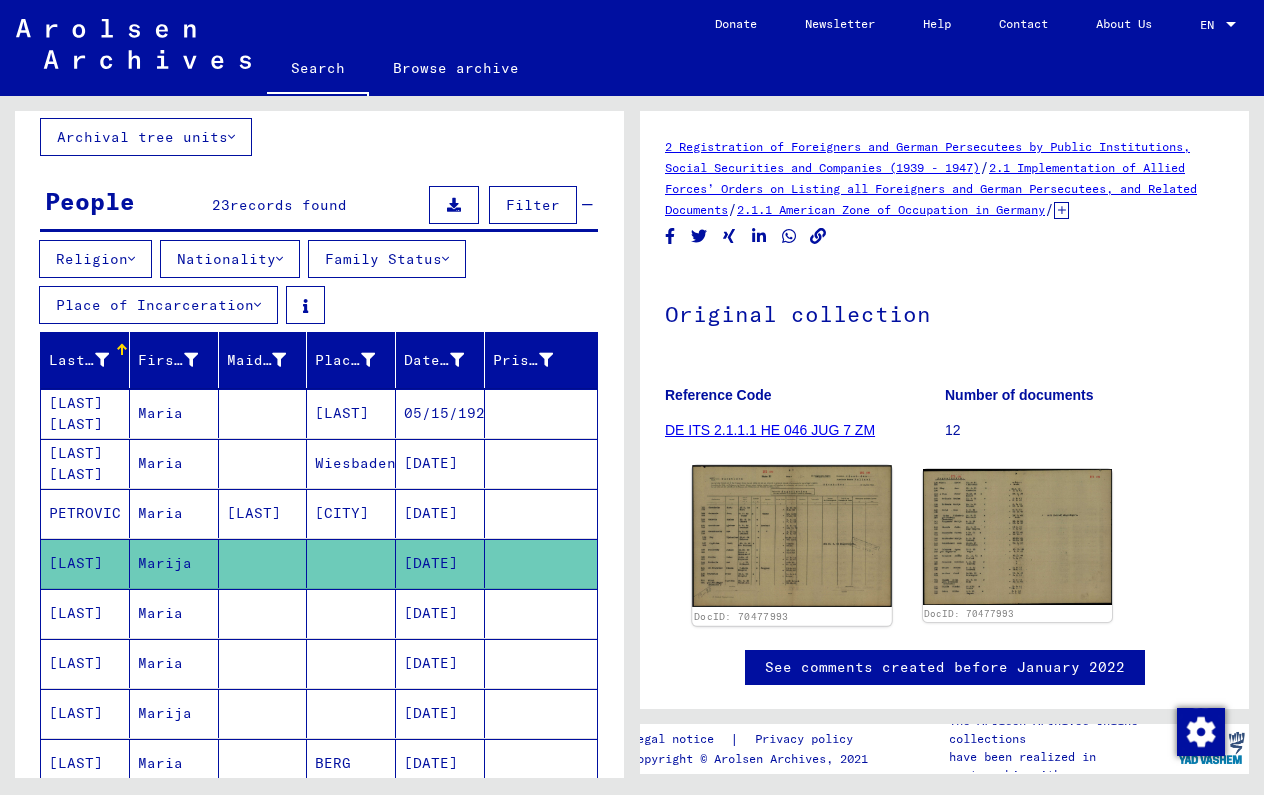 scroll, scrollTop: 0, scrollLeft: 0, axis: both 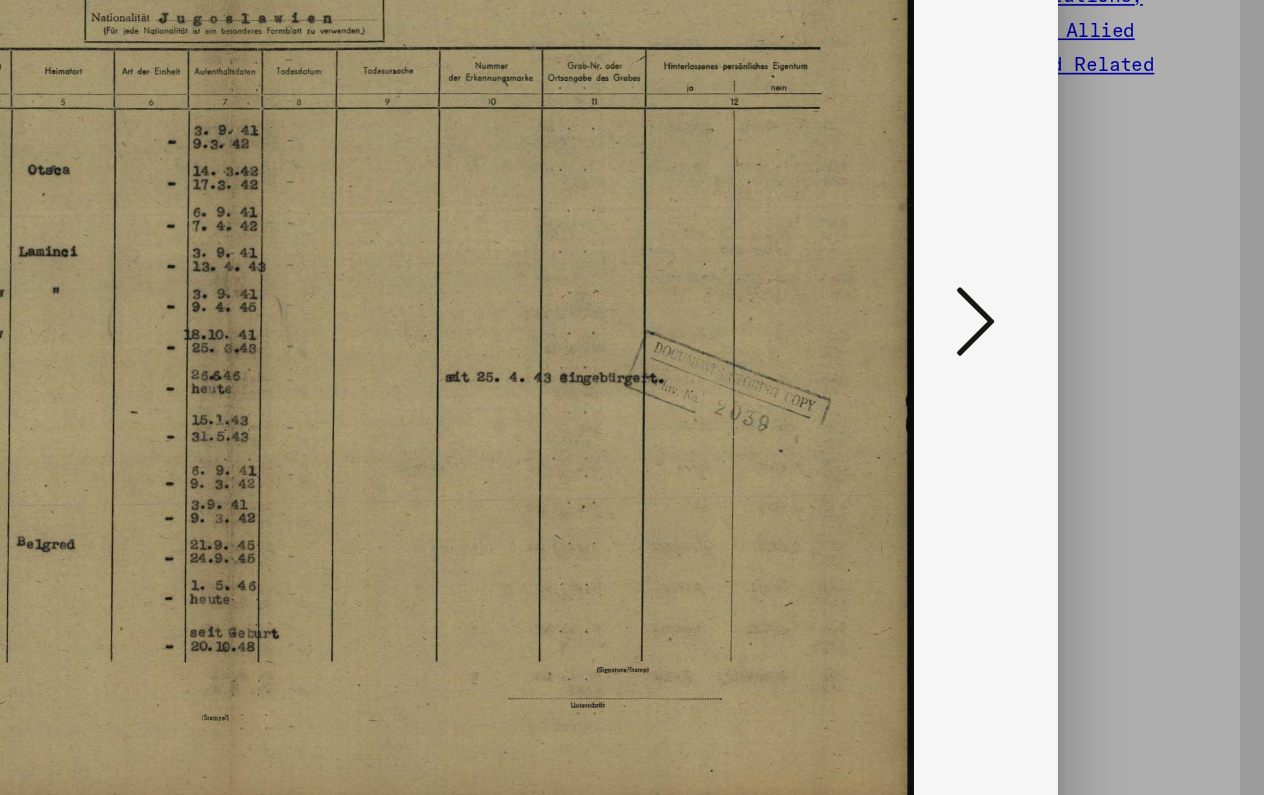 click at bounding box center (1088, 346) 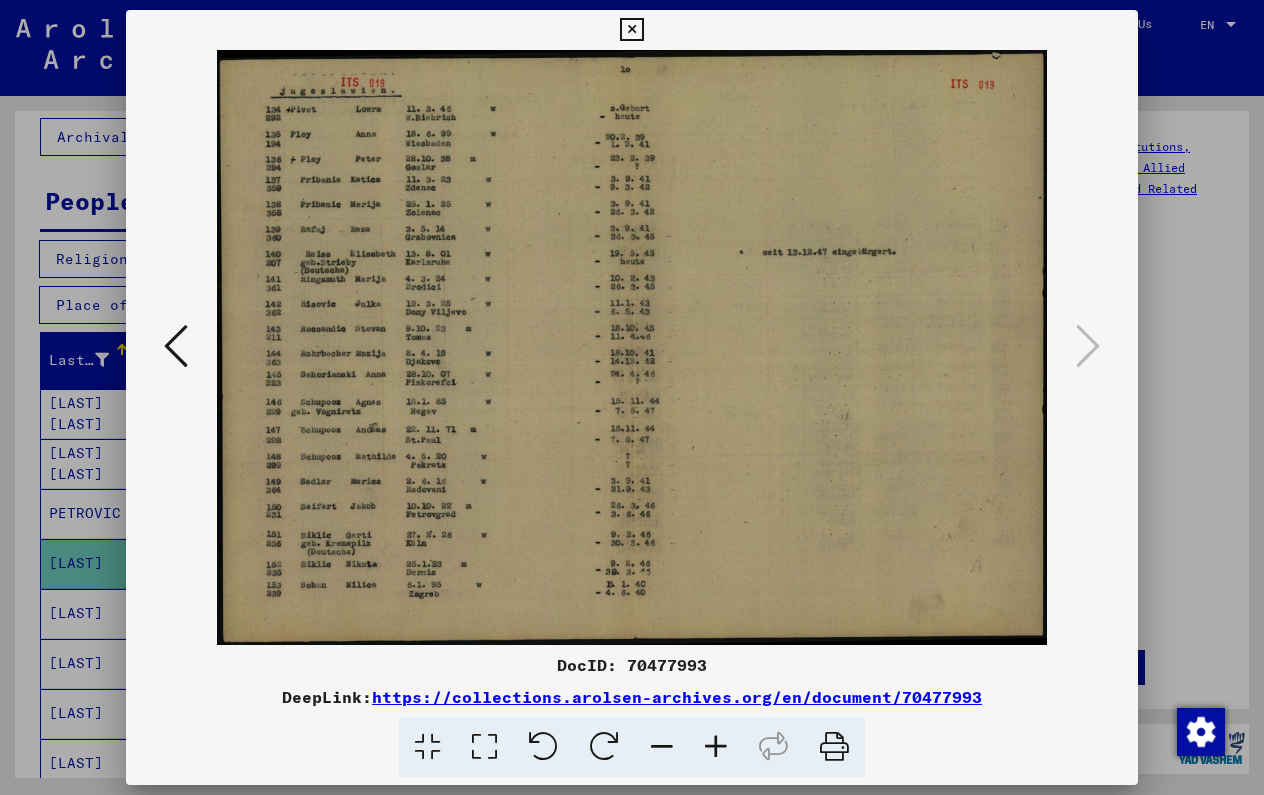 scroll, scrollTop: 0, scrollLeft: 0, axis: both 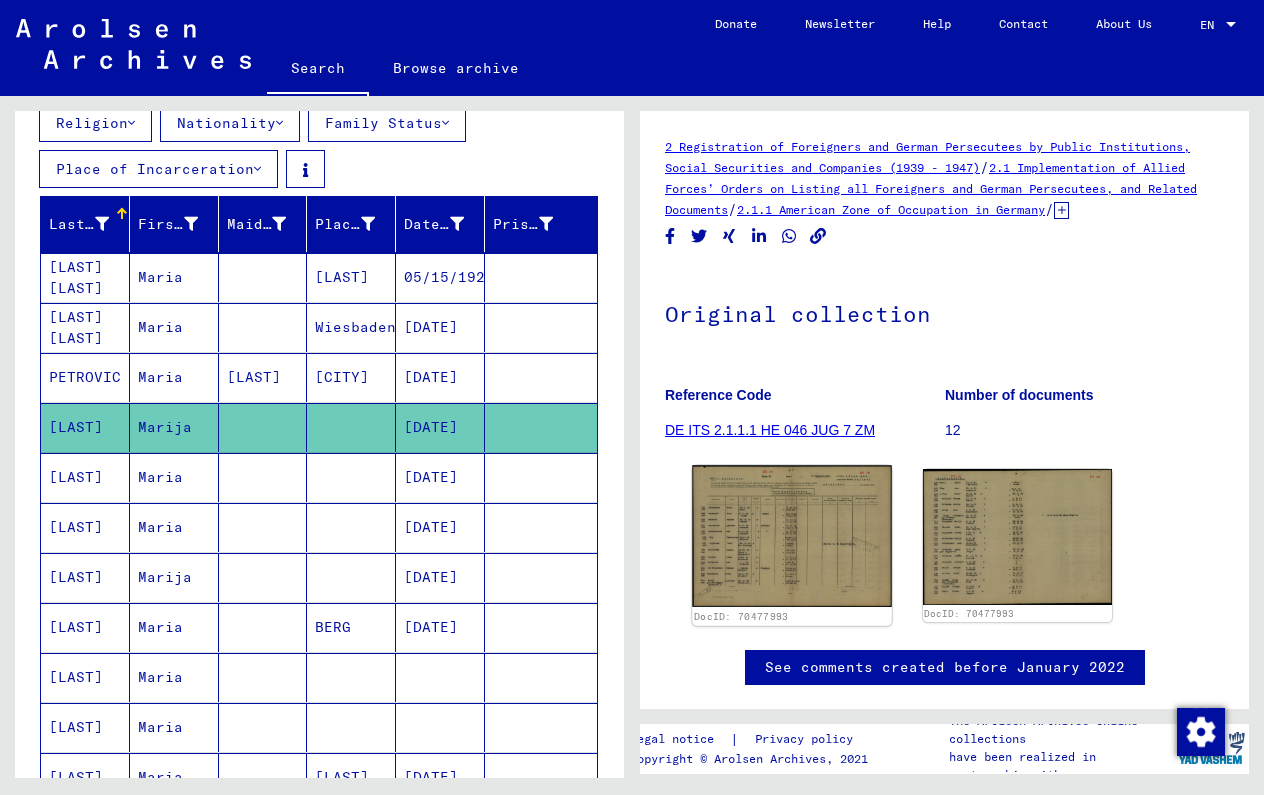 click 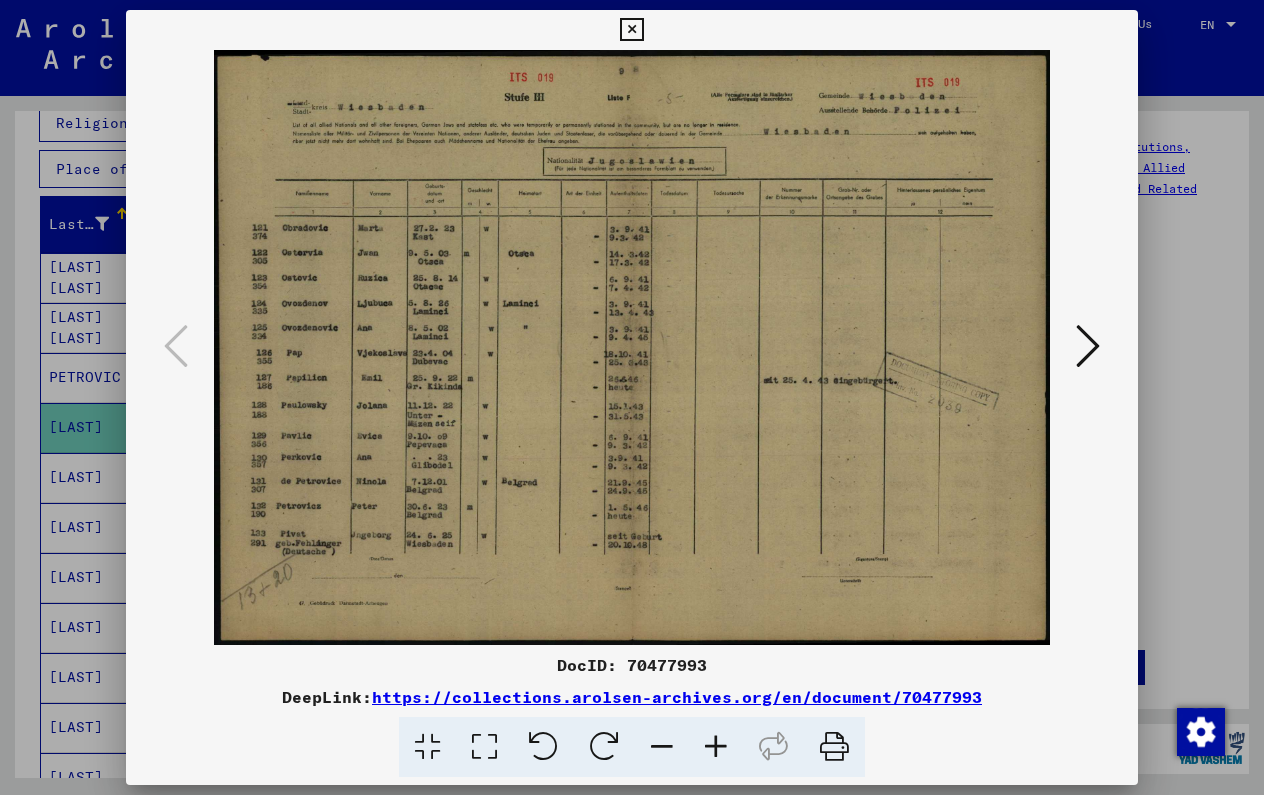 type 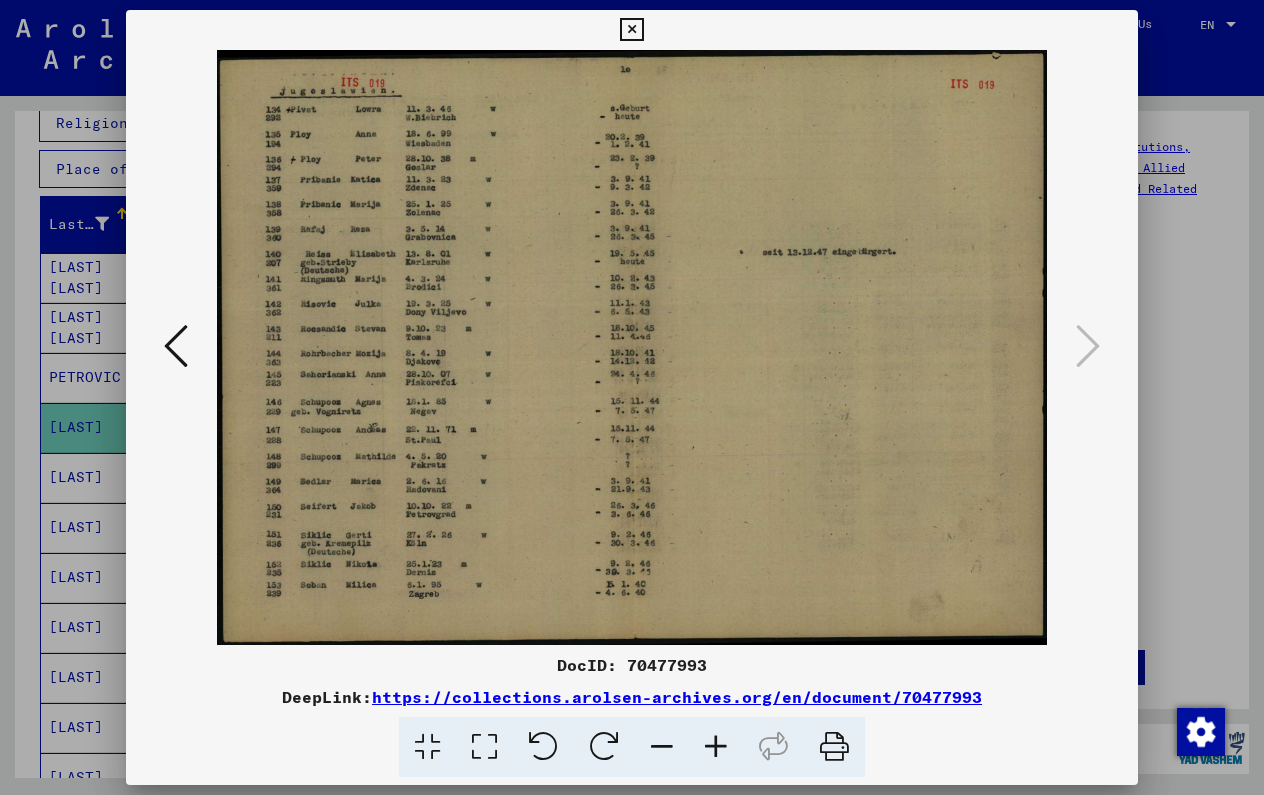 click at bounding box center (631, 30) 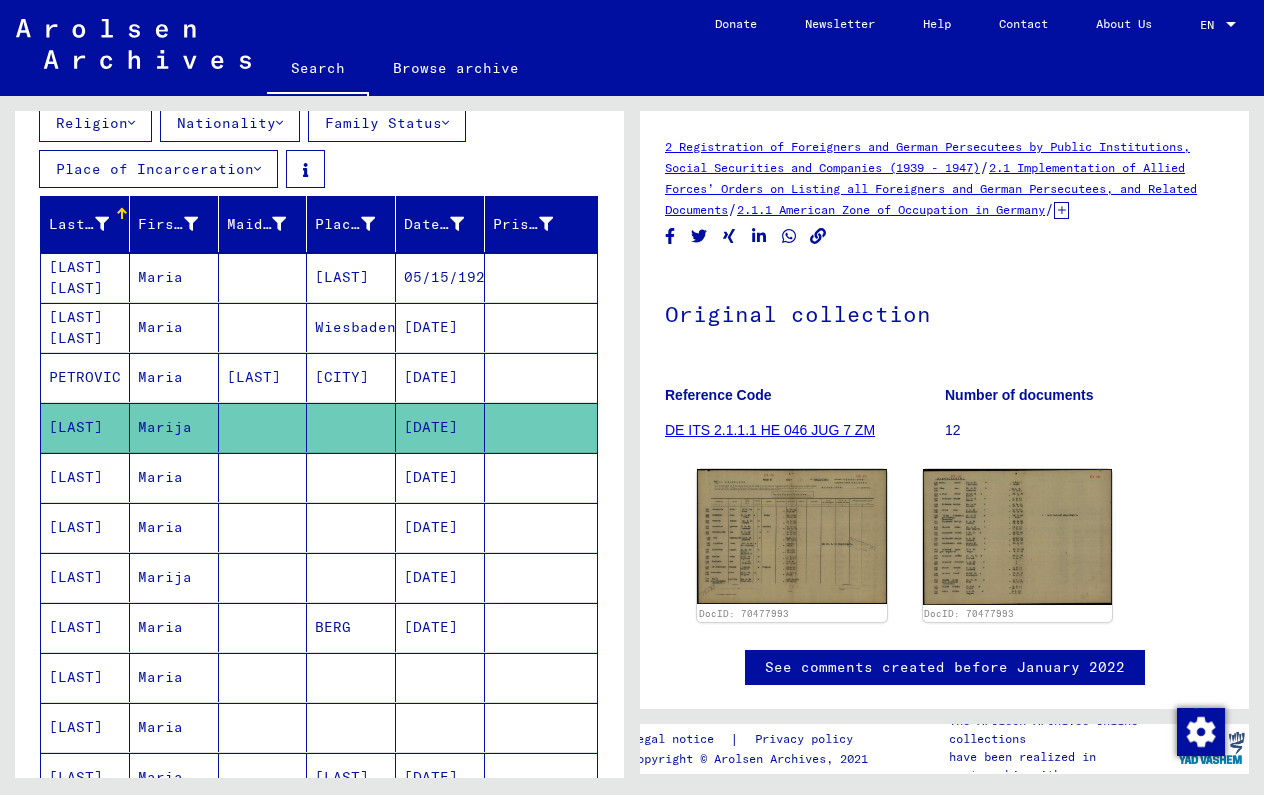 click at bounding box center (351, 527) 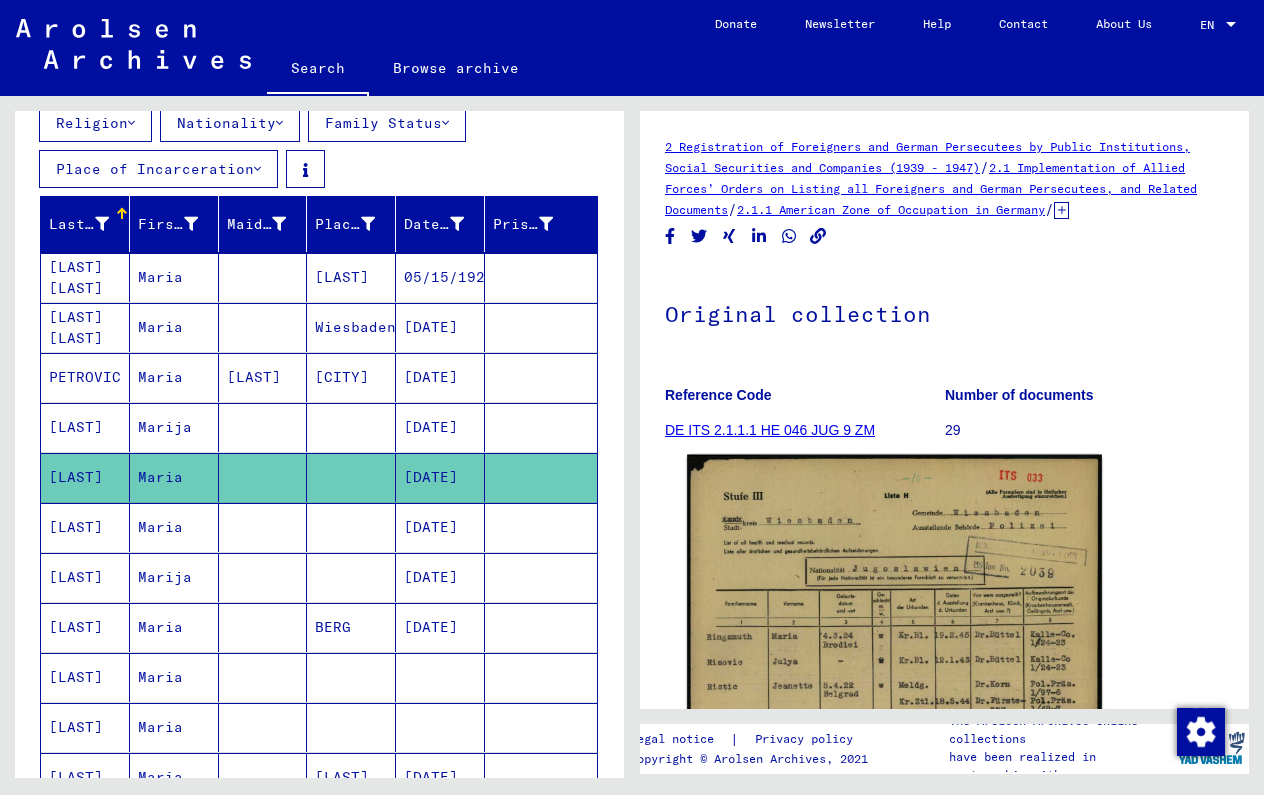 scroll, scrollTop: 0, scrollLeft: 0, axis: both 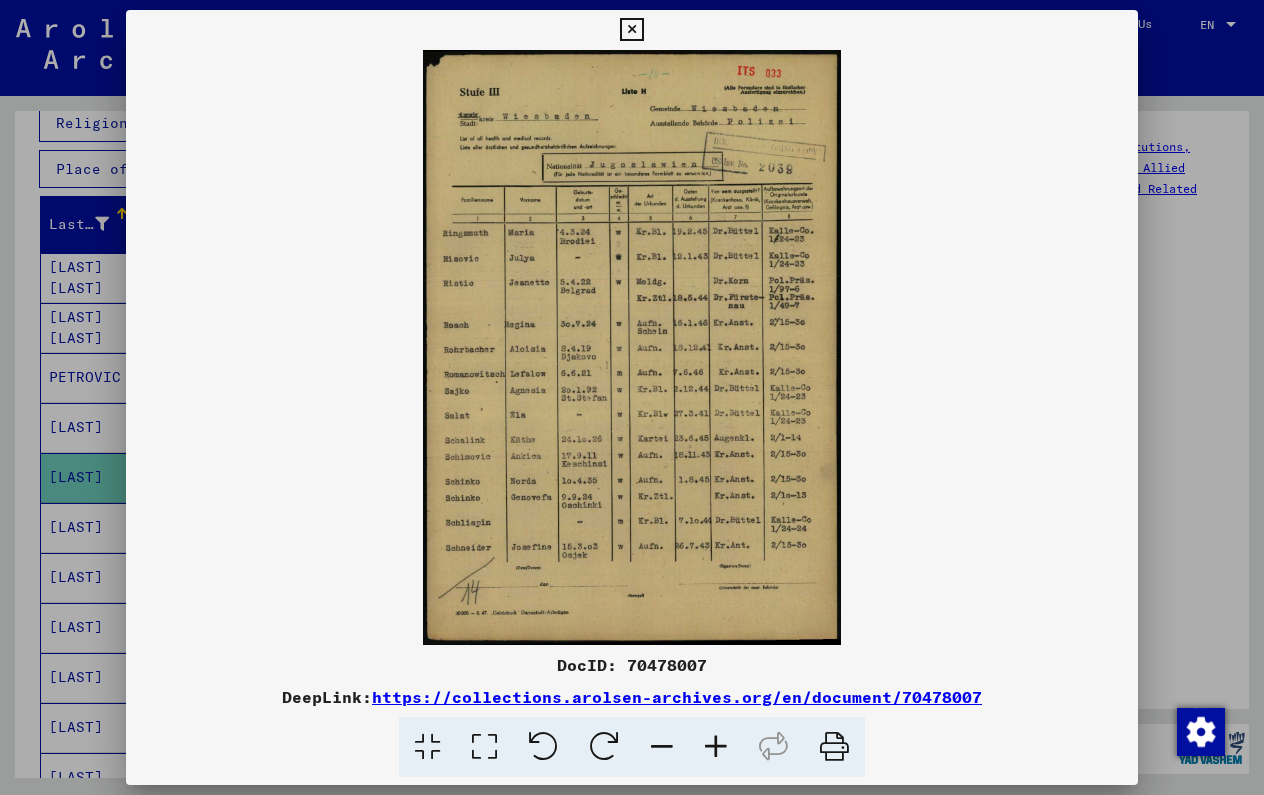 drag, startPoint x: 999, startPoint y: 697, endPoint x: 379, endPoint y: 701, distance: 620.0129 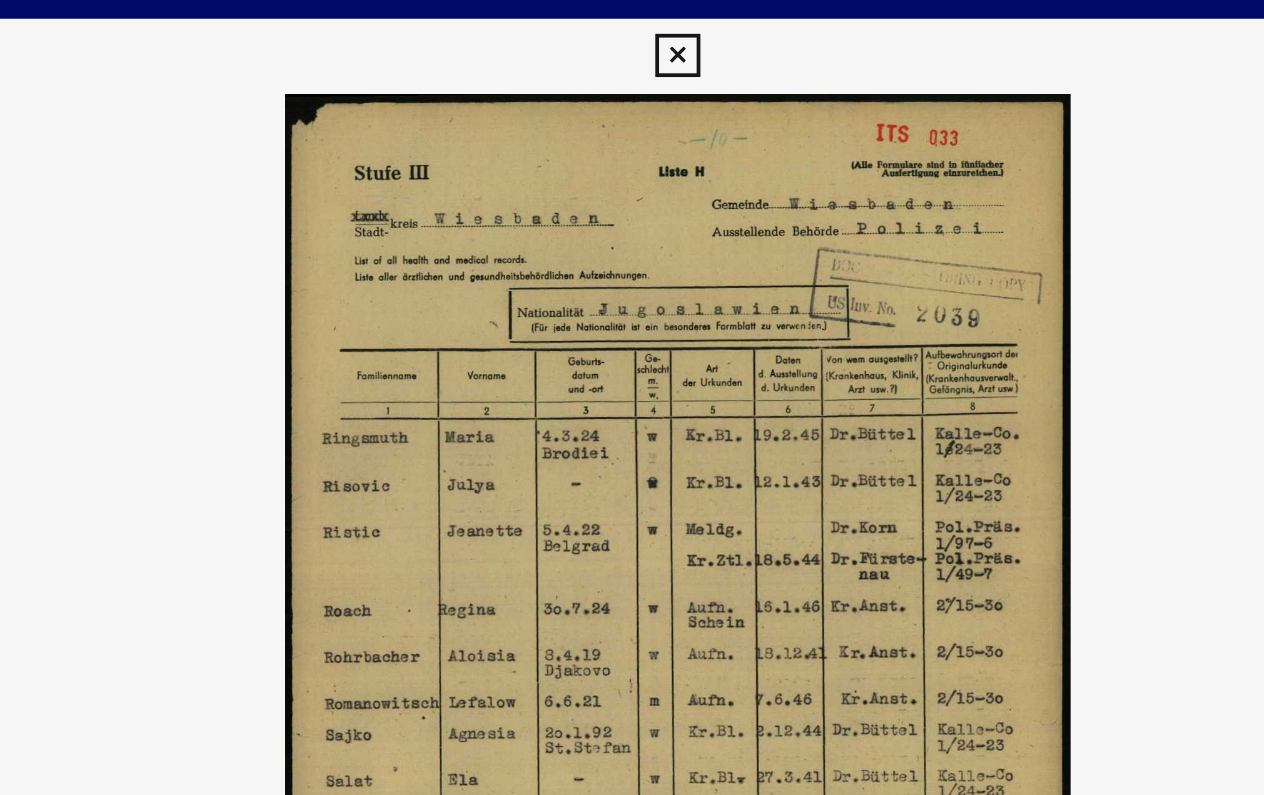 scroll, scrollTop: 0, scrollLeft: 0, axis: both 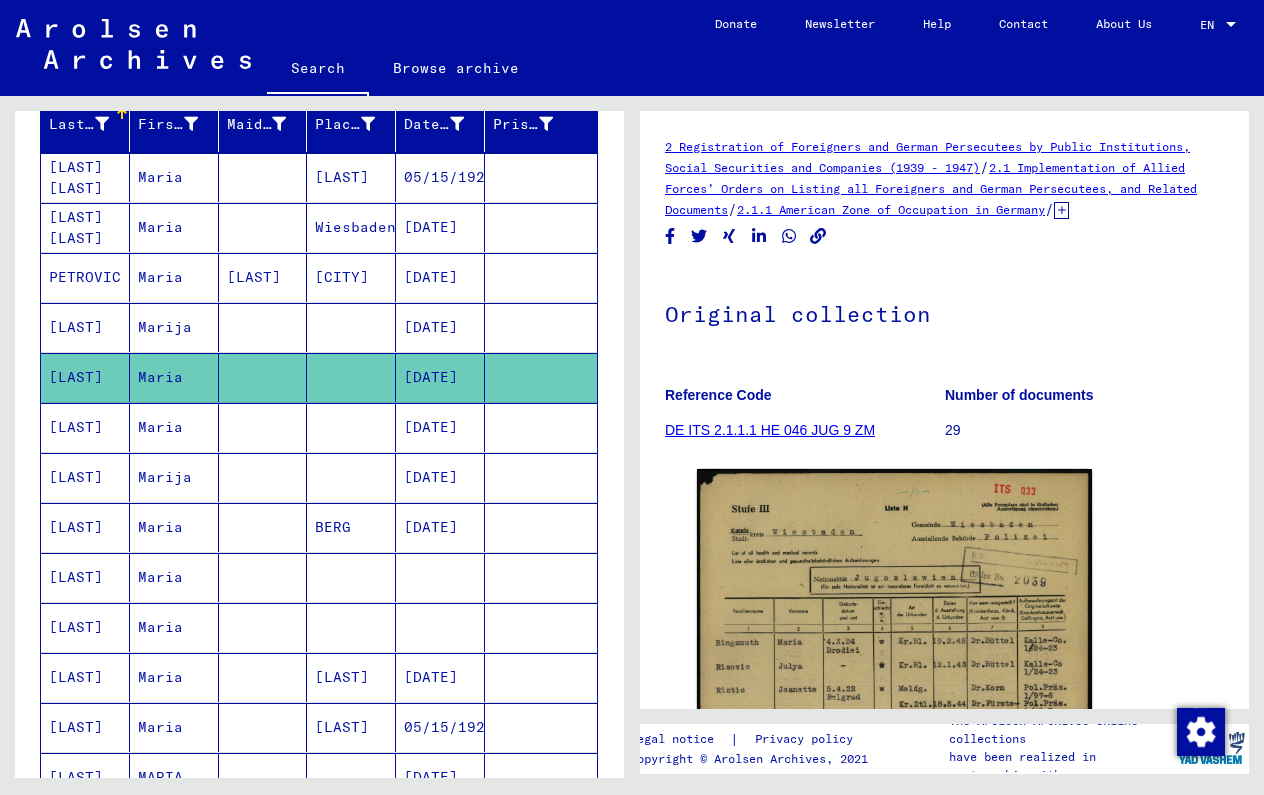 click at bounding box center (263, 477) 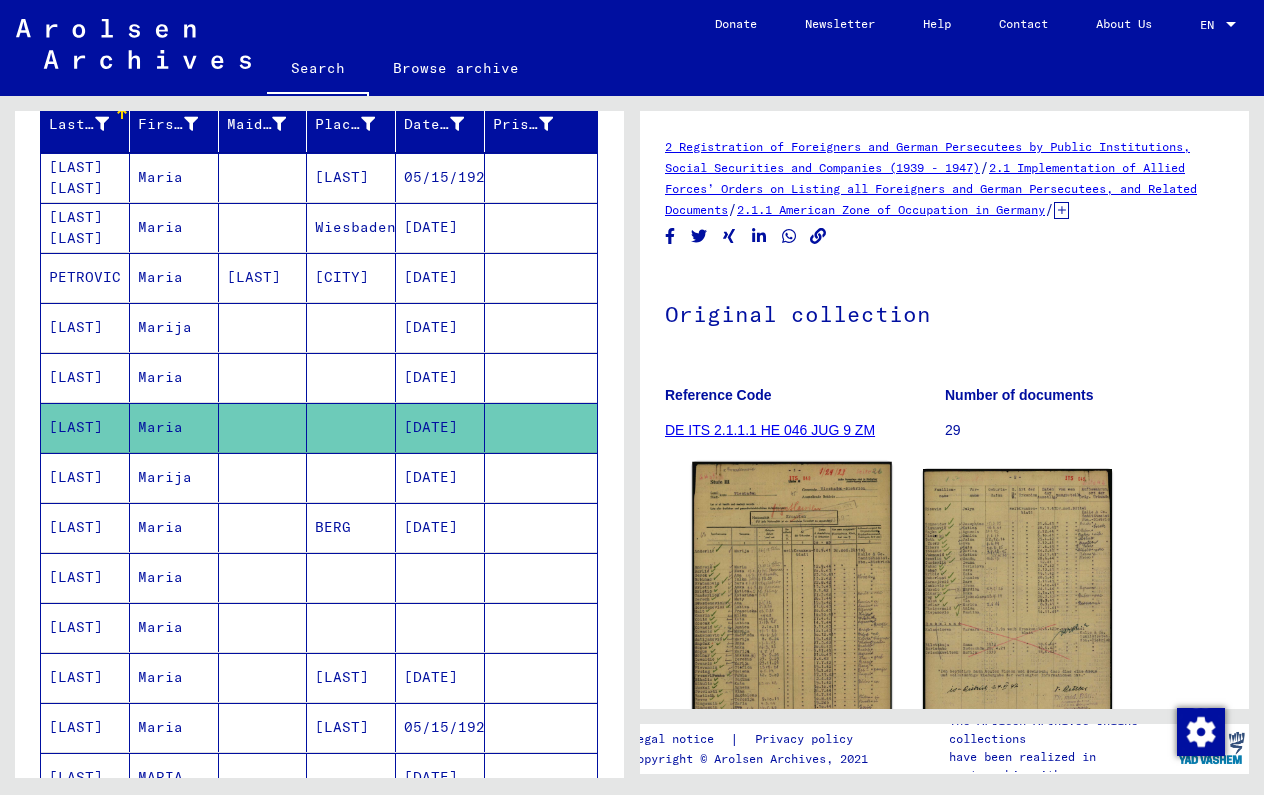 click 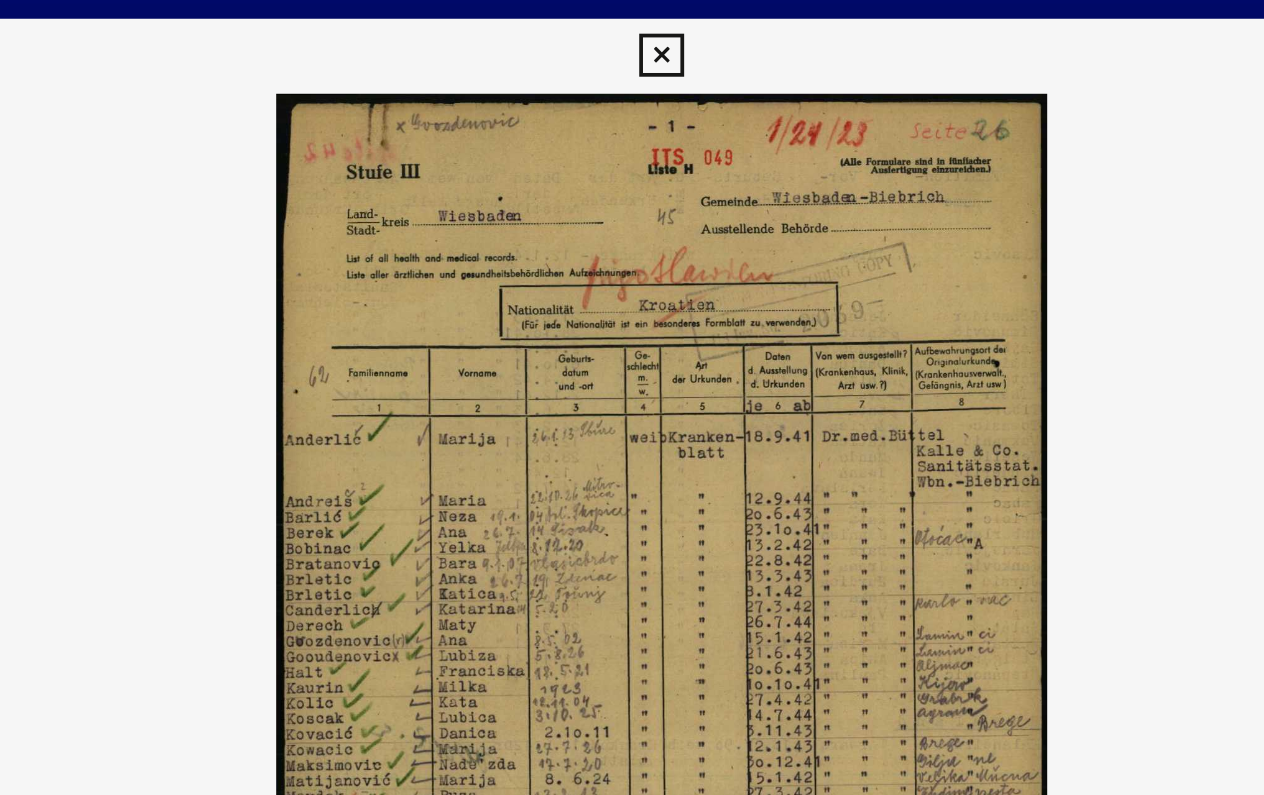 scroll, scrollTop: 0, scrollLeft: 0, axis: both 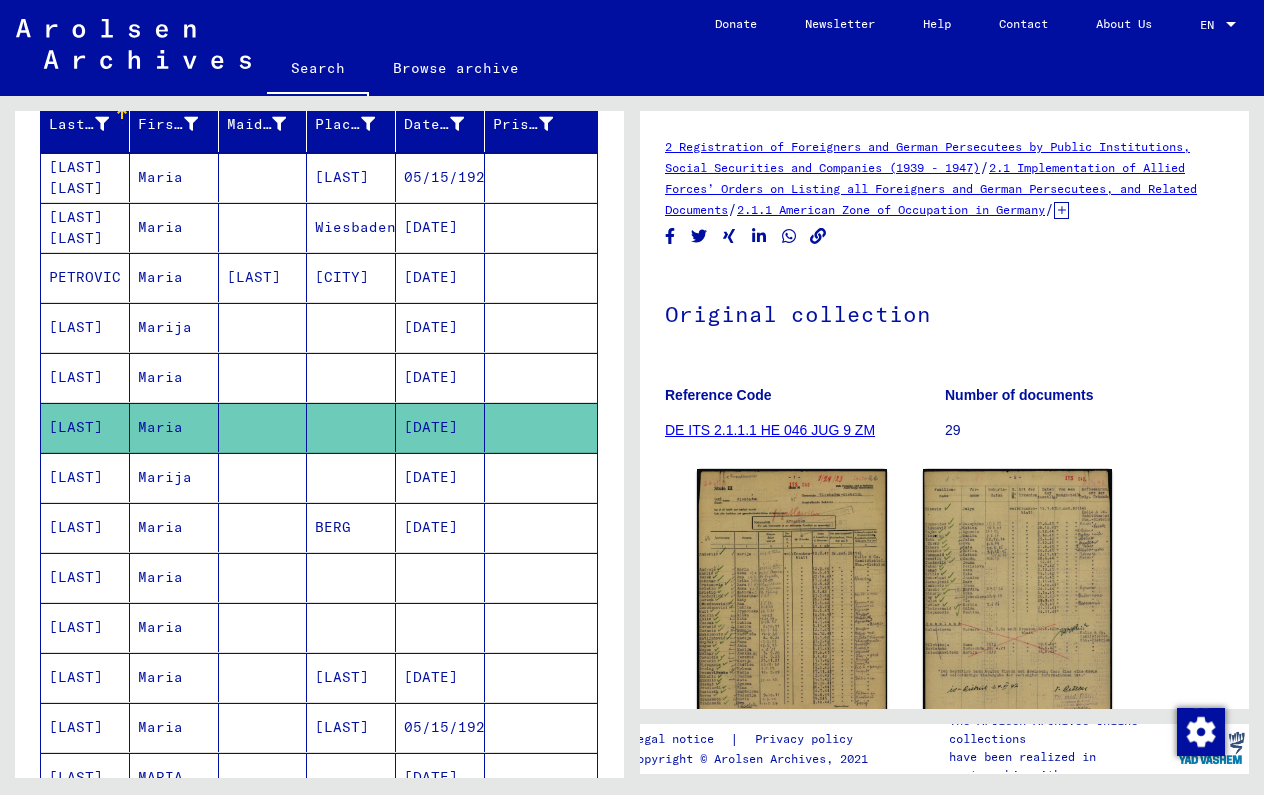 click at bounding box center (351, 527) 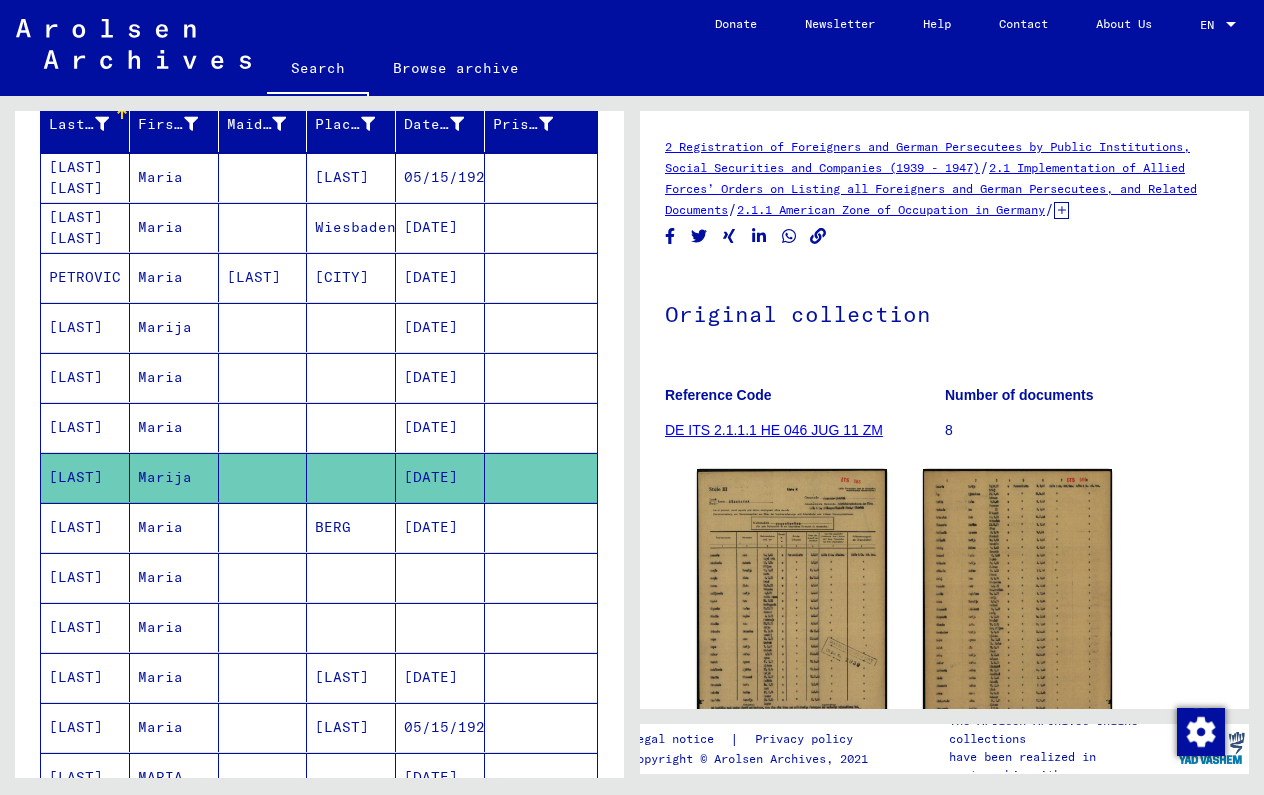 scroll, scrollTop: 0, scrollLeft: 0, axis: both 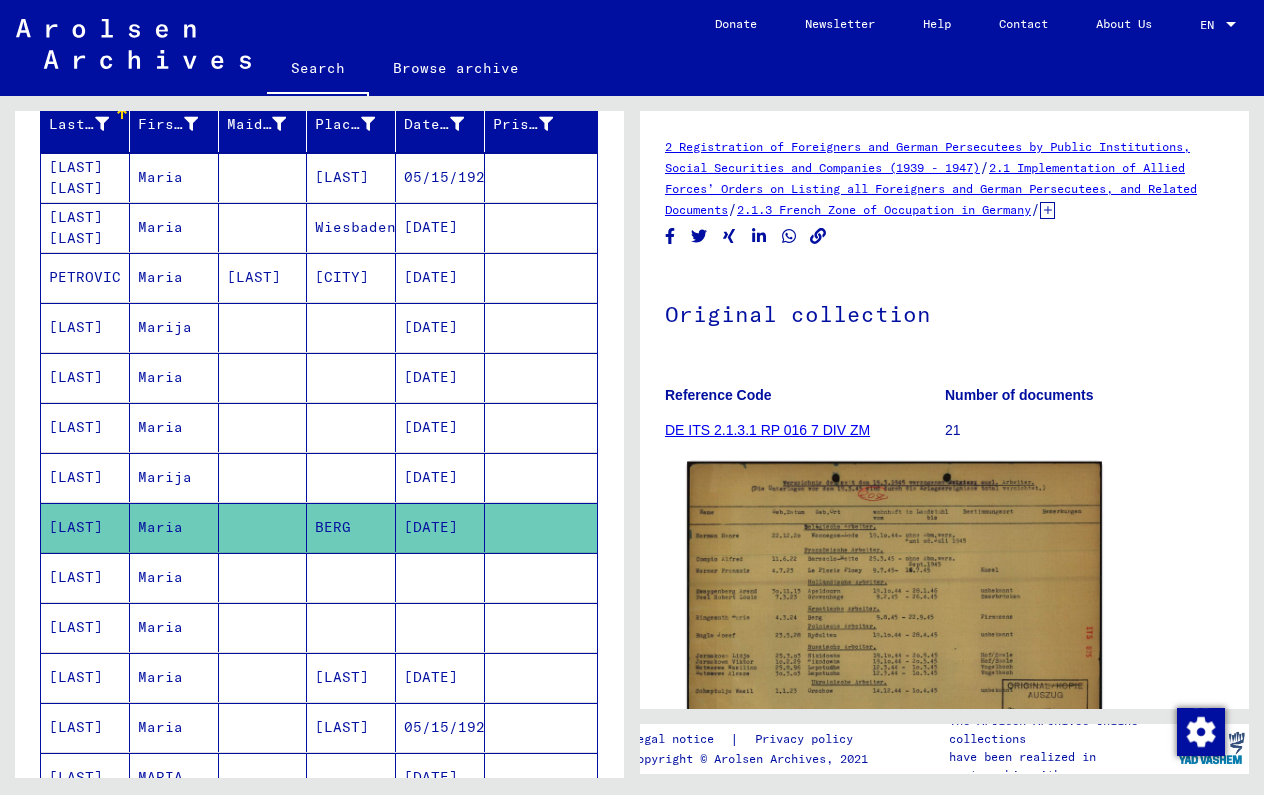 click 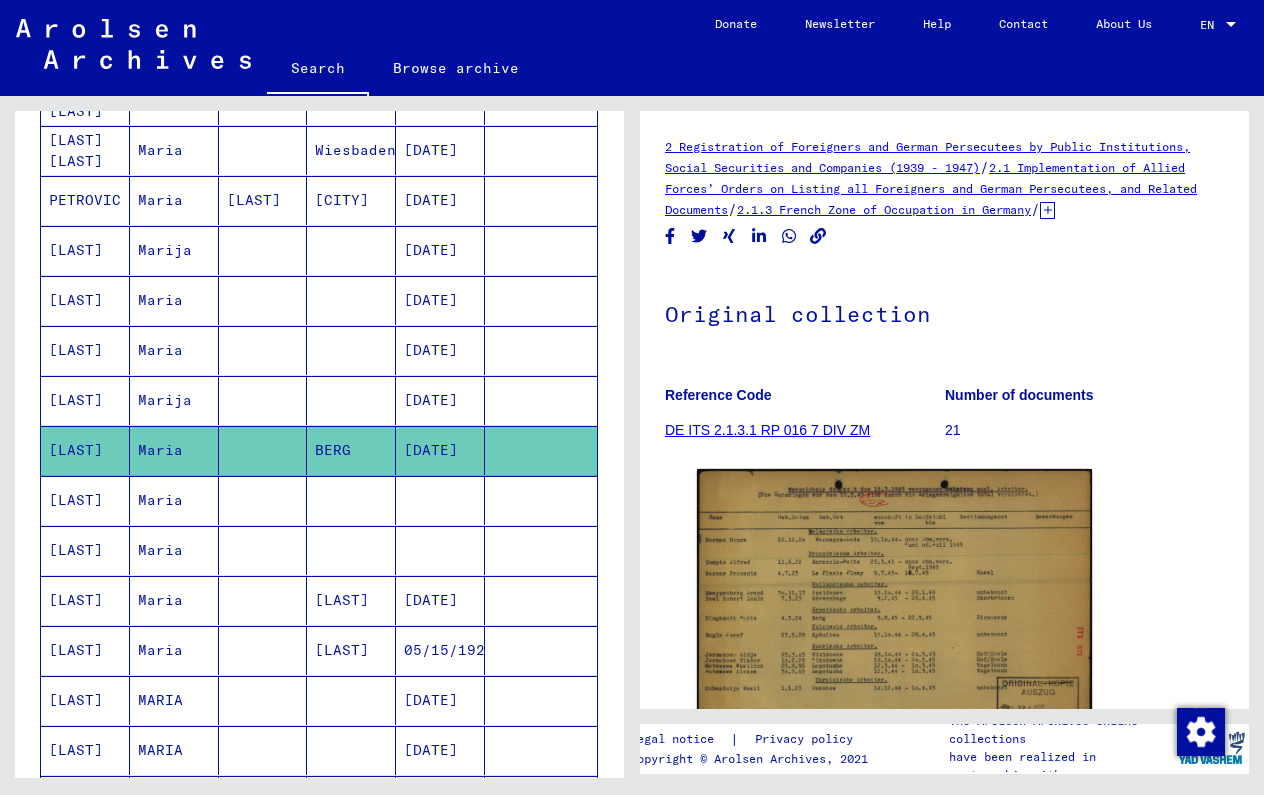 scroll, scrollTop: 452, scrollLeft: 0, axis: vertical 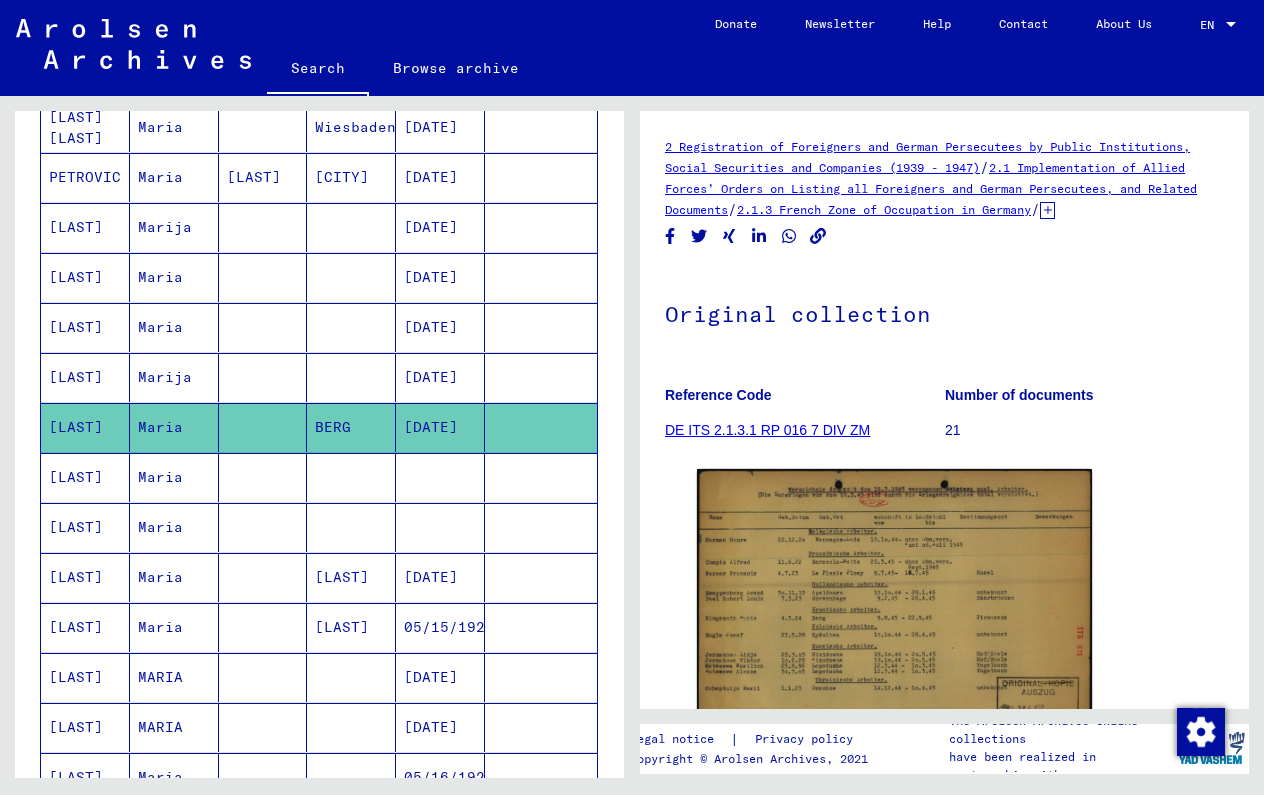 click at bounding box center [440, 527] 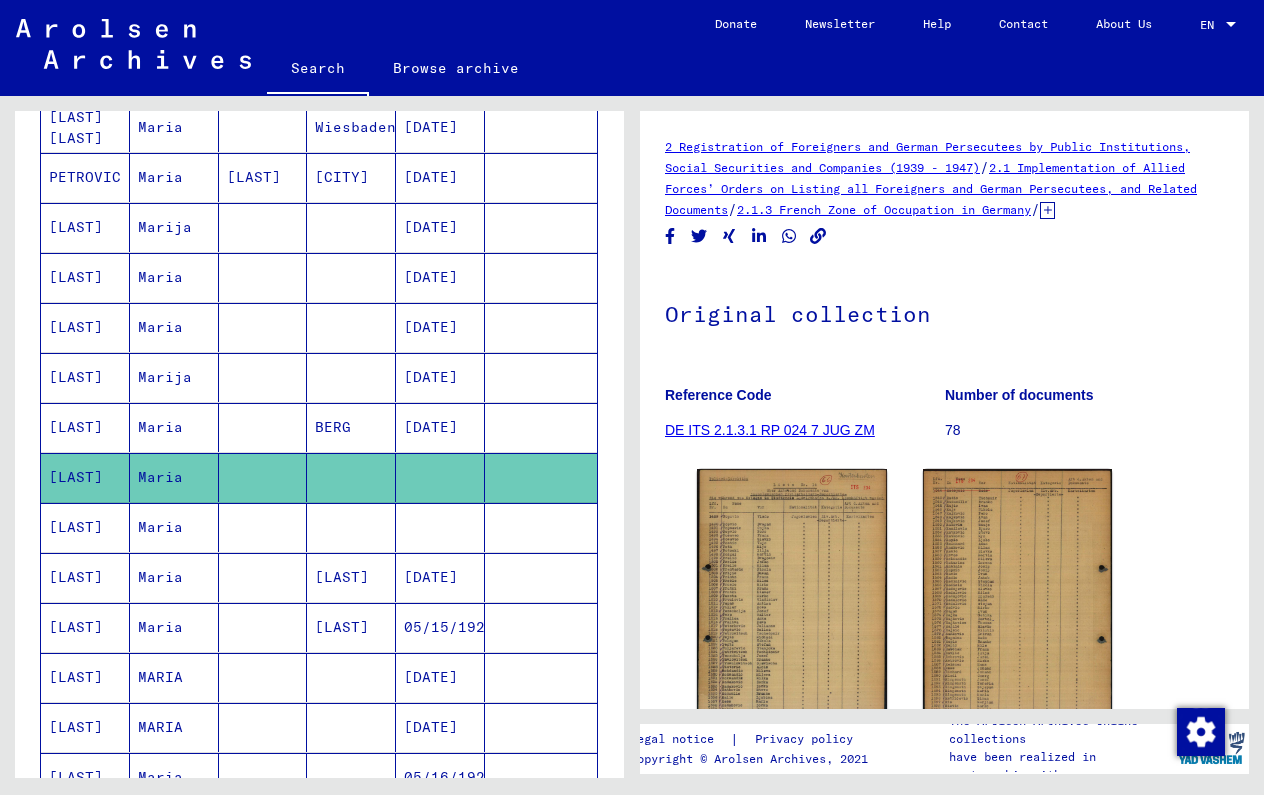 scroll, scrollTop: 0, scrollLeft: 0, axis: both 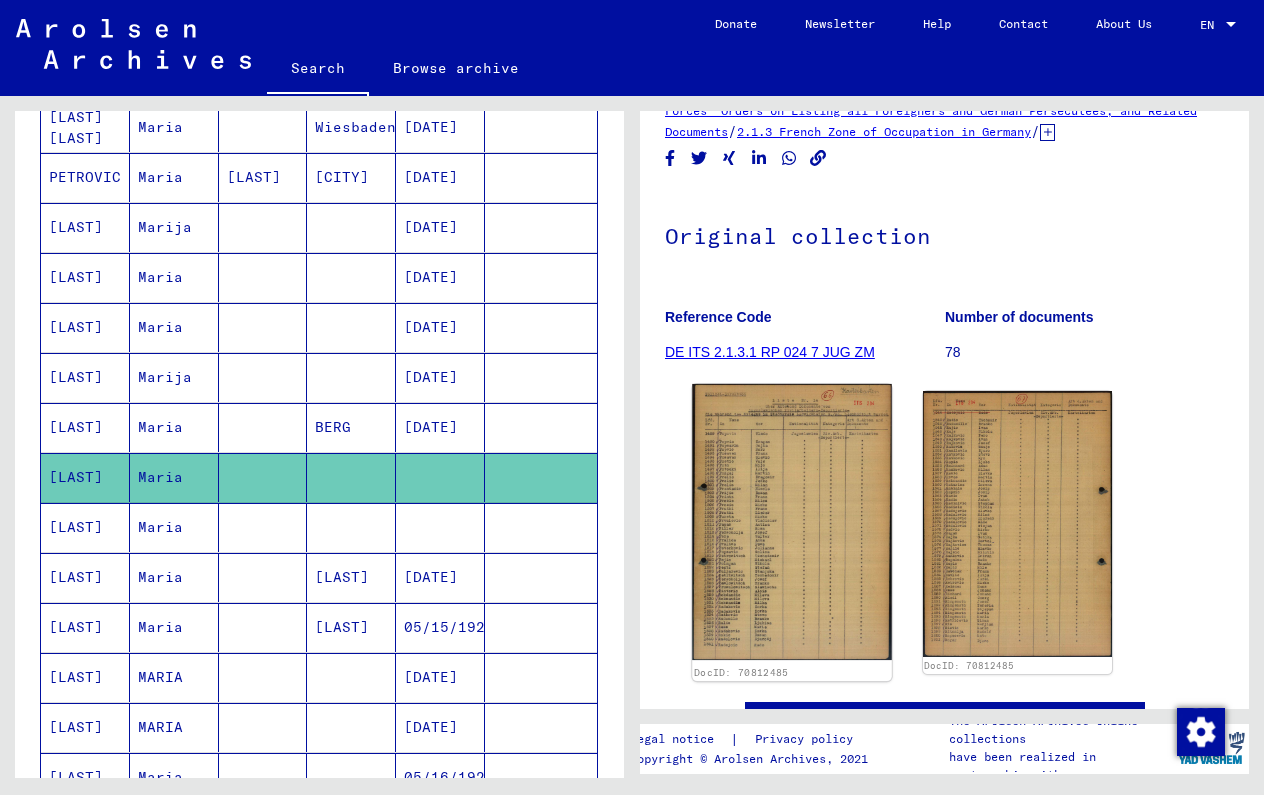 click 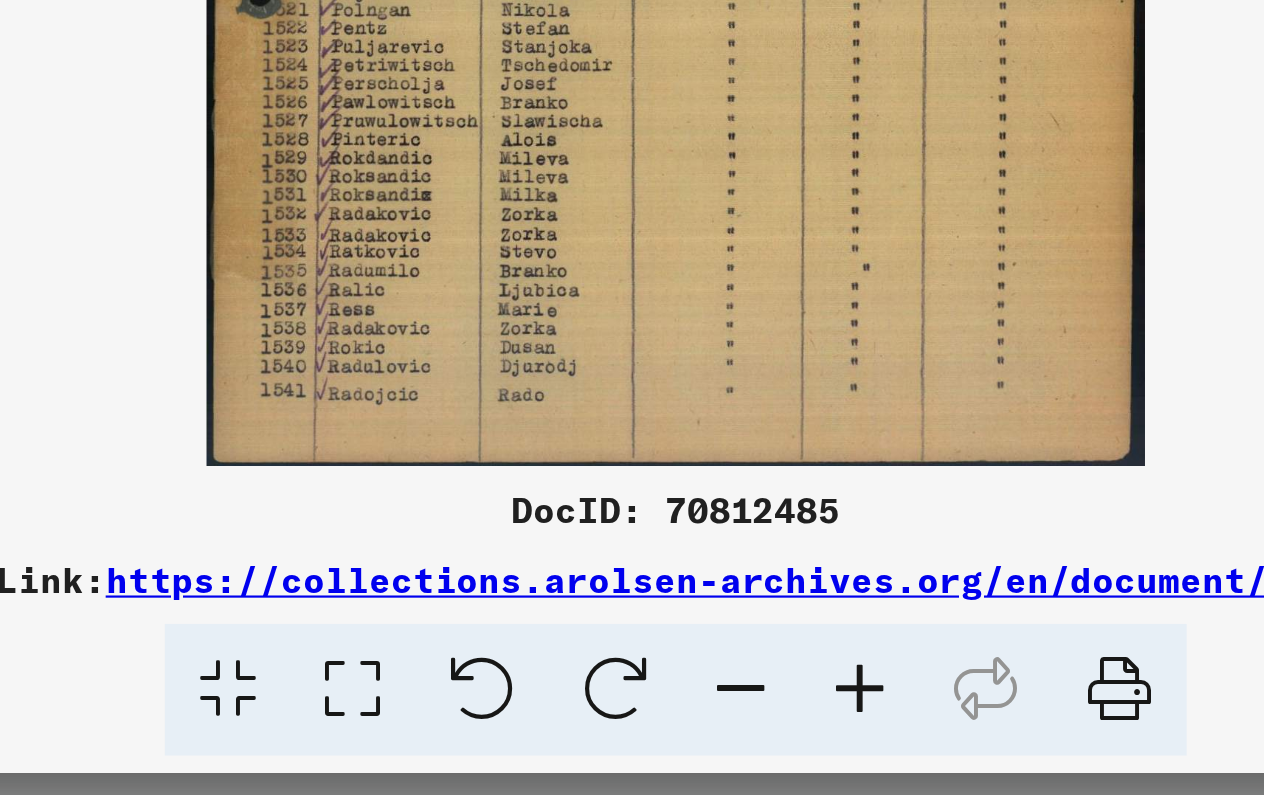 scroll, scrollTop: 0, scrollLeft: 0, axis: both 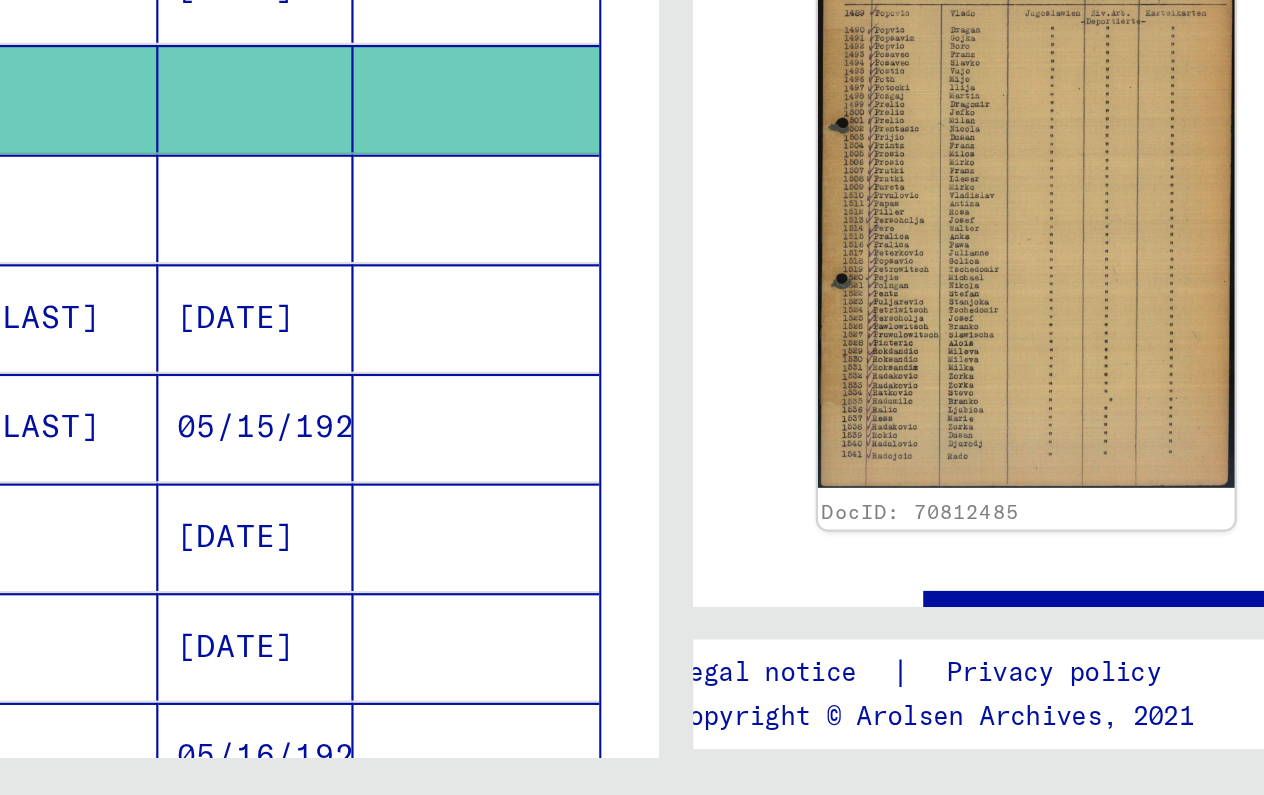 drag, startPoint x: 436, startPoint y: 189, endPoint x: 333, endPoint y: 164, distance: 105.99056 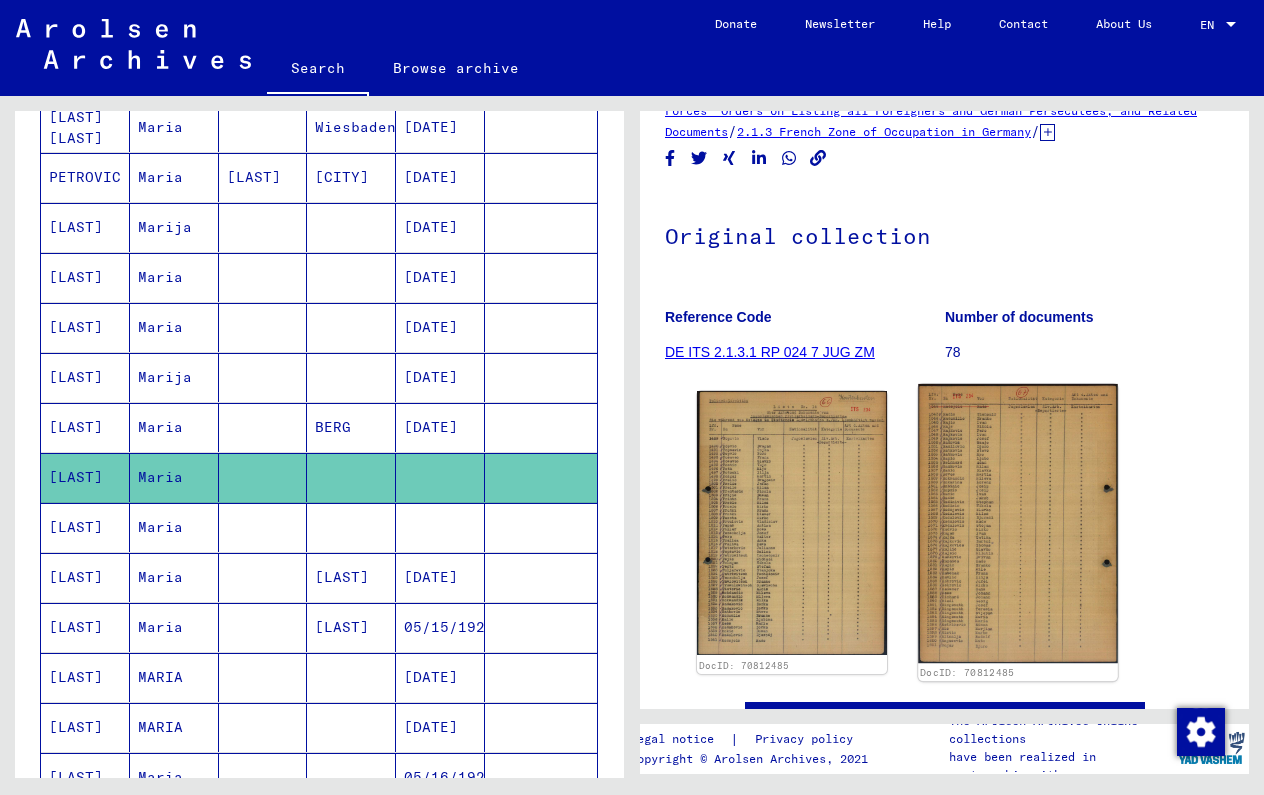 click 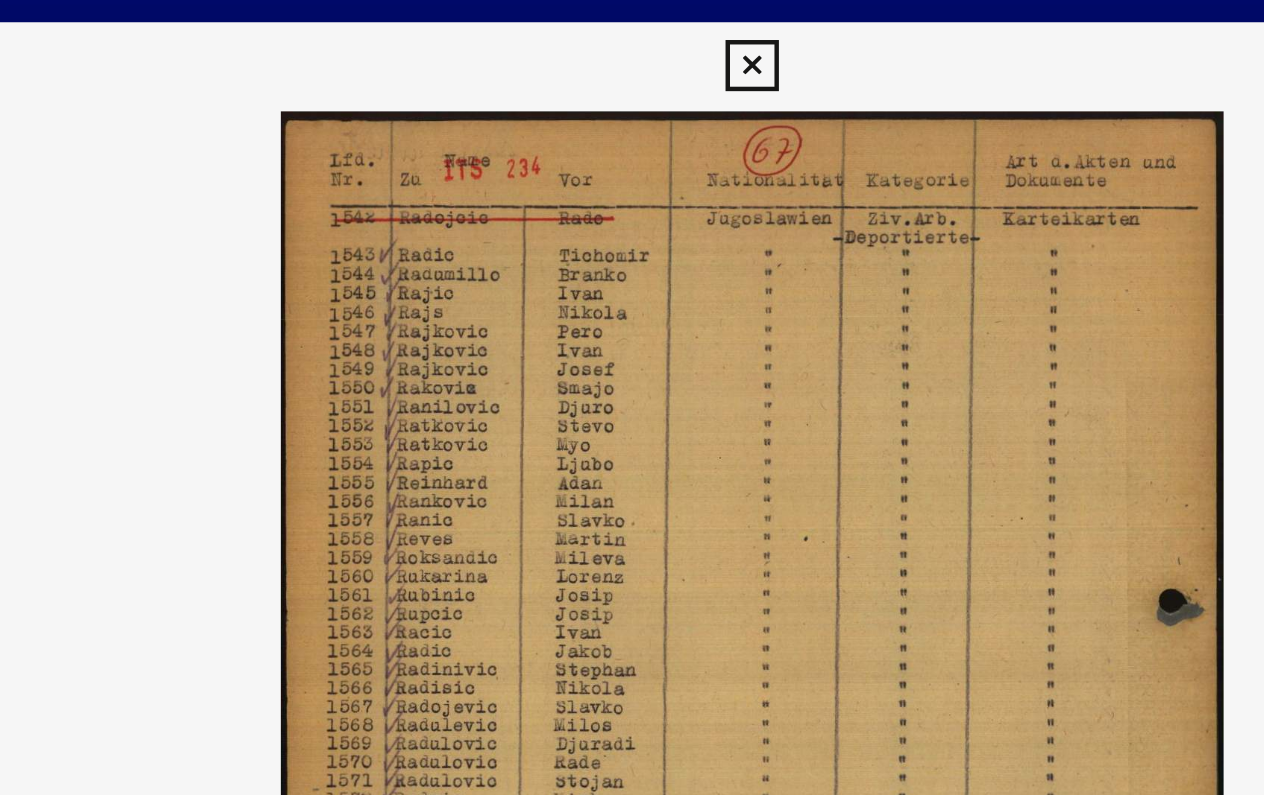 scroll, scrollTop: 0, scrollLeft: 0, axis: both 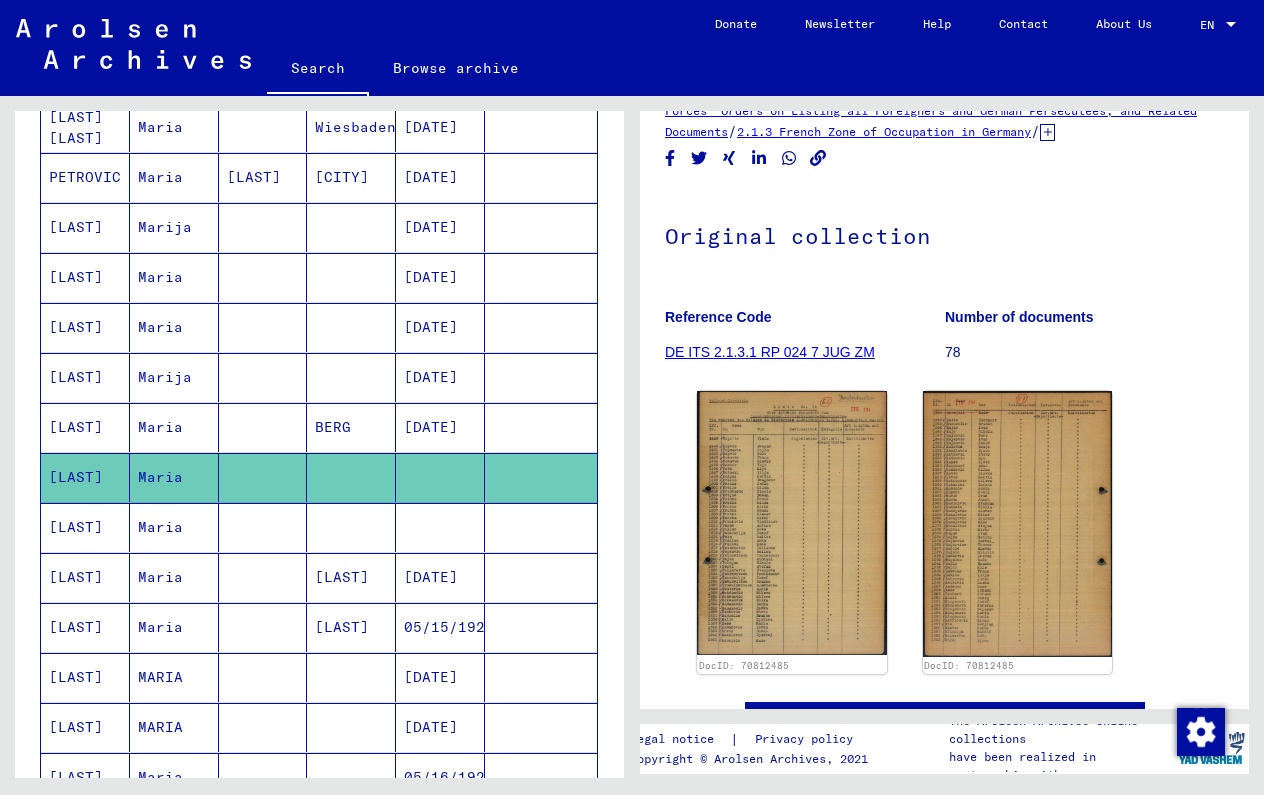 click at bounding box center (351, 577) 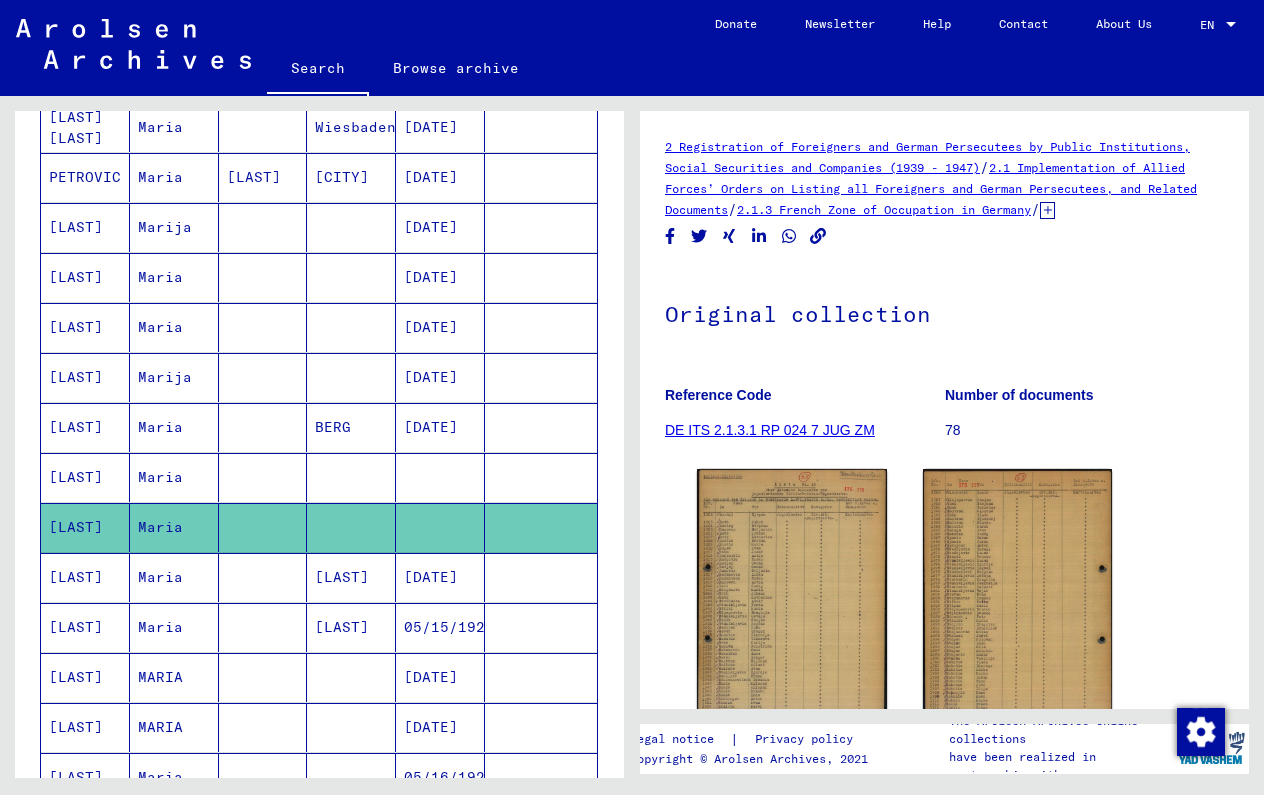 scroll, scrollTop: 0, scrollLeft: 0, axis: both 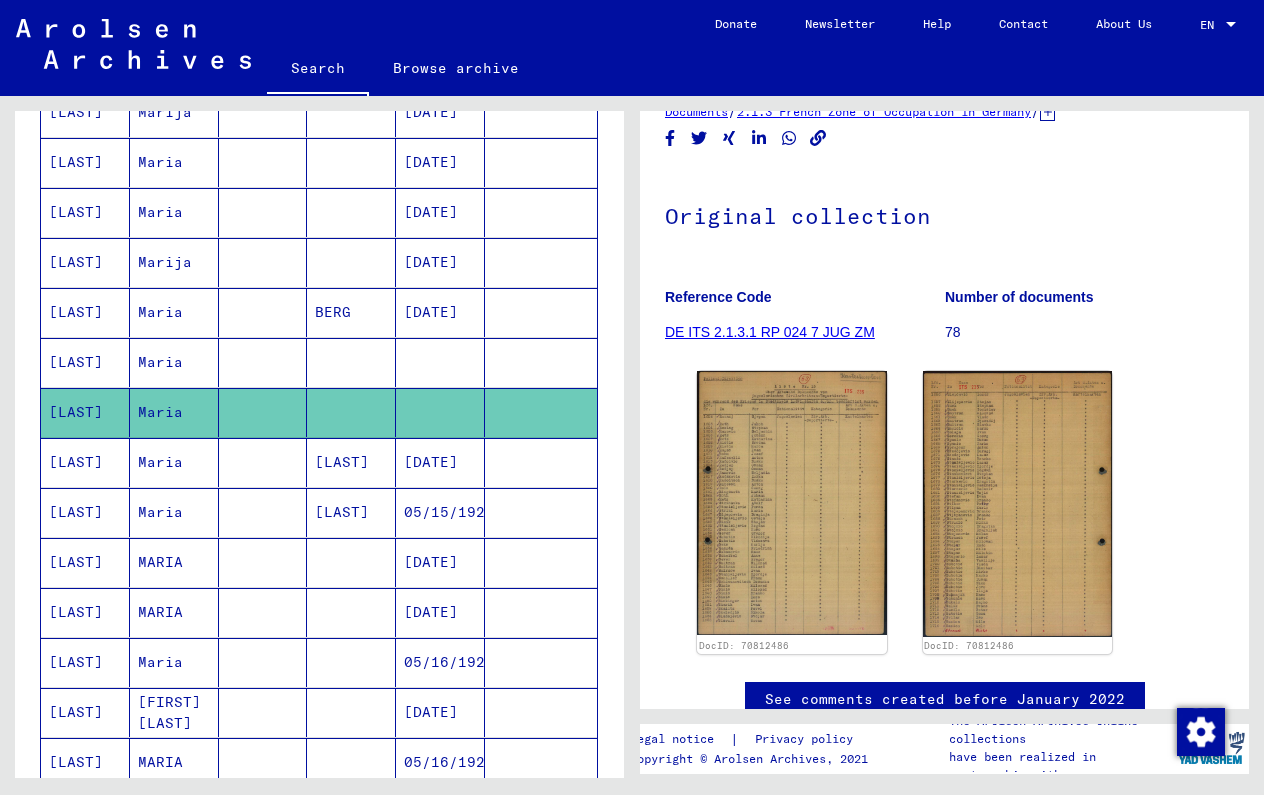 click at bounding box center (541, 612) 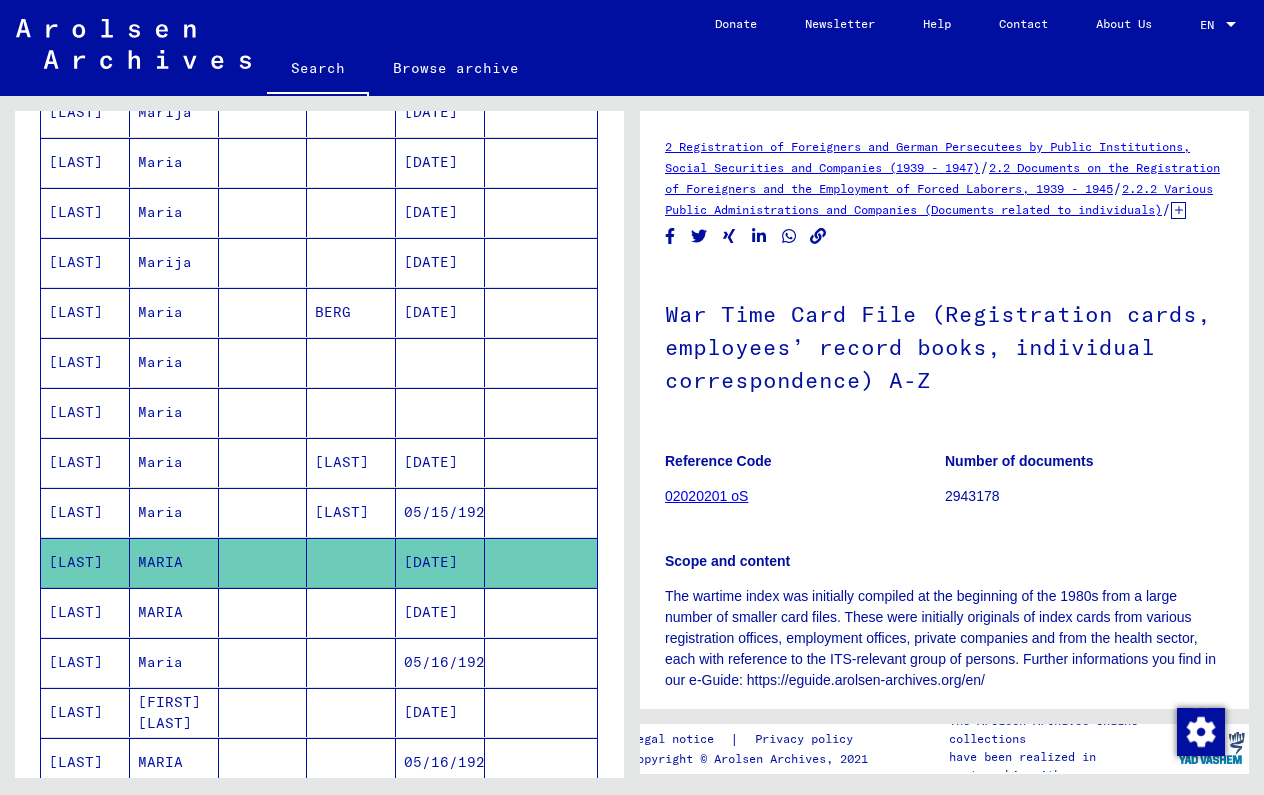 scroll, scrollTop: 0, scrollLeft: 0, axis: both 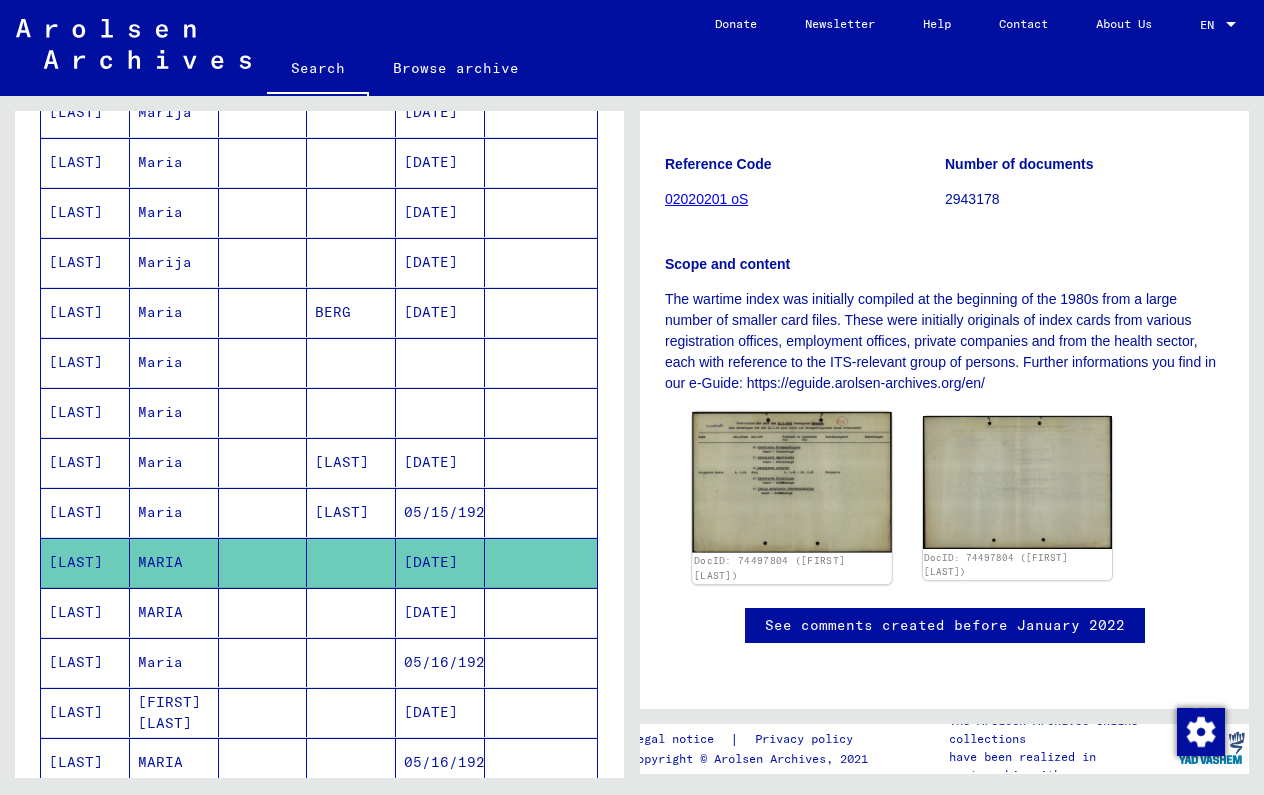 click 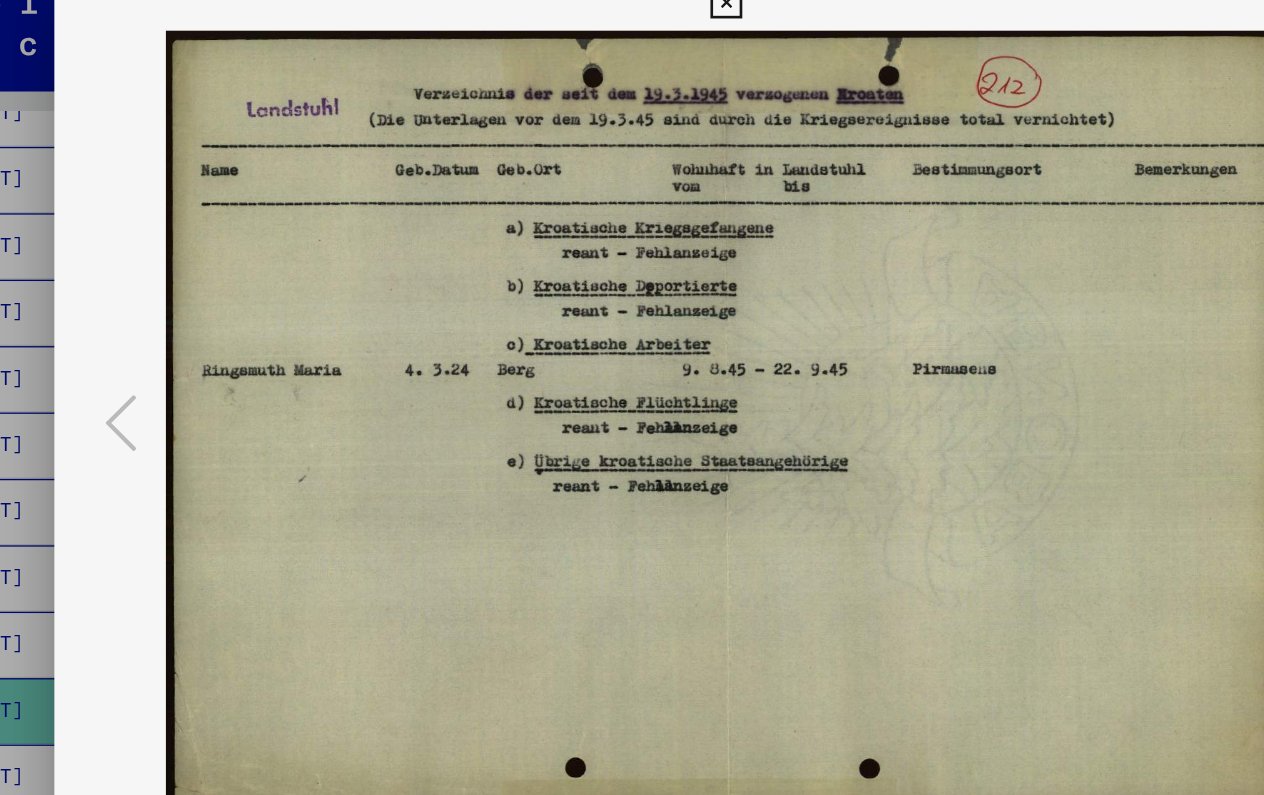drag, startPoint x: 197, startPoint y: 88, endPoint x: 262, endPoint y: 87, distance: 65.00769 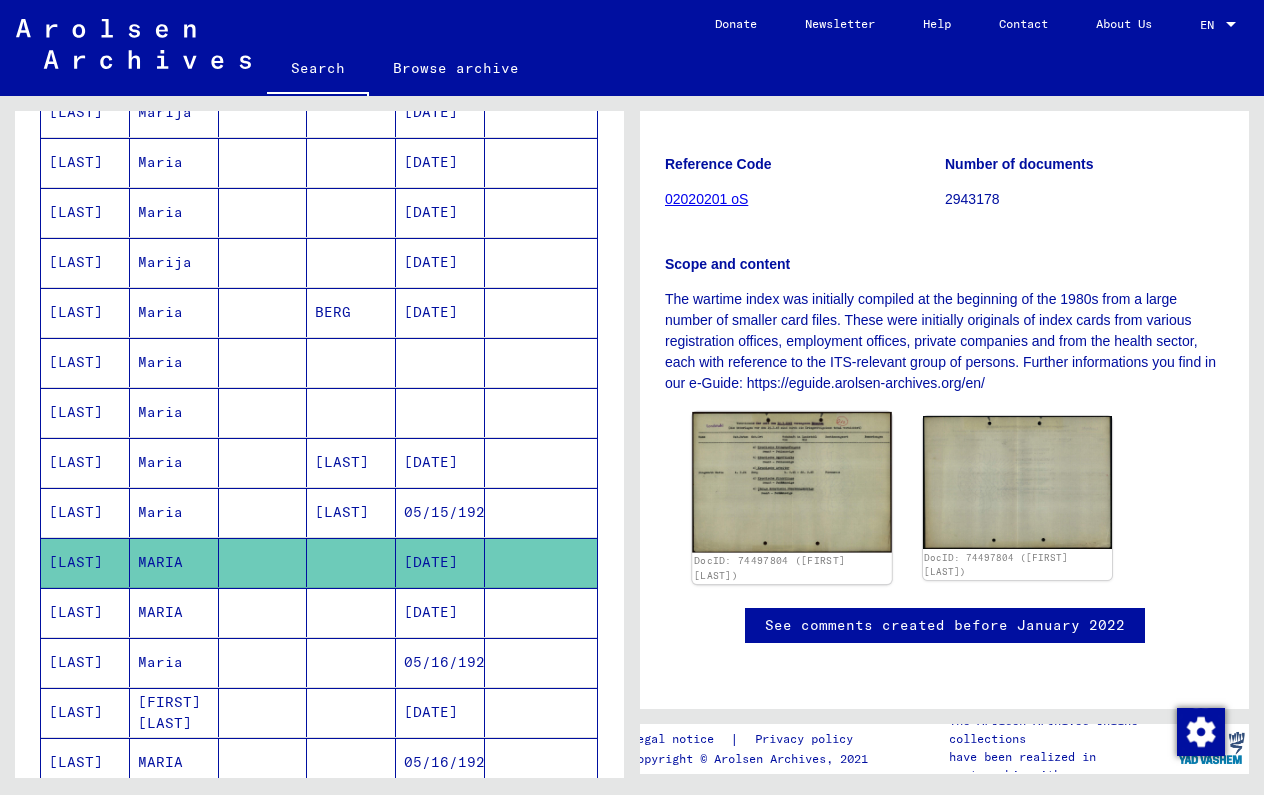 click 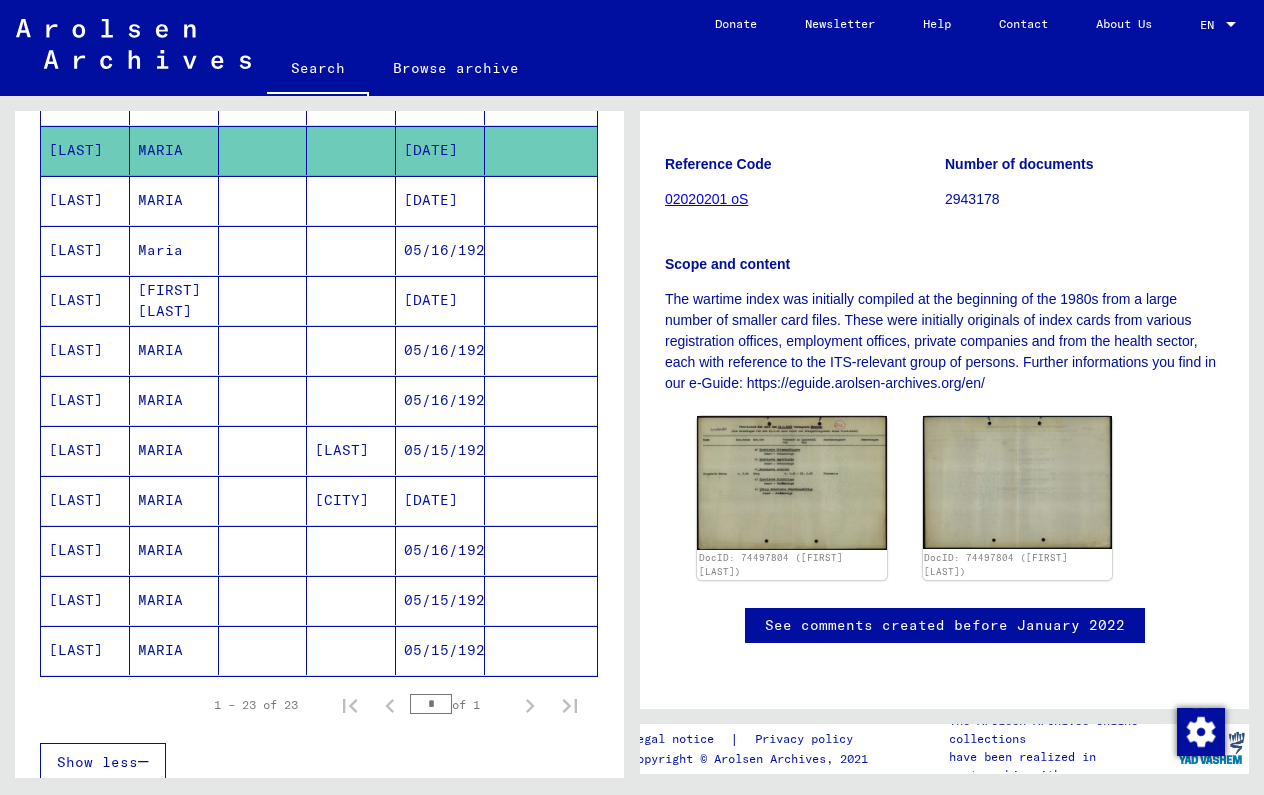 scroll, scrollTop: 995, scrollLeft: 0, axis: vertical 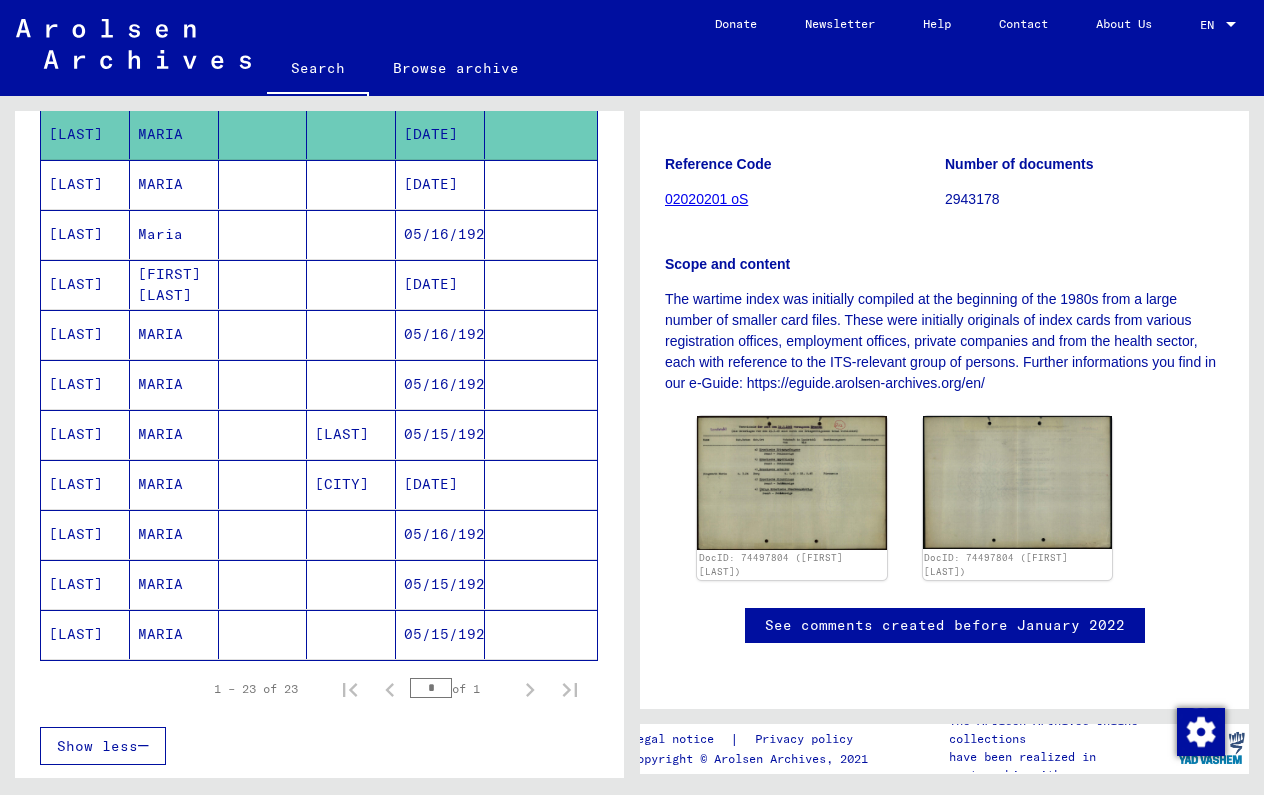 click on "[DATE]" at bounding box center [440, 534] 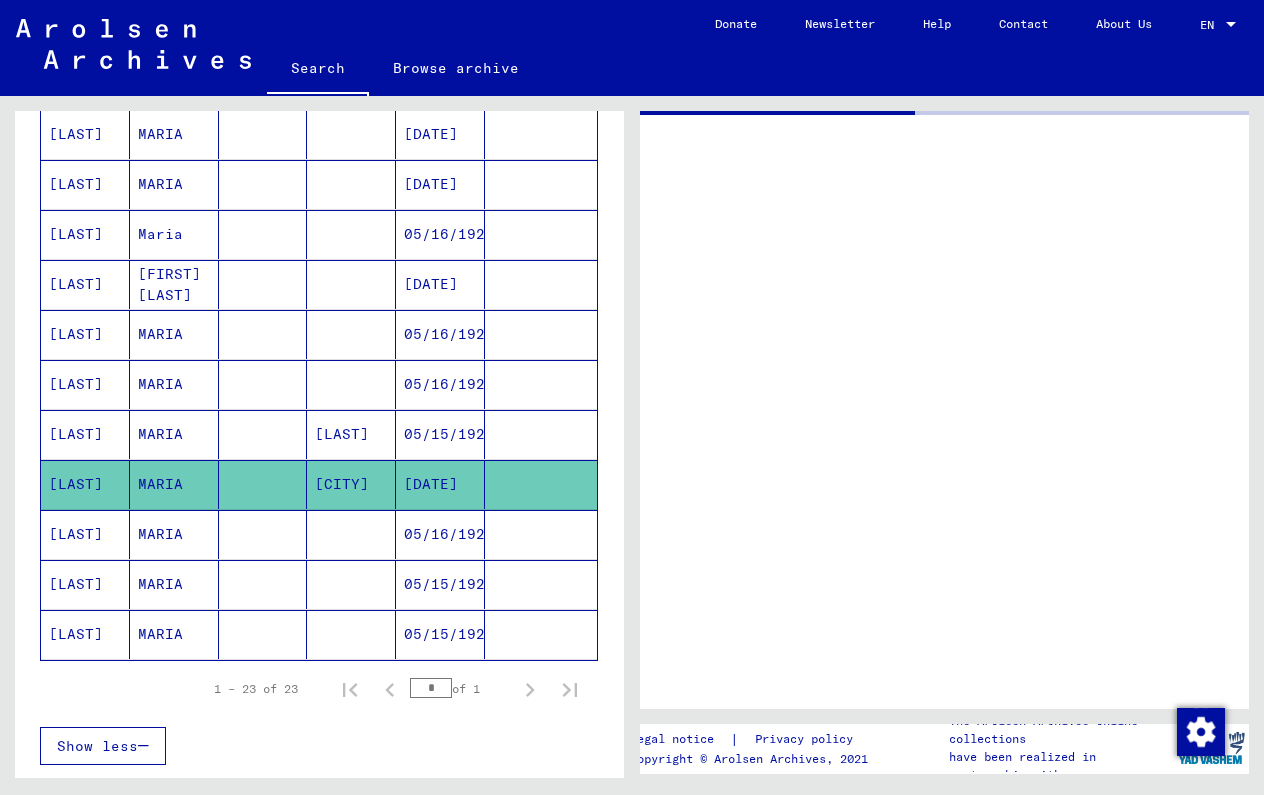 scroll, scrollTop: 0, scrollLeft: 0, axis: both 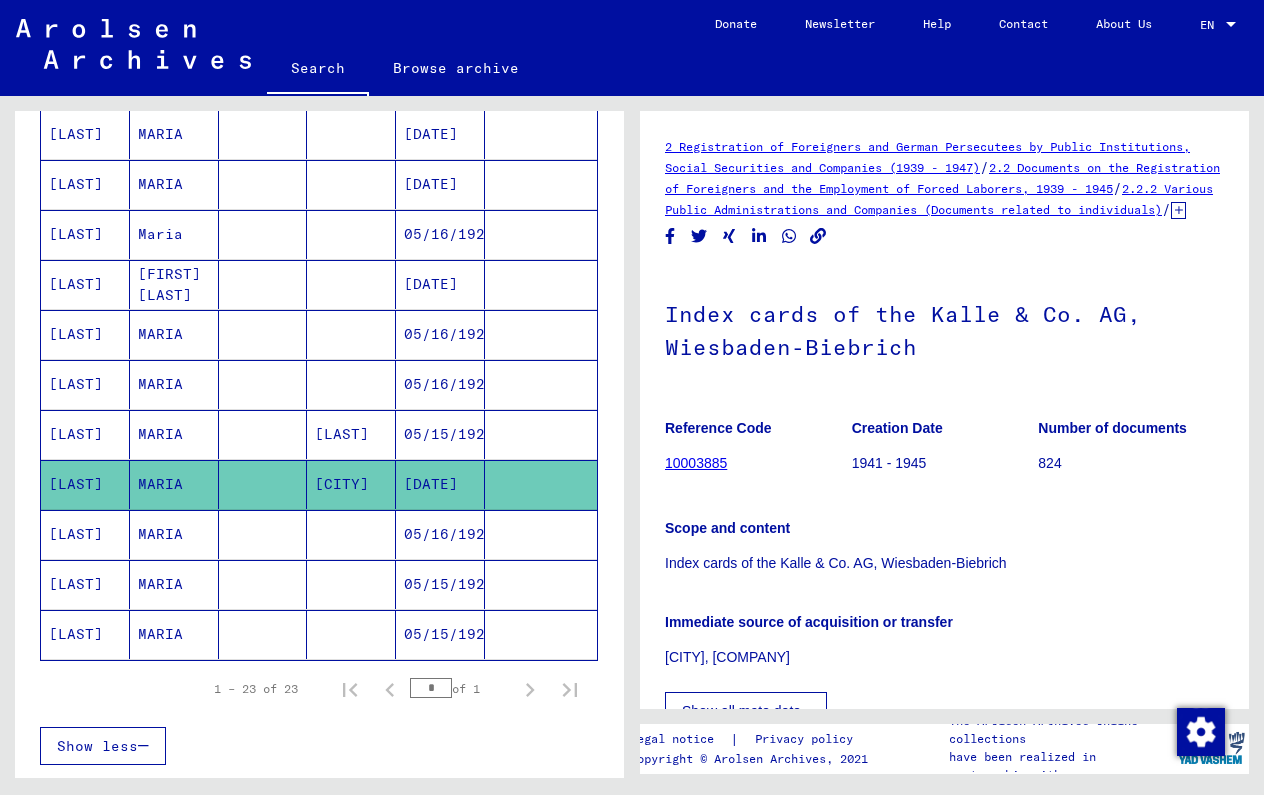 drag, startPoint x: 924, startPoint y: 339, endPoint x: 1110, endPoint y: 334, distance: 186.0672 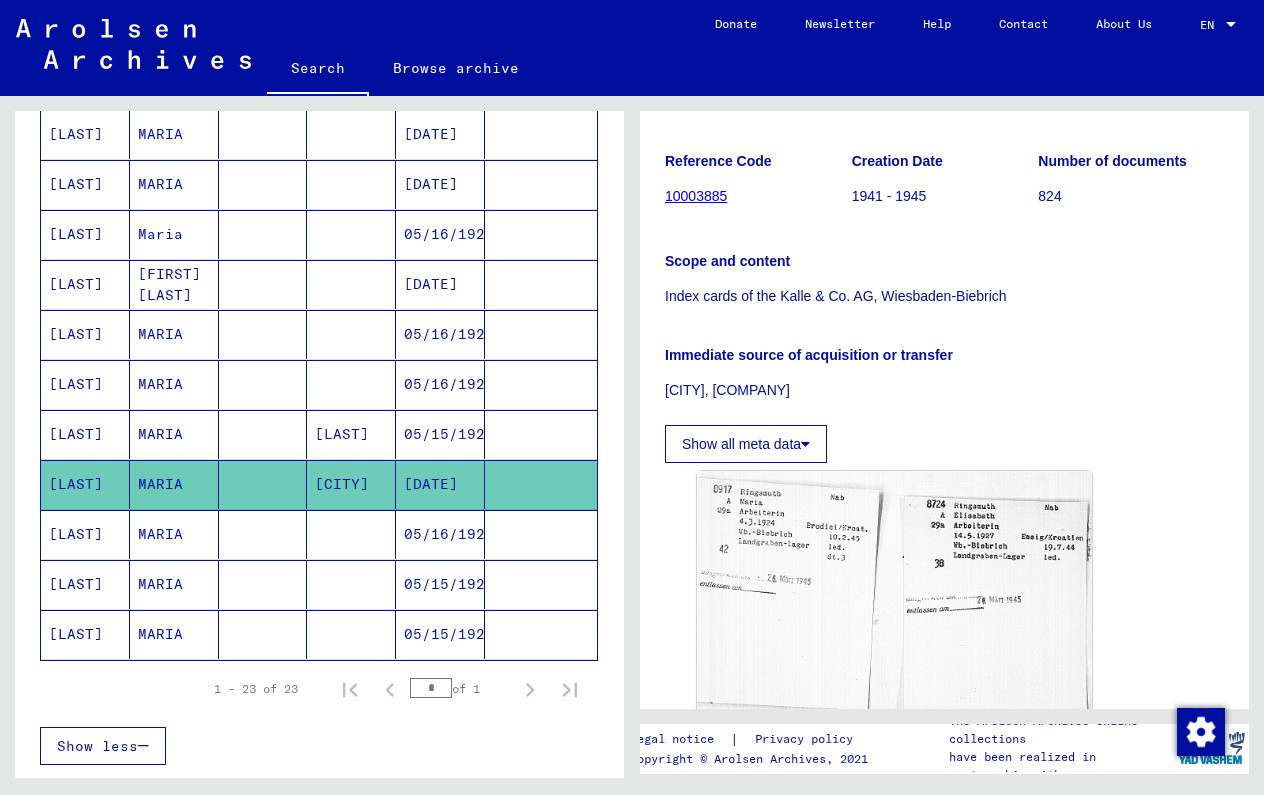 scroll, scrollTop: 533, scrollLeft: 0, axis: vertical 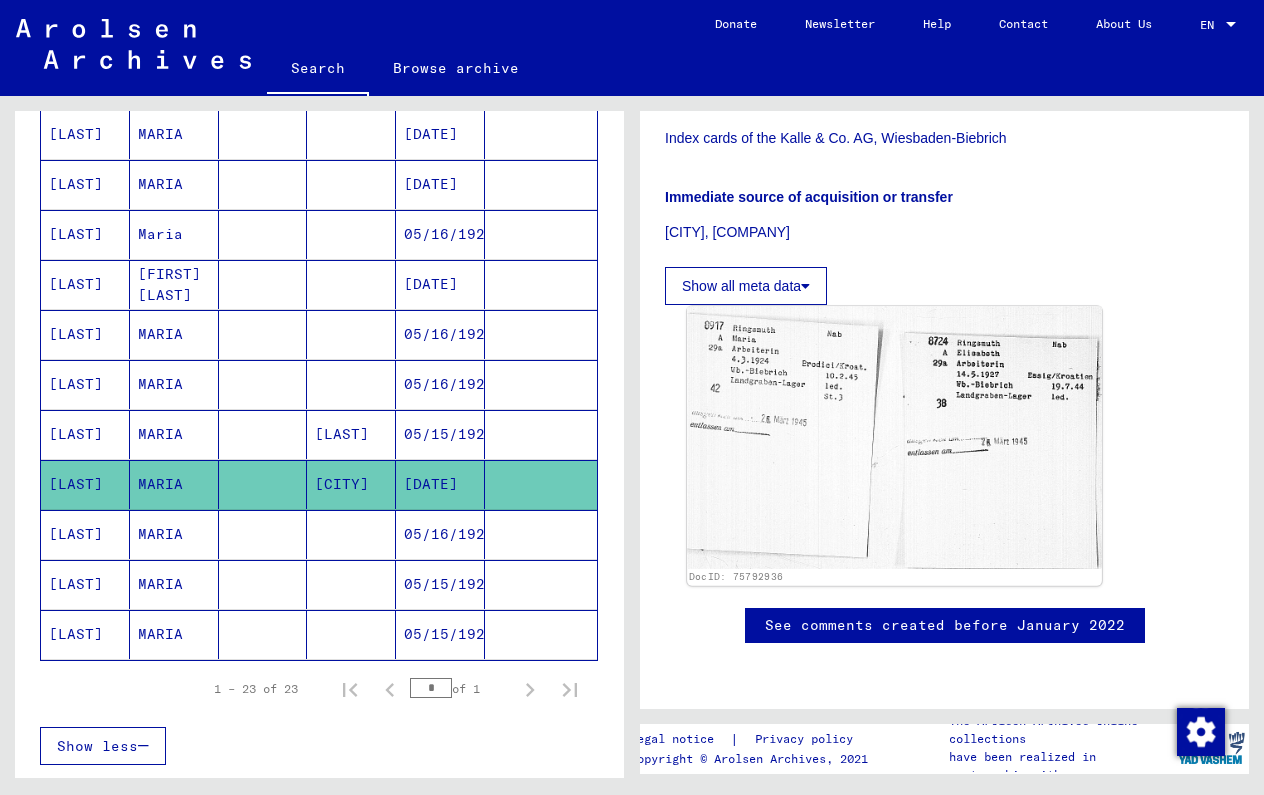 click 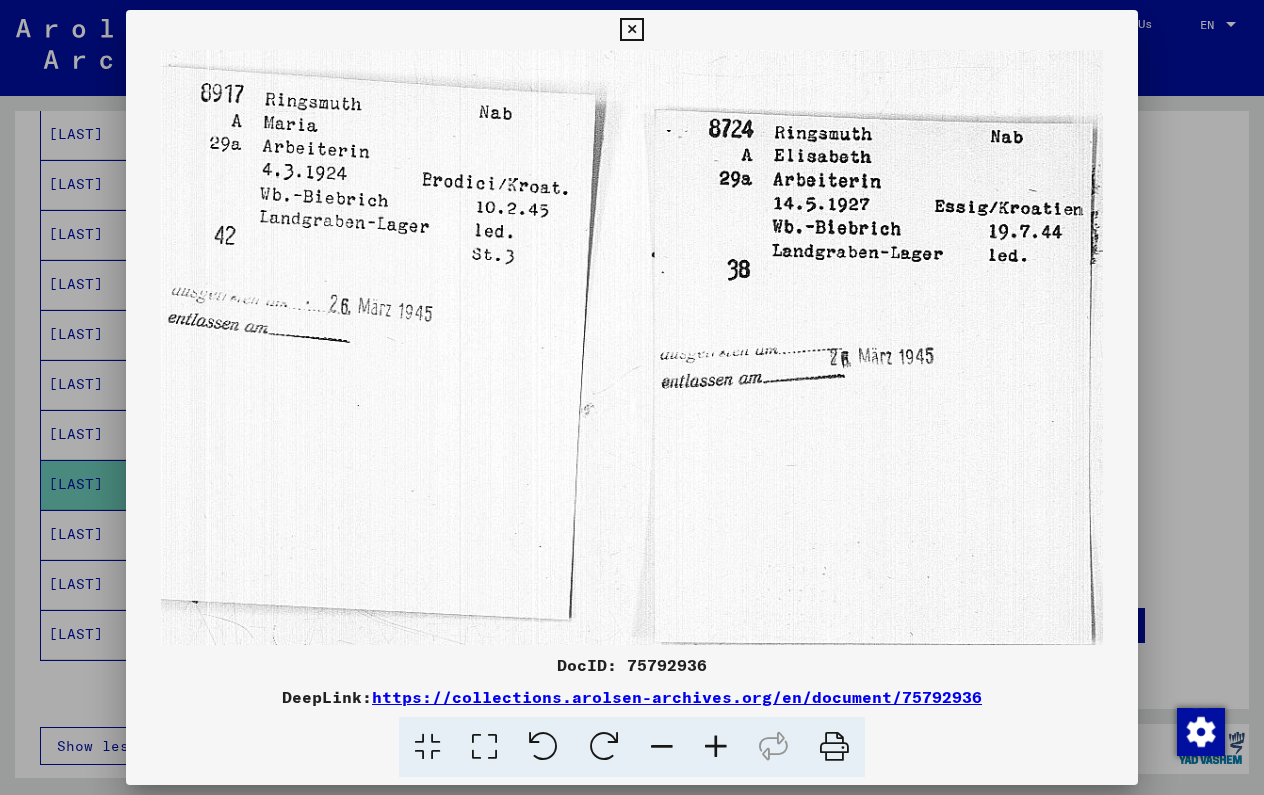 type 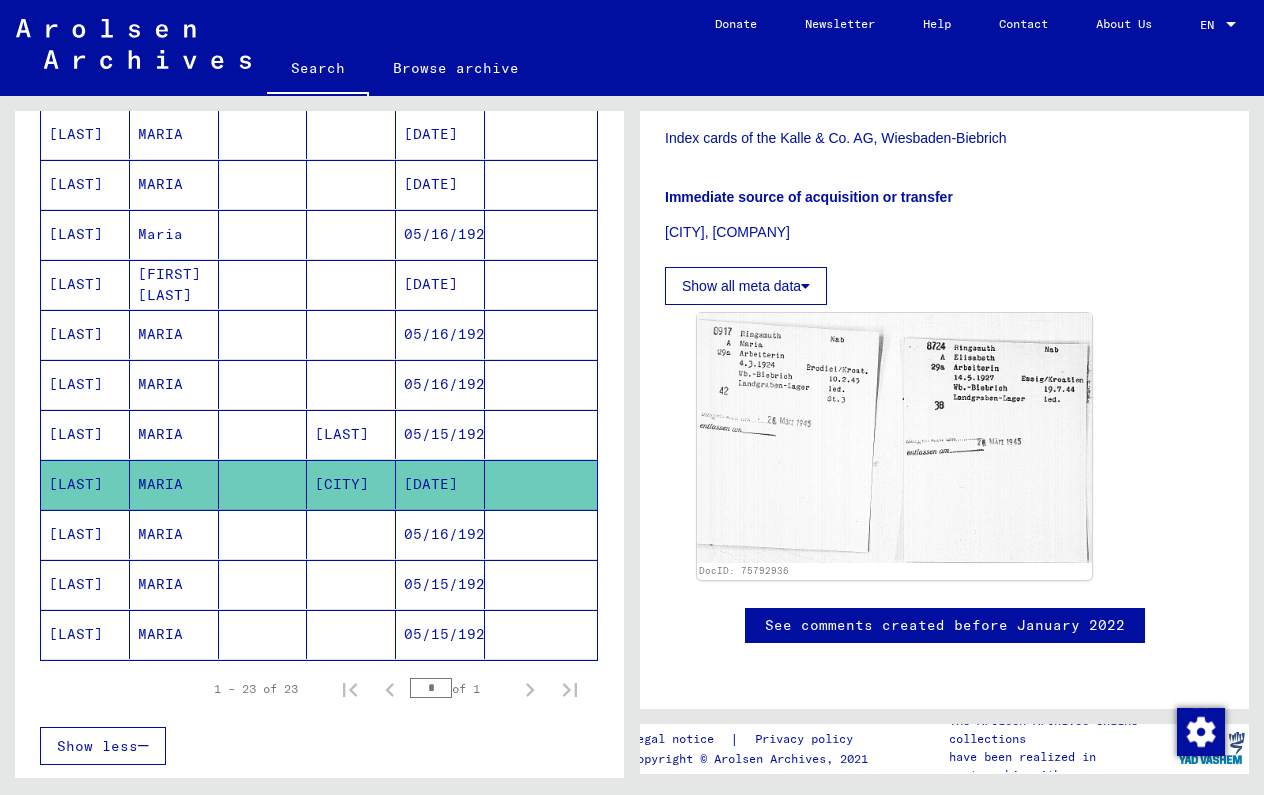 click at bounding box center [541, 584] 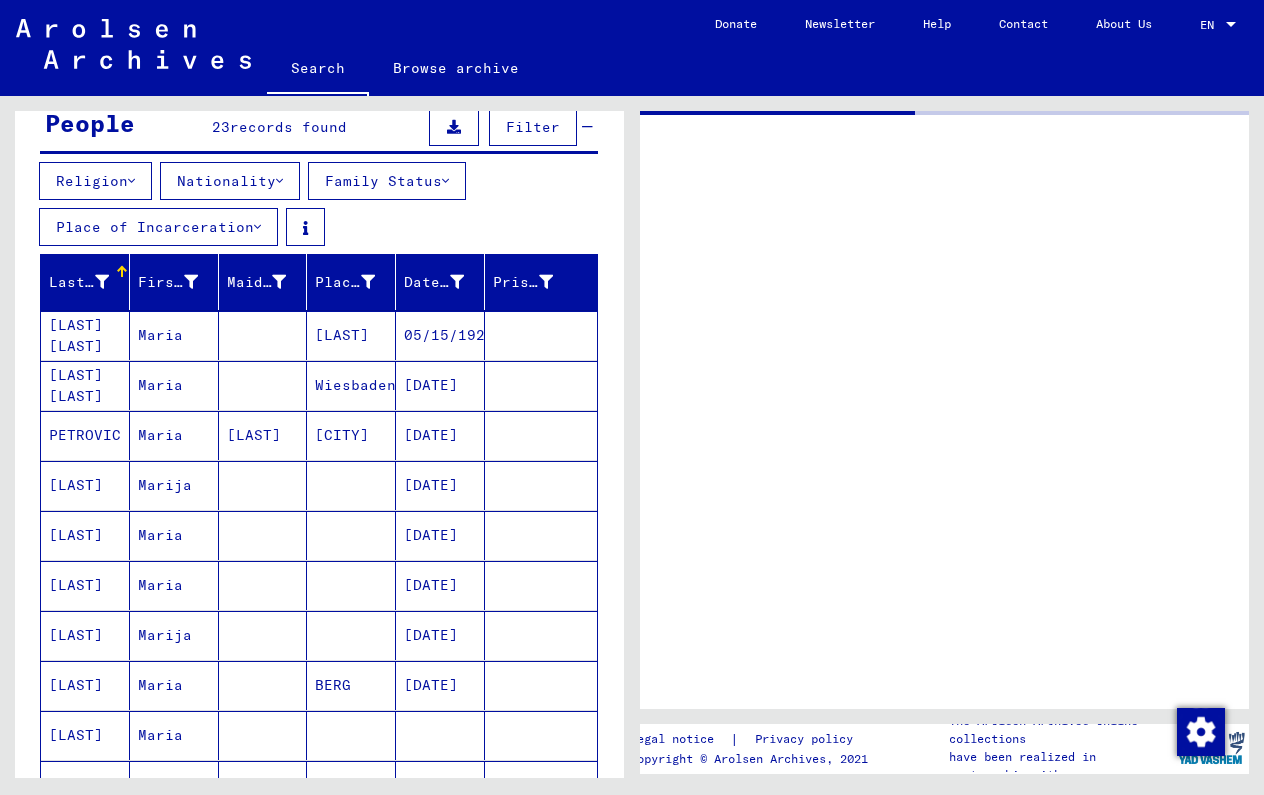 scroll, scrollTop: 184, scrollLeft: 0, axis: vertical 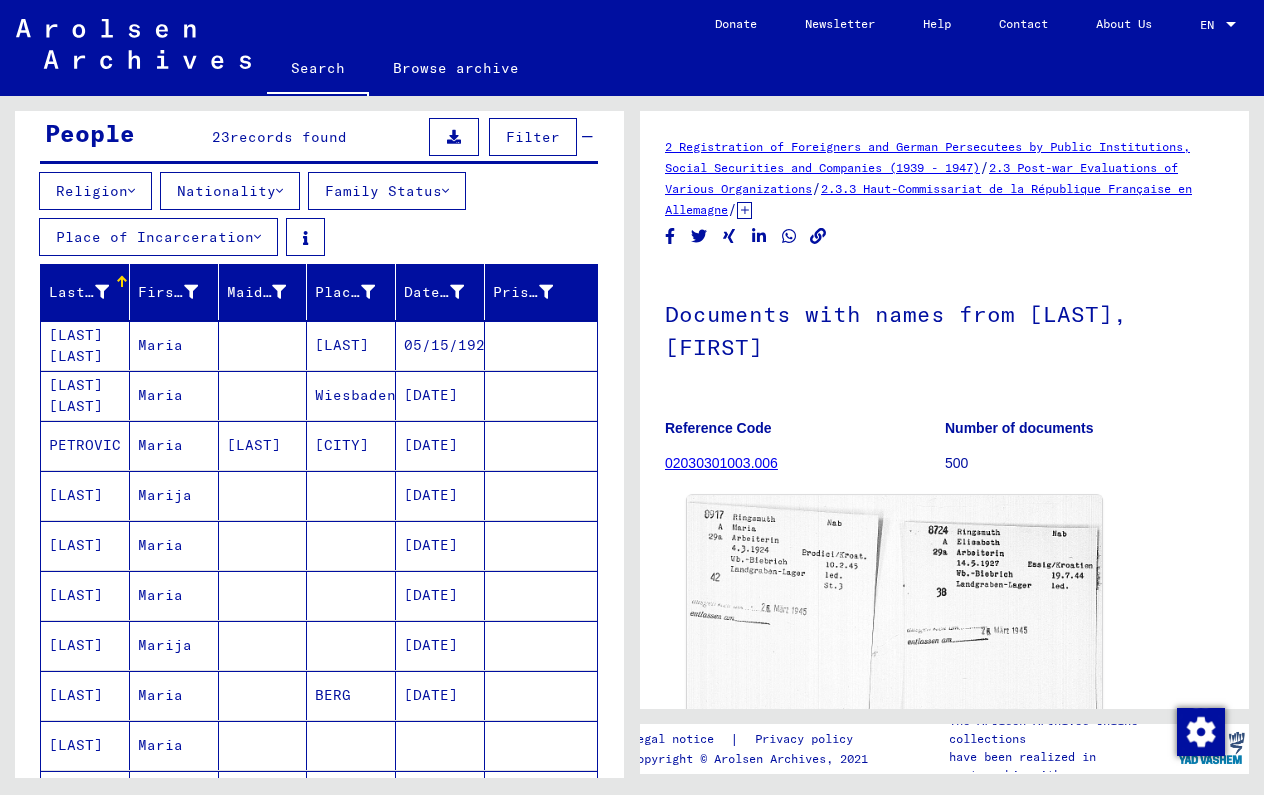 click 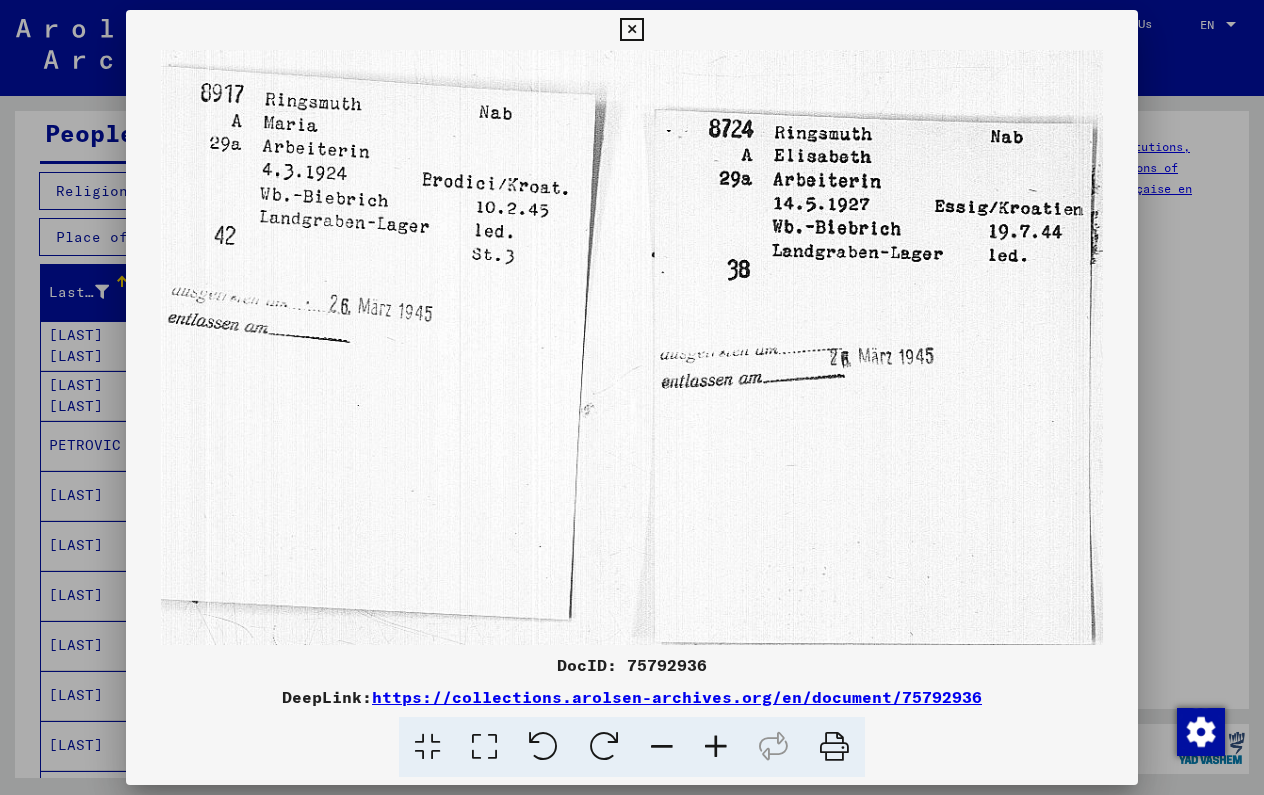 scroll, scrollTop: 0, scrollLeft: 0, axis: both 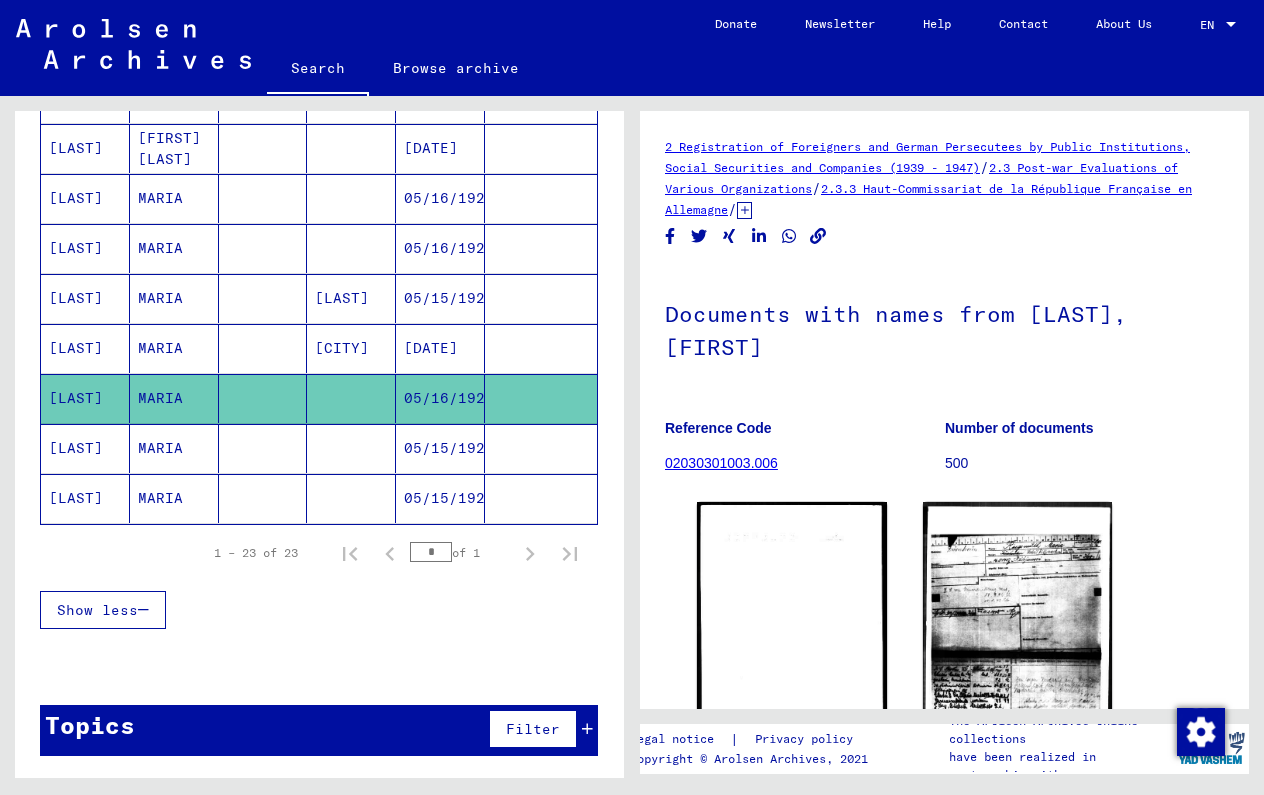 click at bounding box center (351, 498) 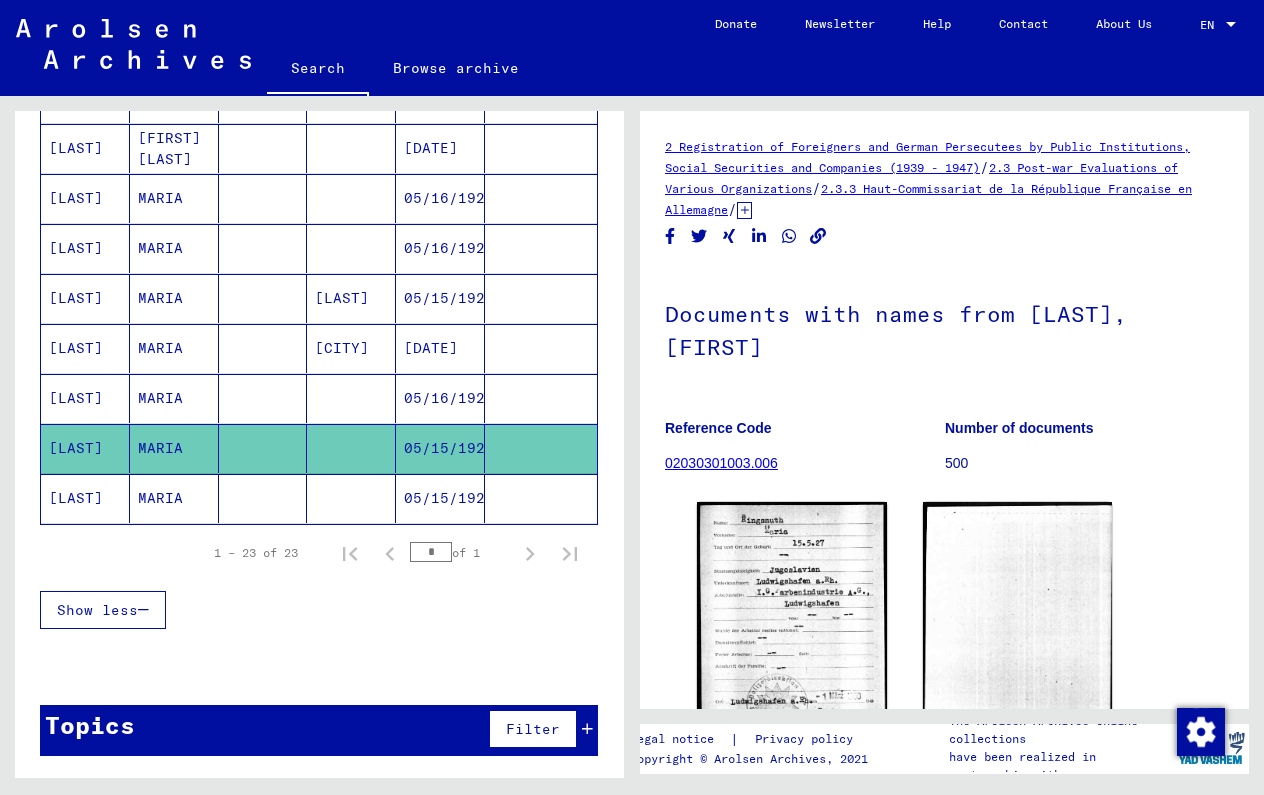 scroll, scrollTop: 0, scrollLeft: 0, axis: both 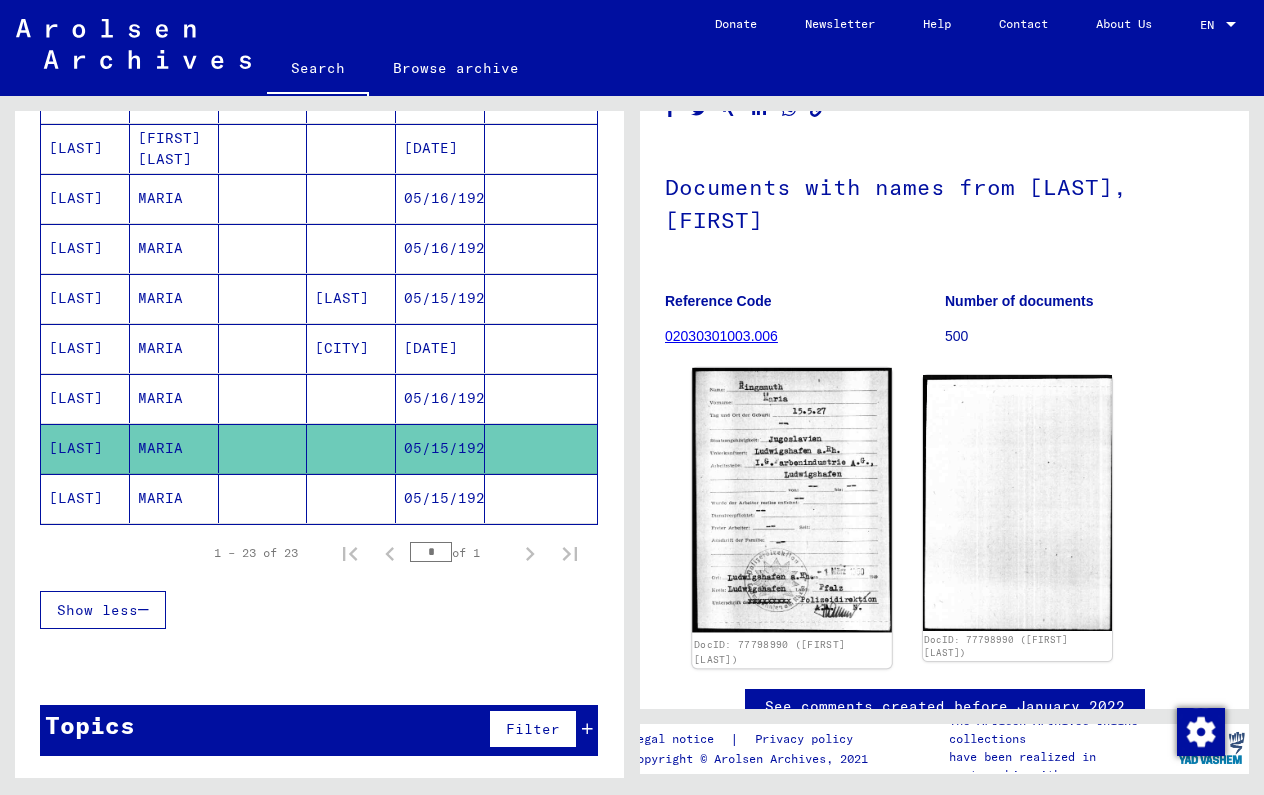 click 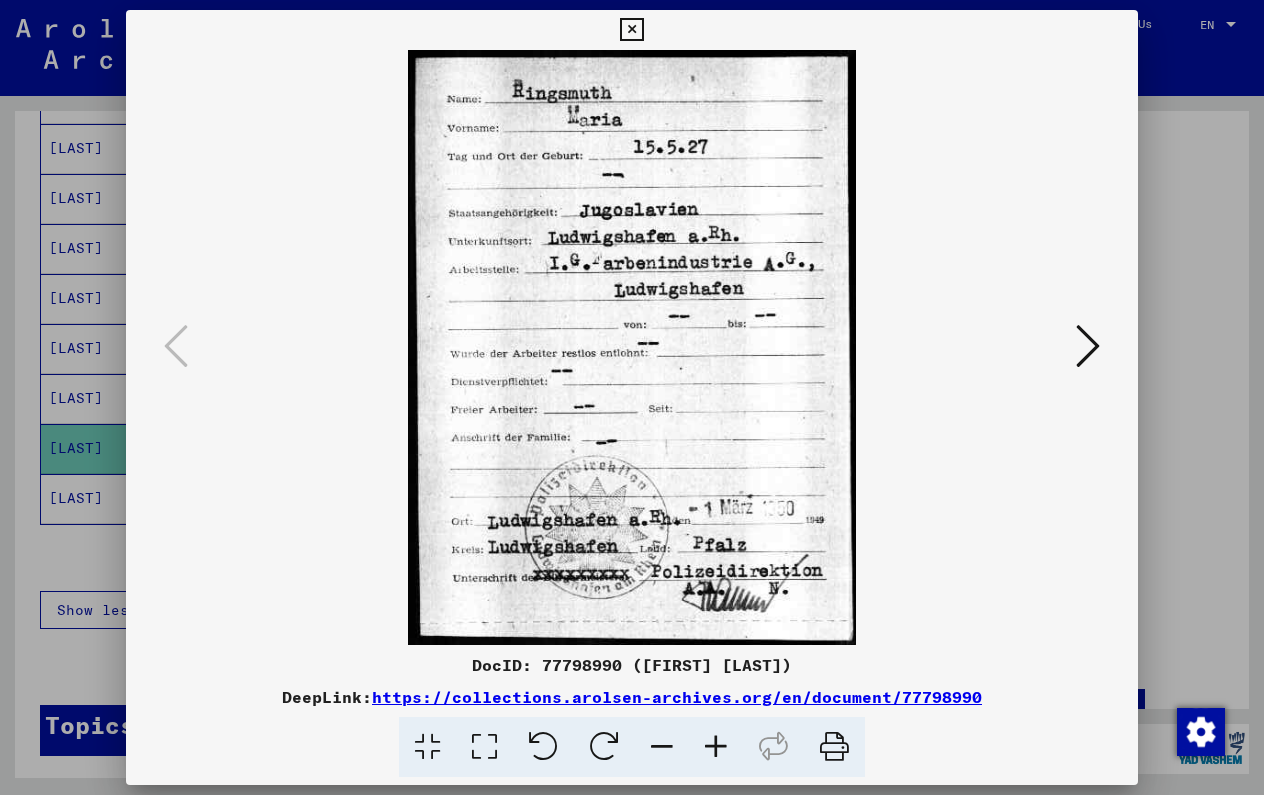 type 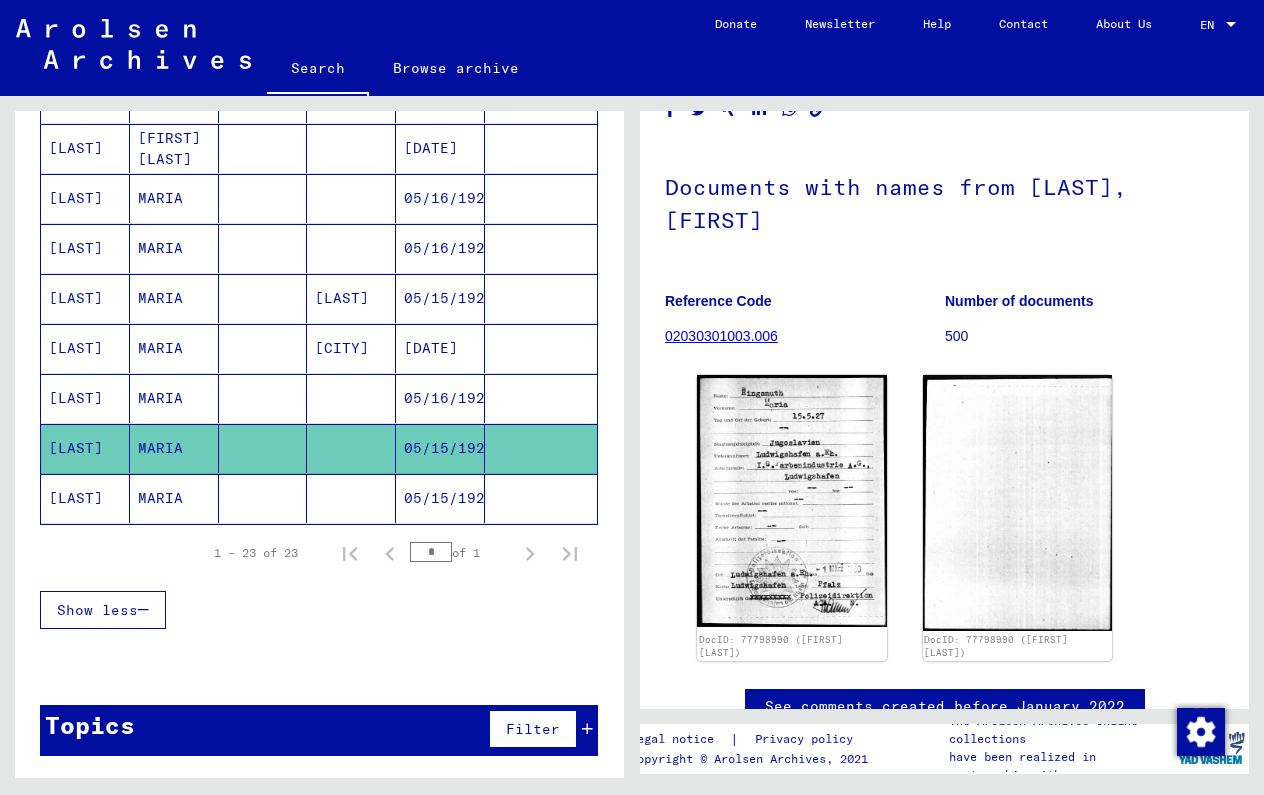 click 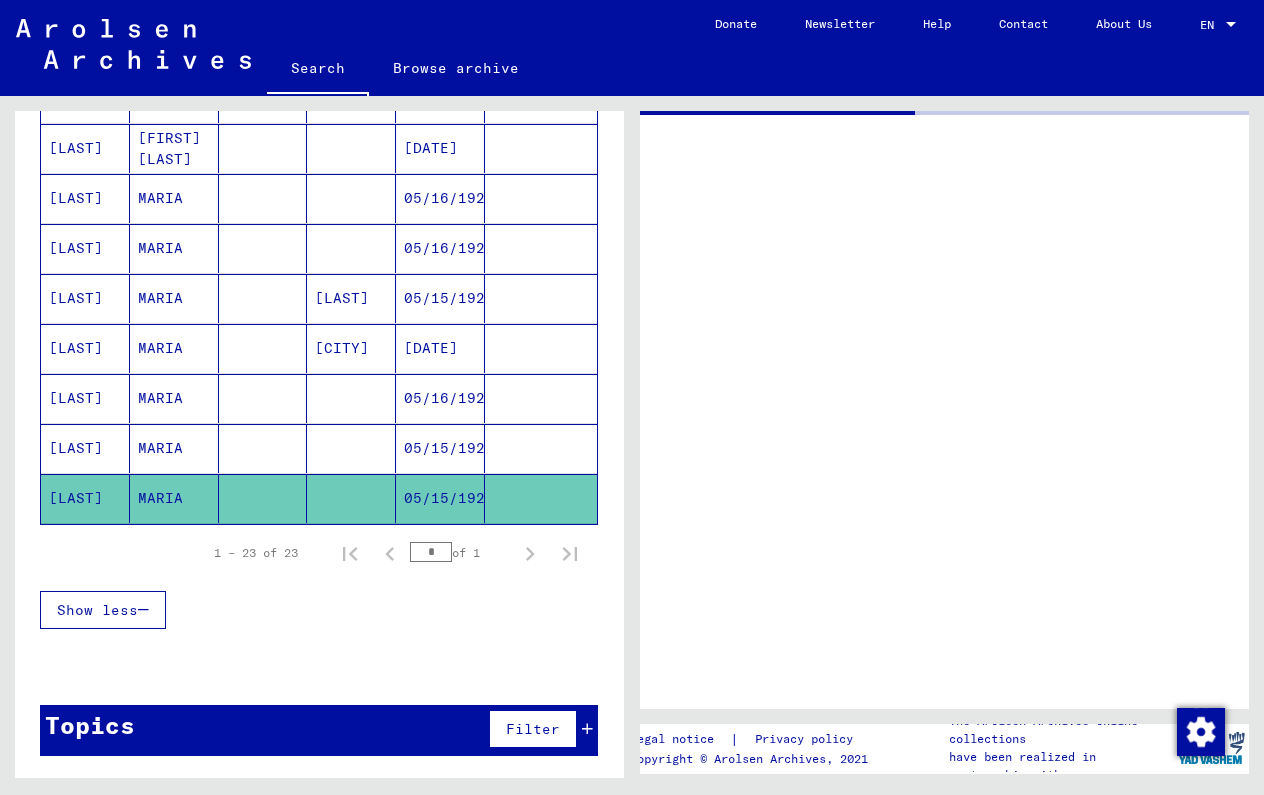 scroll, scrollTop: 0, scrollLeft: 0, axis: both 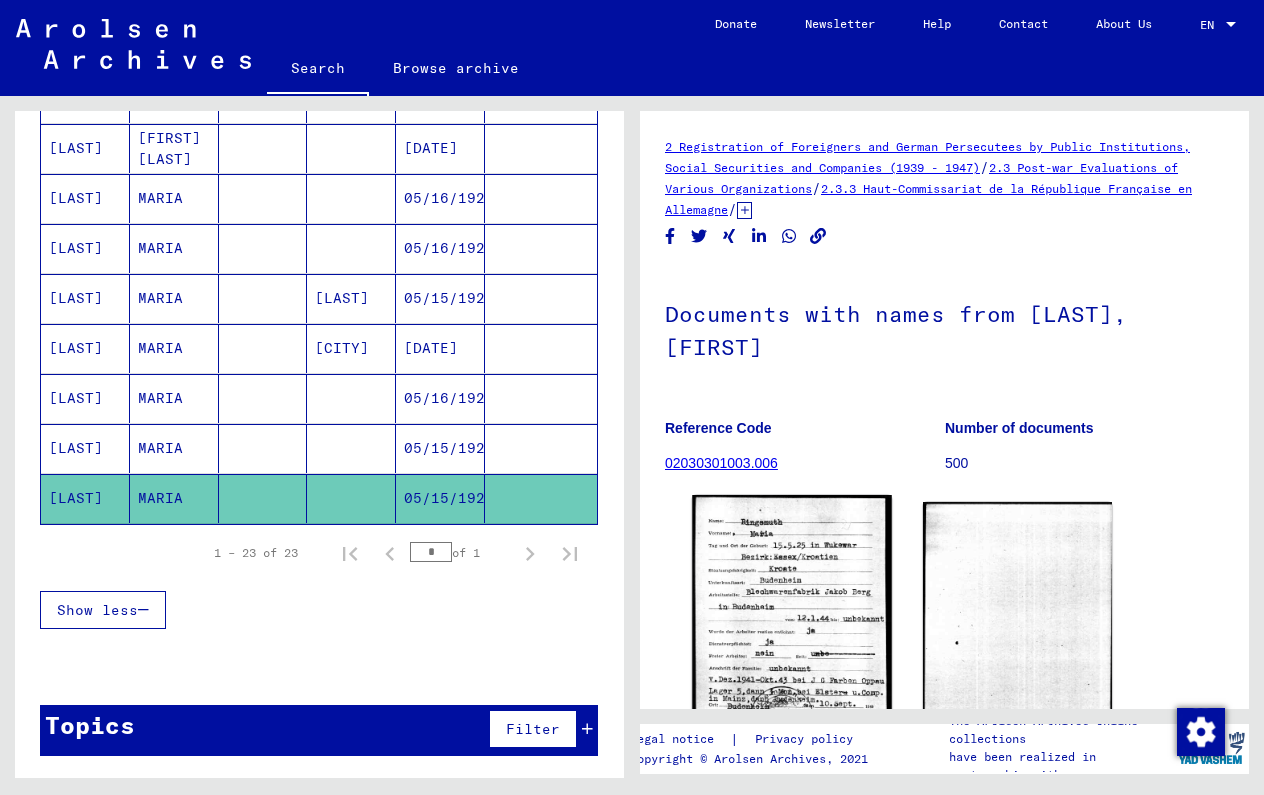click 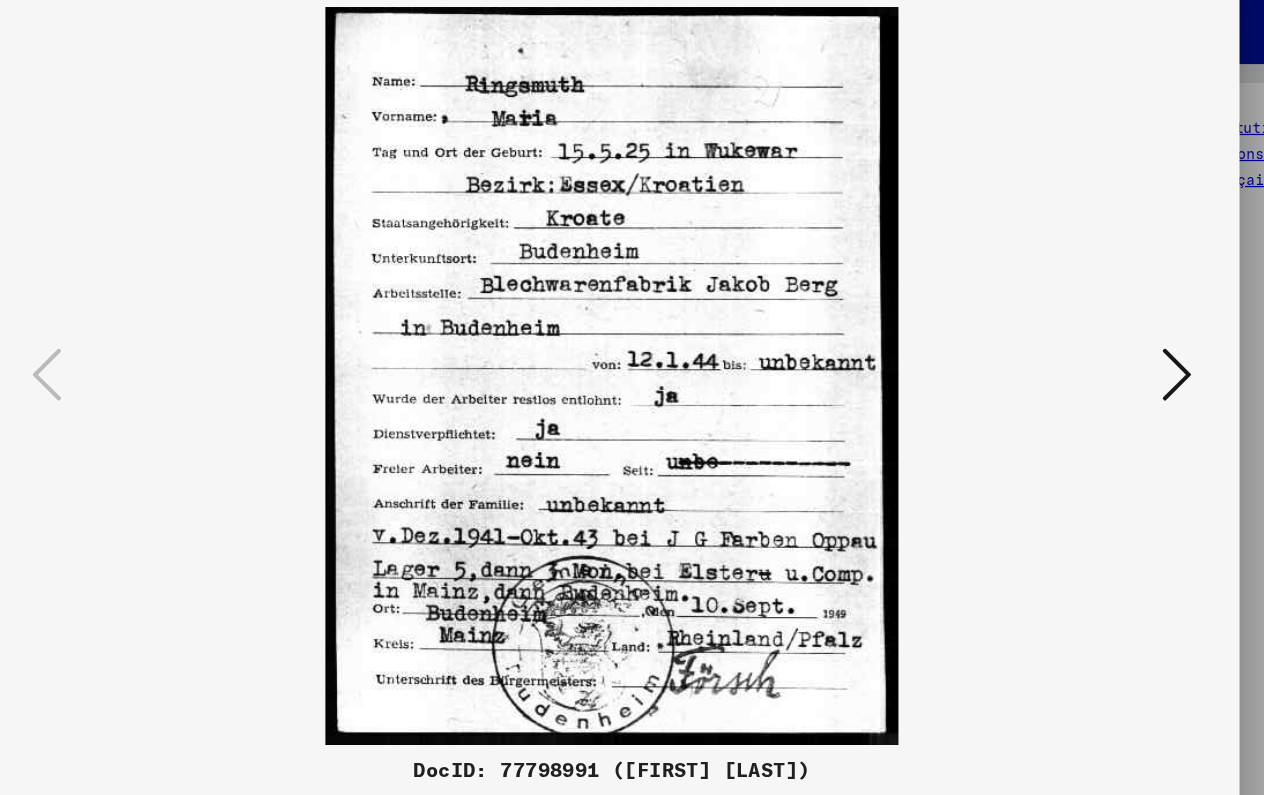 type 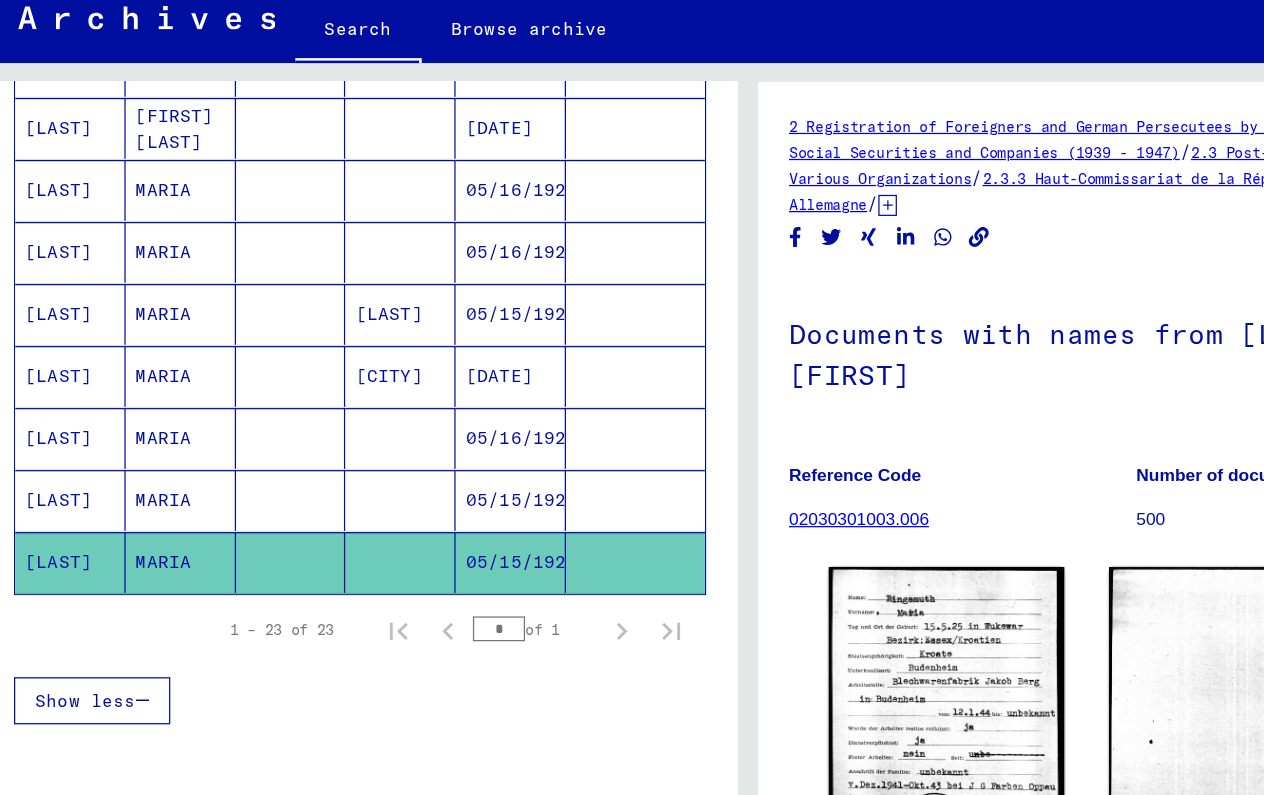 click at bounding box center [541, 448] 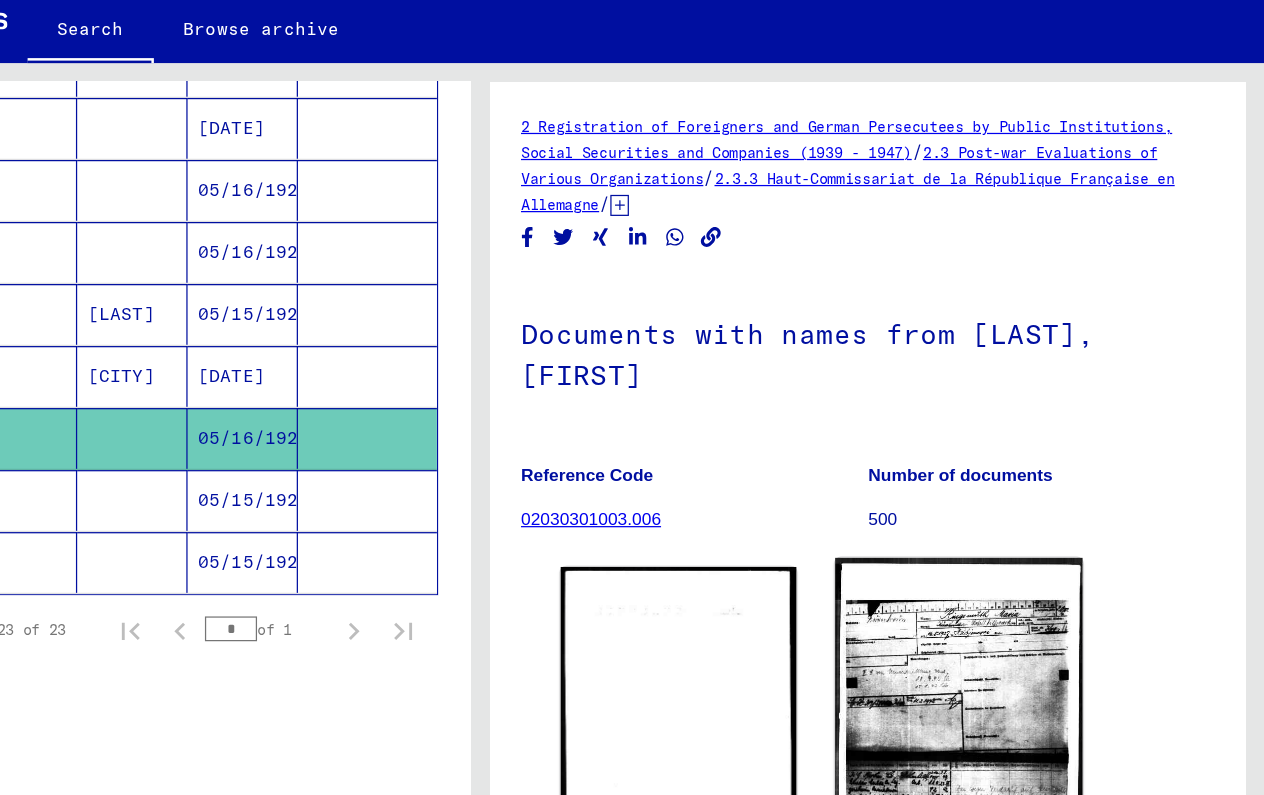 scroll, scrollTop: 0, scrollLeft: 0, axis: both 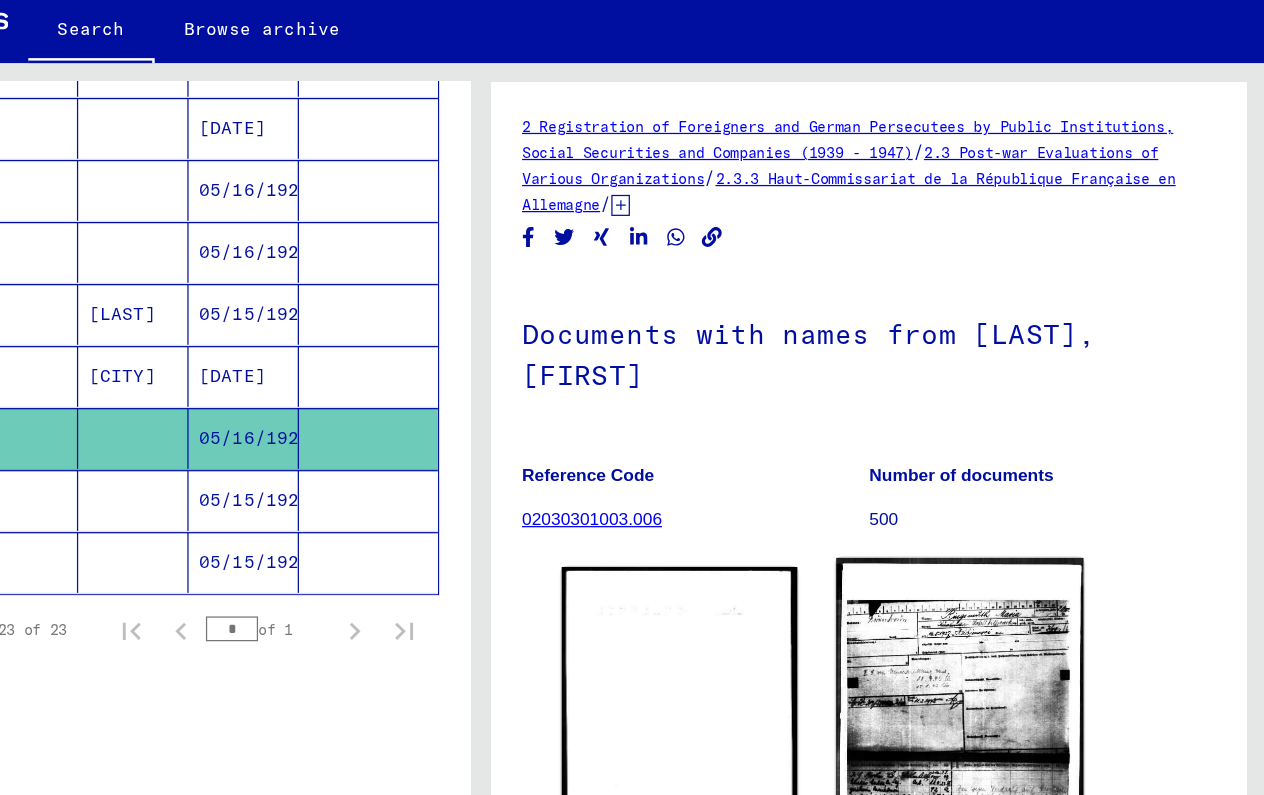 click 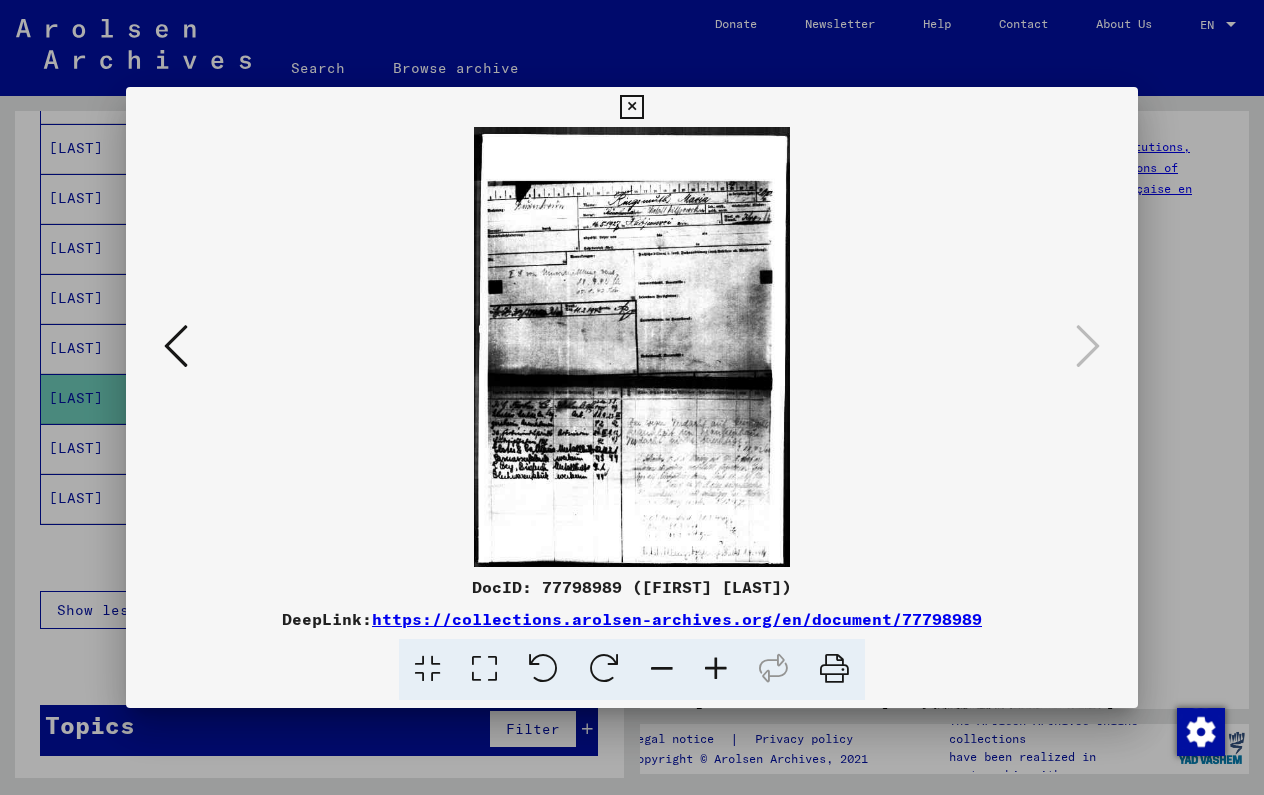 type 